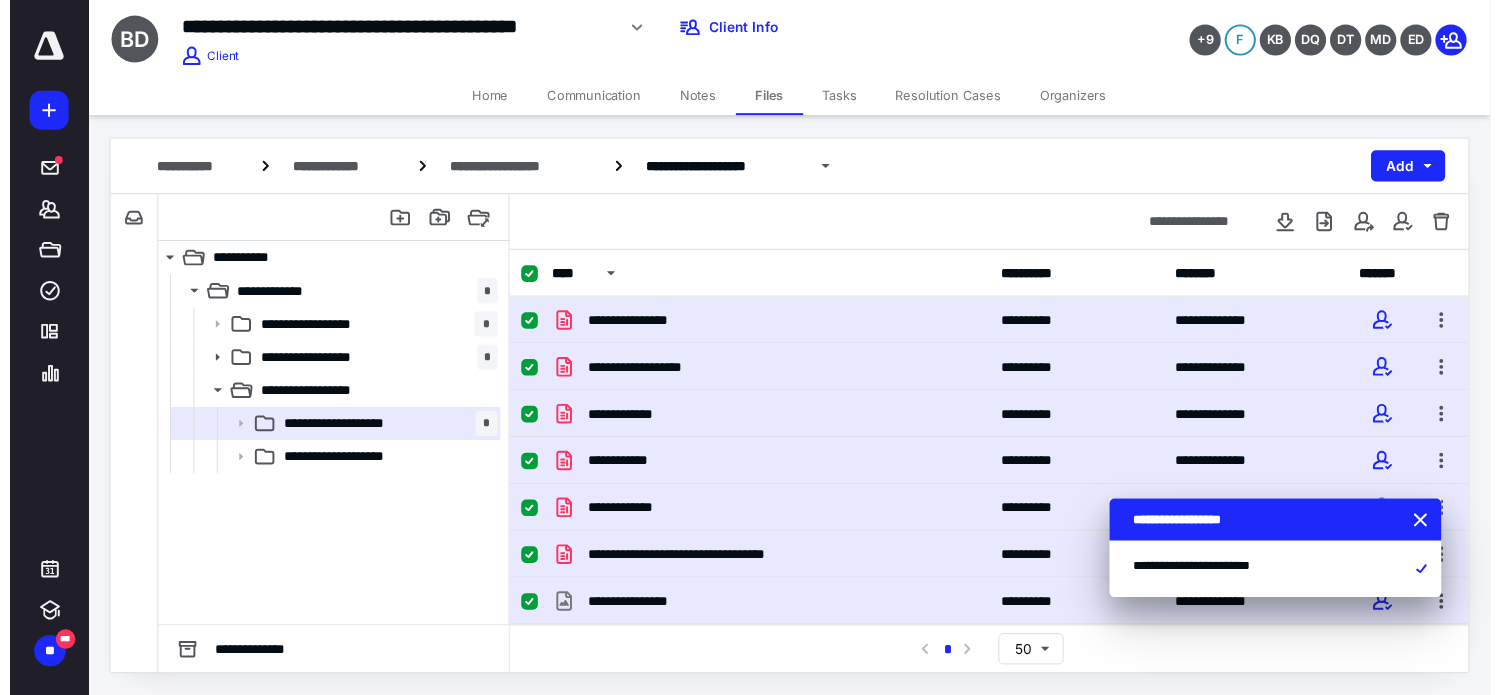 scroll, scrollTop: 0, scrollLeft: 0, axis: both 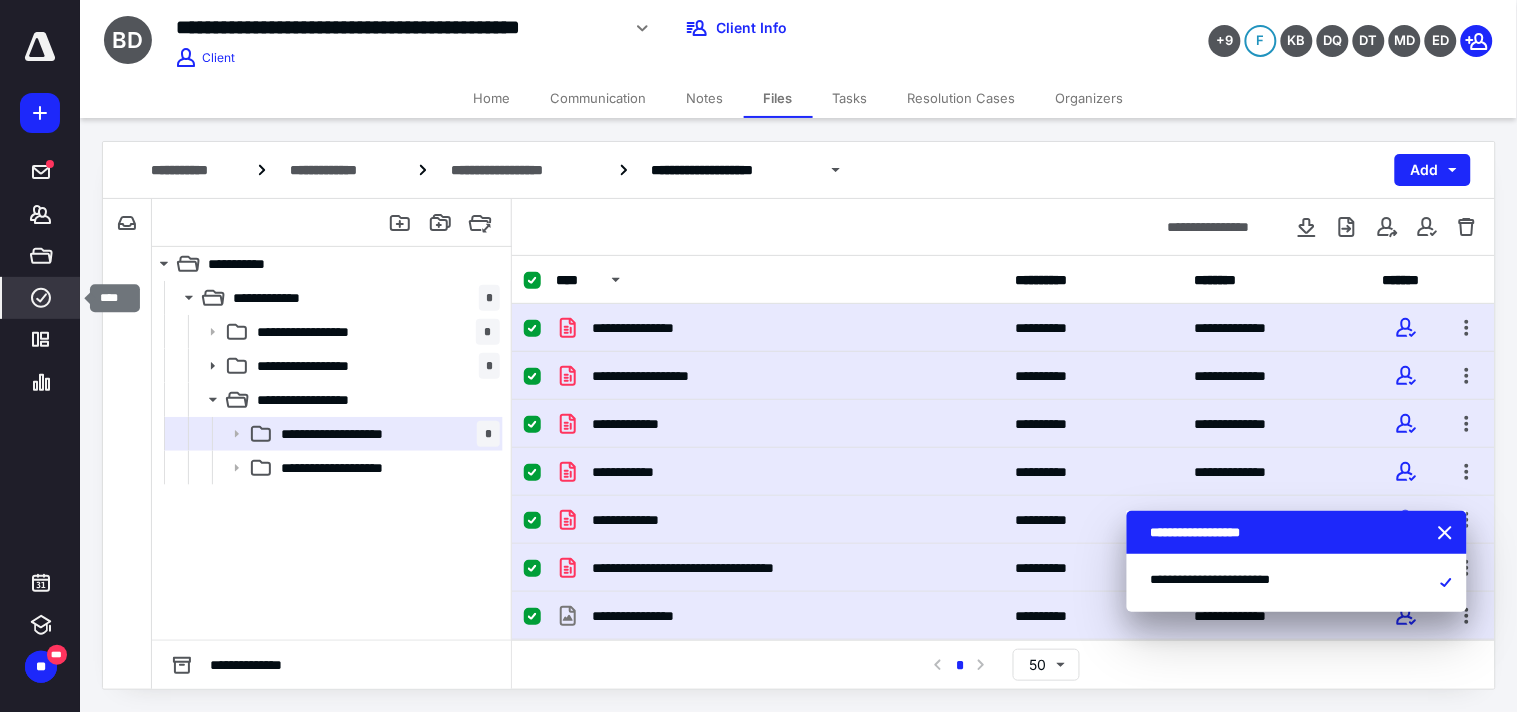 click on "****" at bounding box center (41, 298) 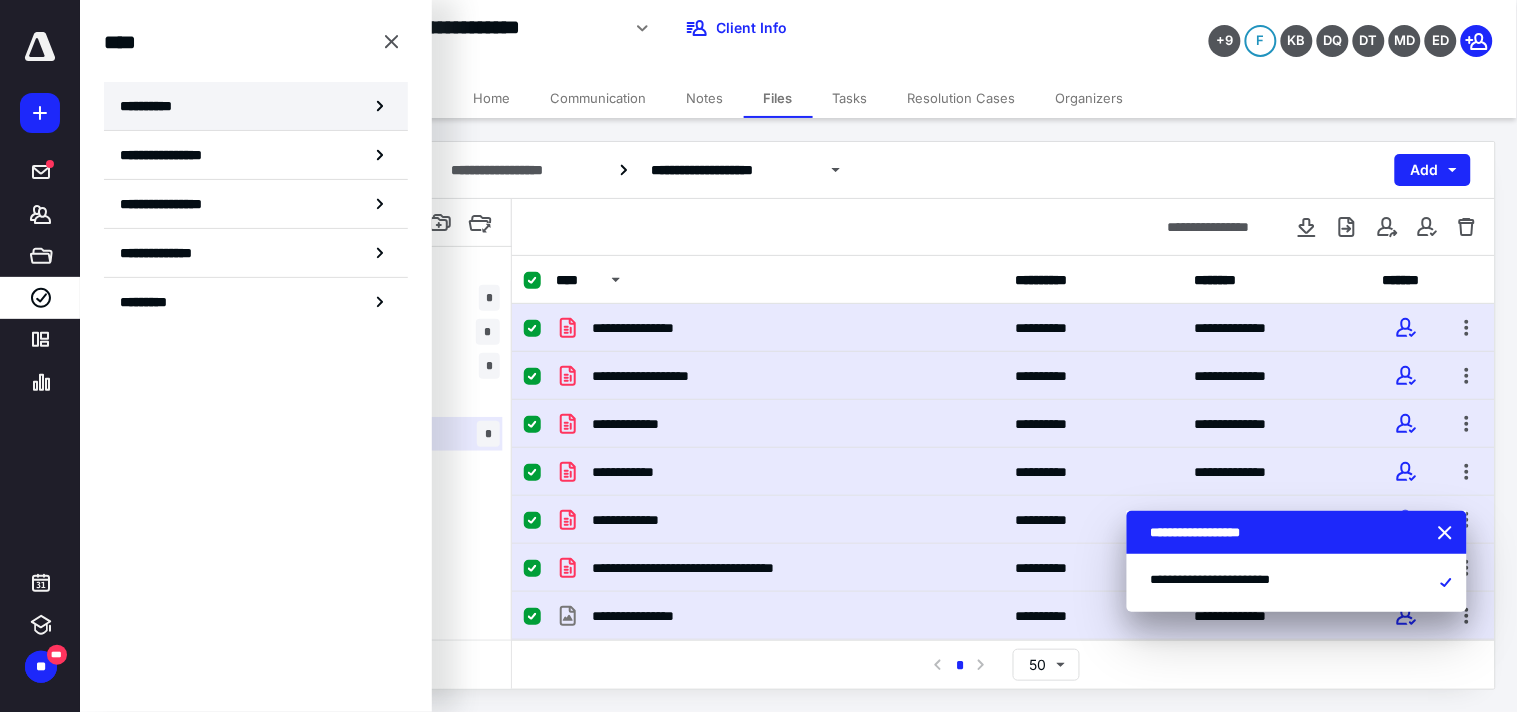 click on "**********" at bounding box center (153, 106) 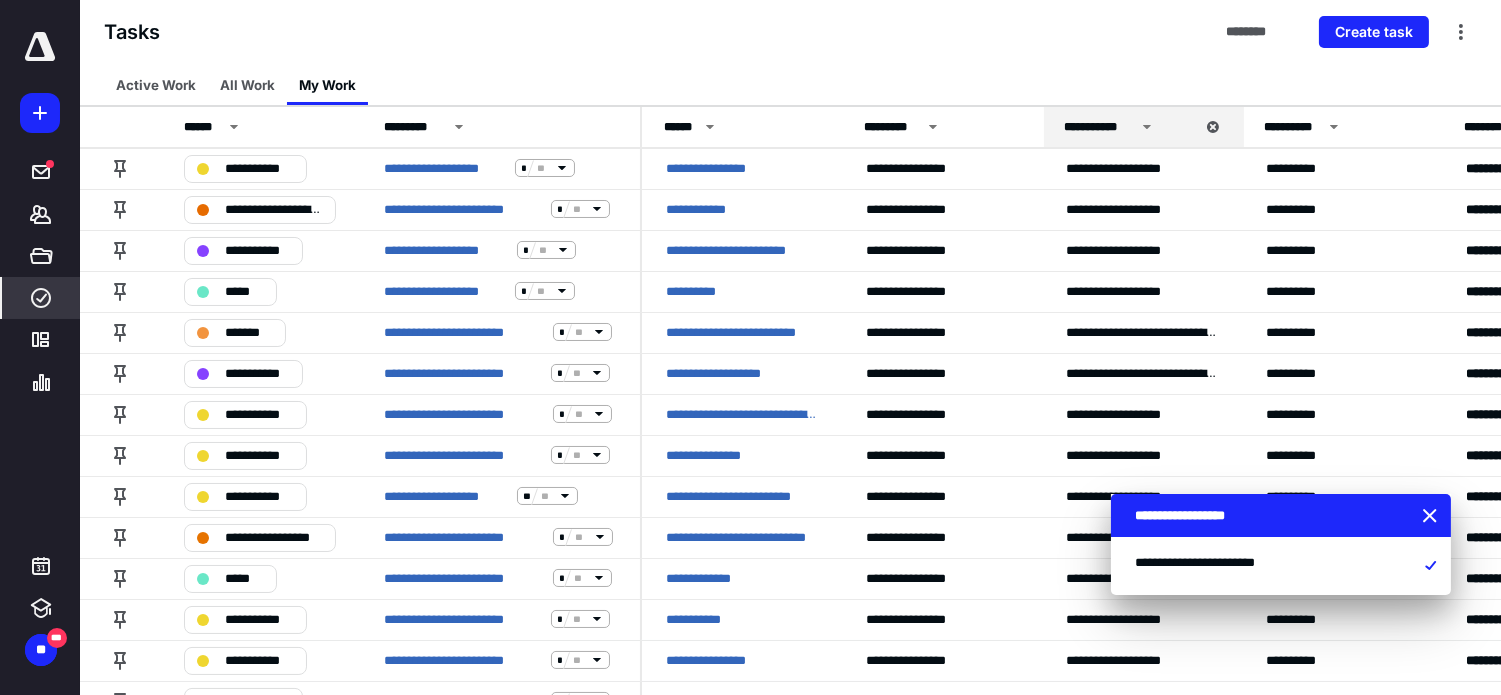 click on "Tasks ******** Create task" at bounding box center [790, 32] 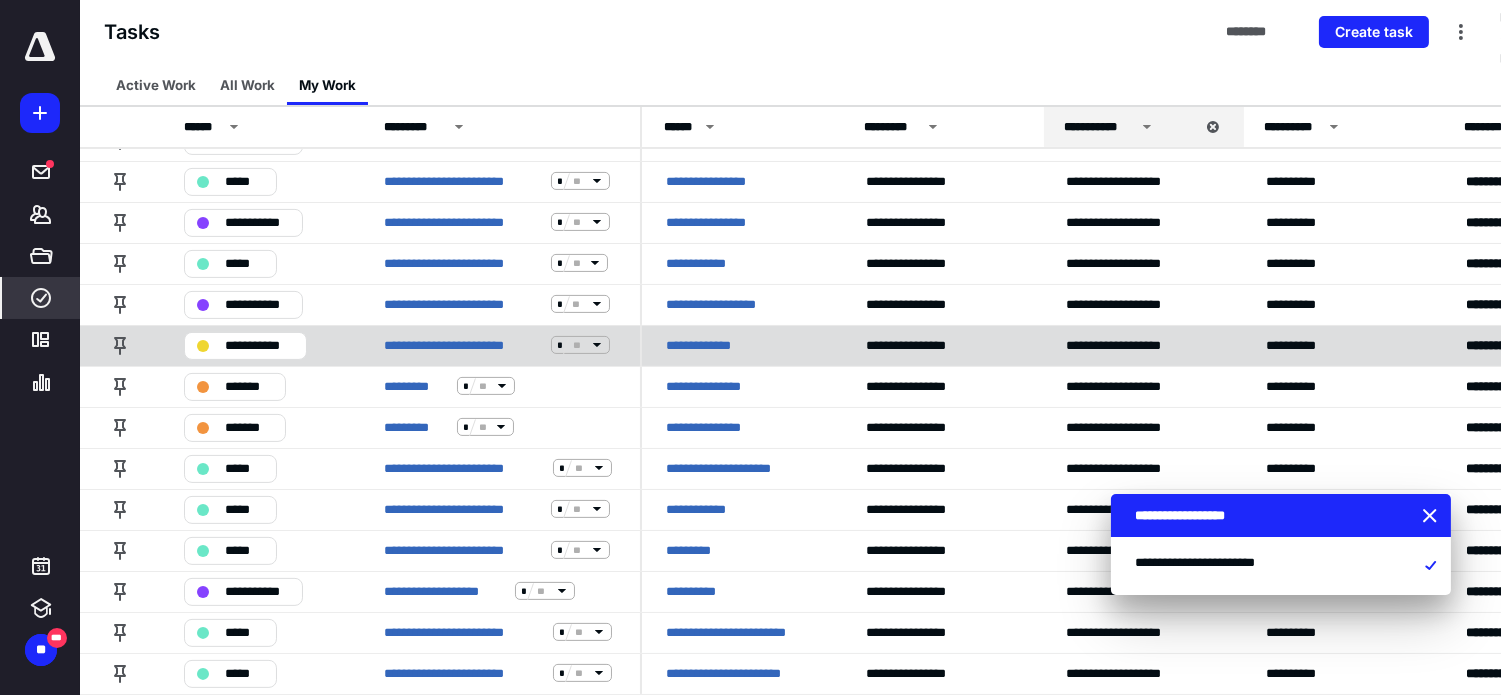 click on "**********" at bounding box center (500, 345) 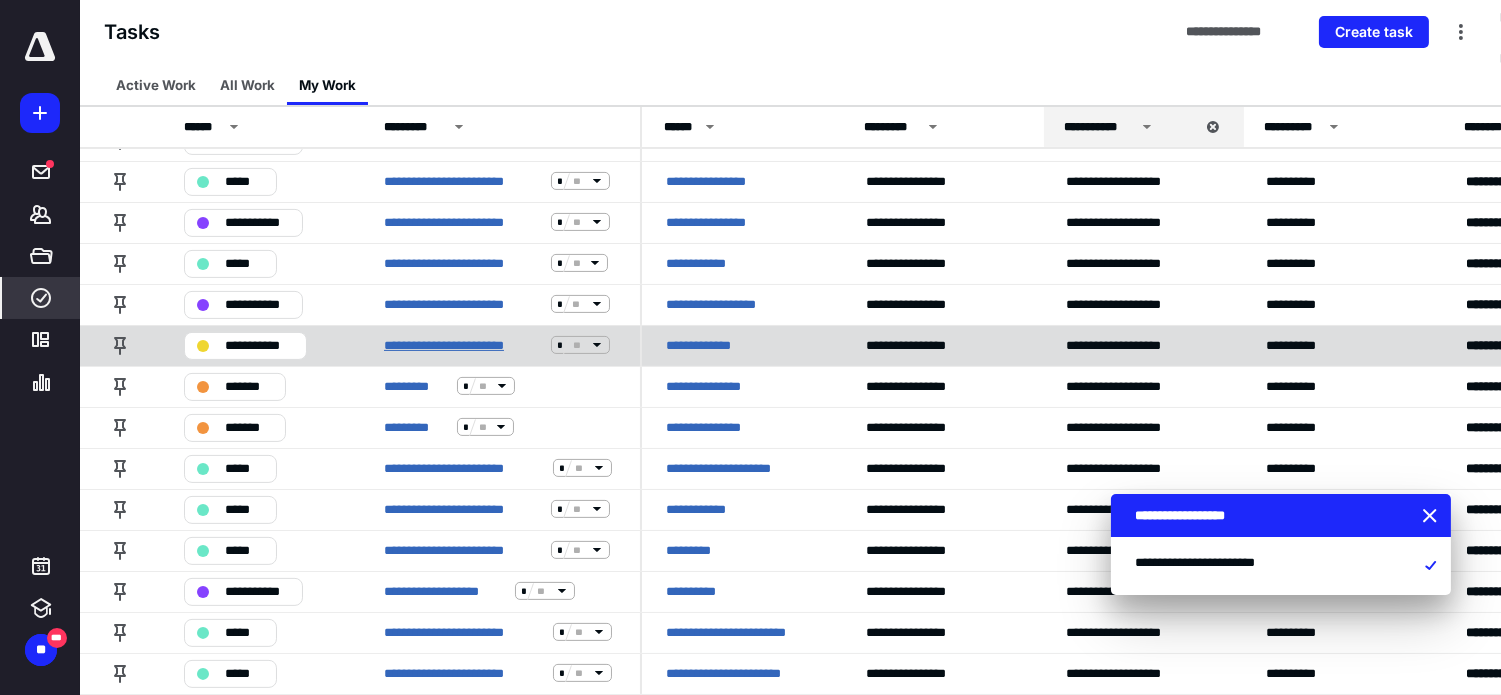click on "**********" at bounding box center [463, 345] 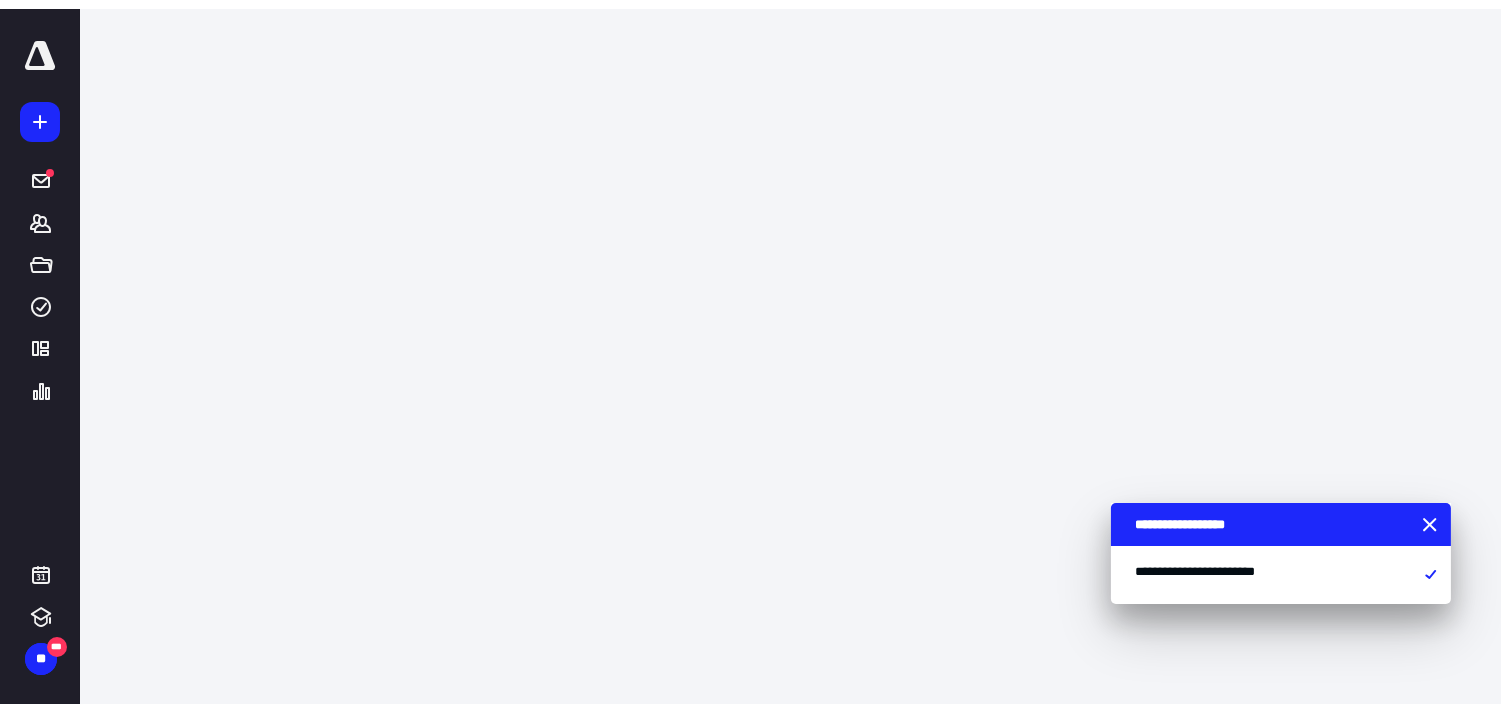 scroll, scrollTop: 0, scrollLeft: 0, axis: both 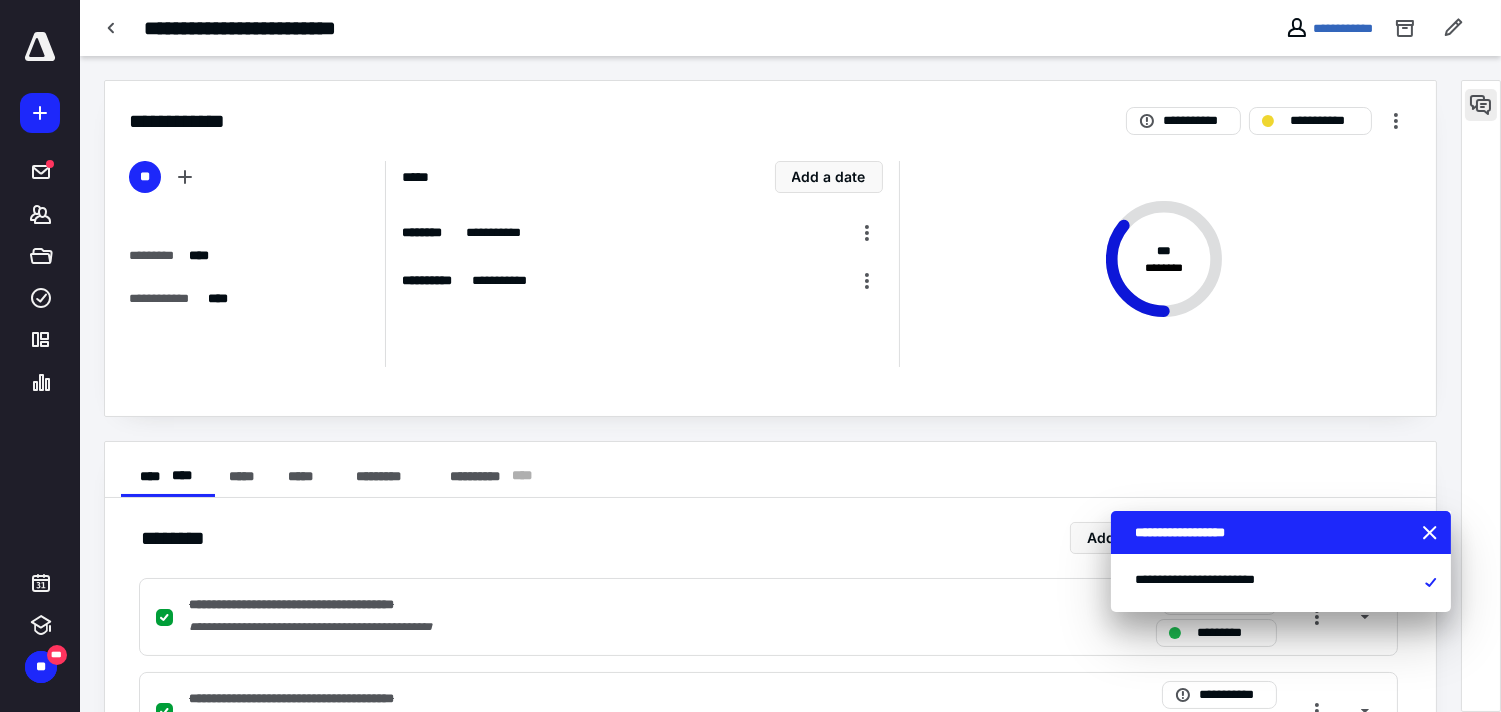 click at bounding box center (1481, 105) 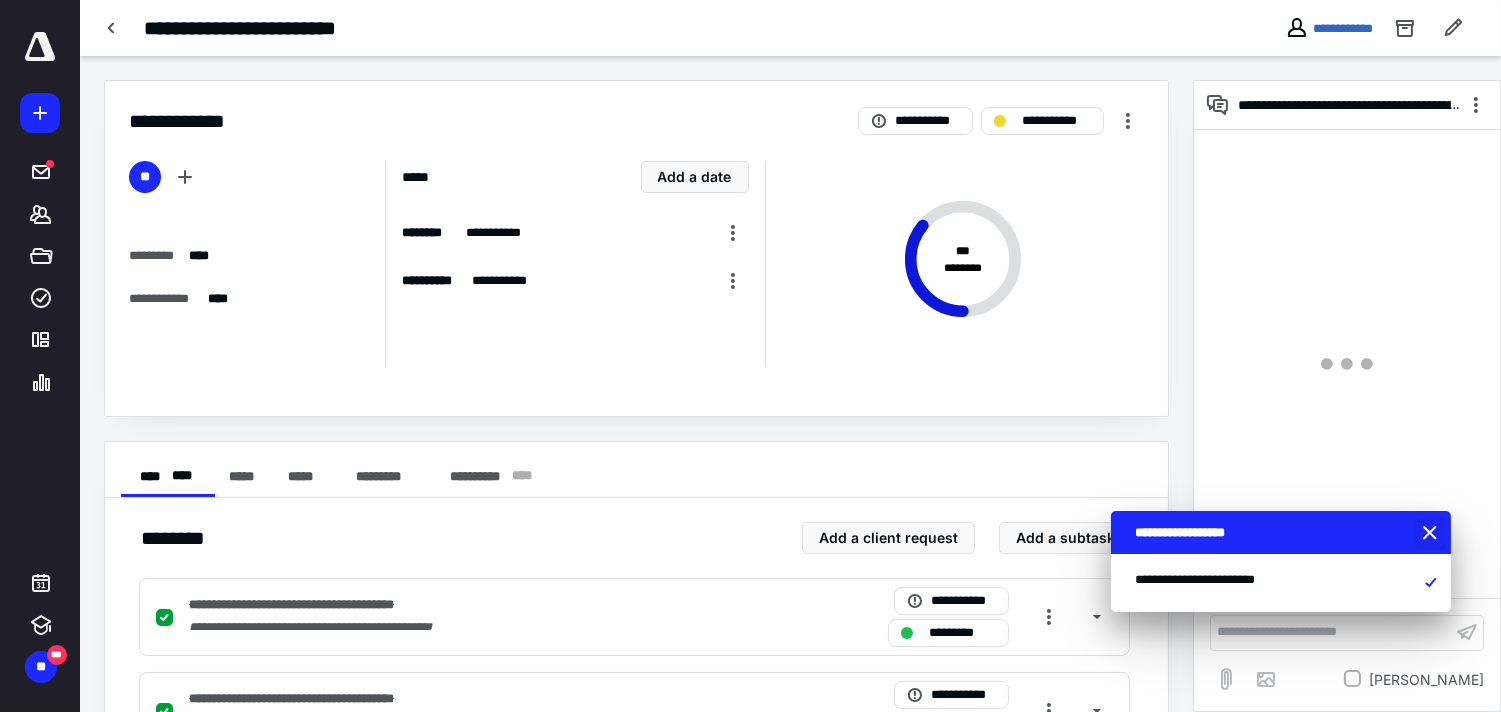 click at bounding box center (1432, 534) 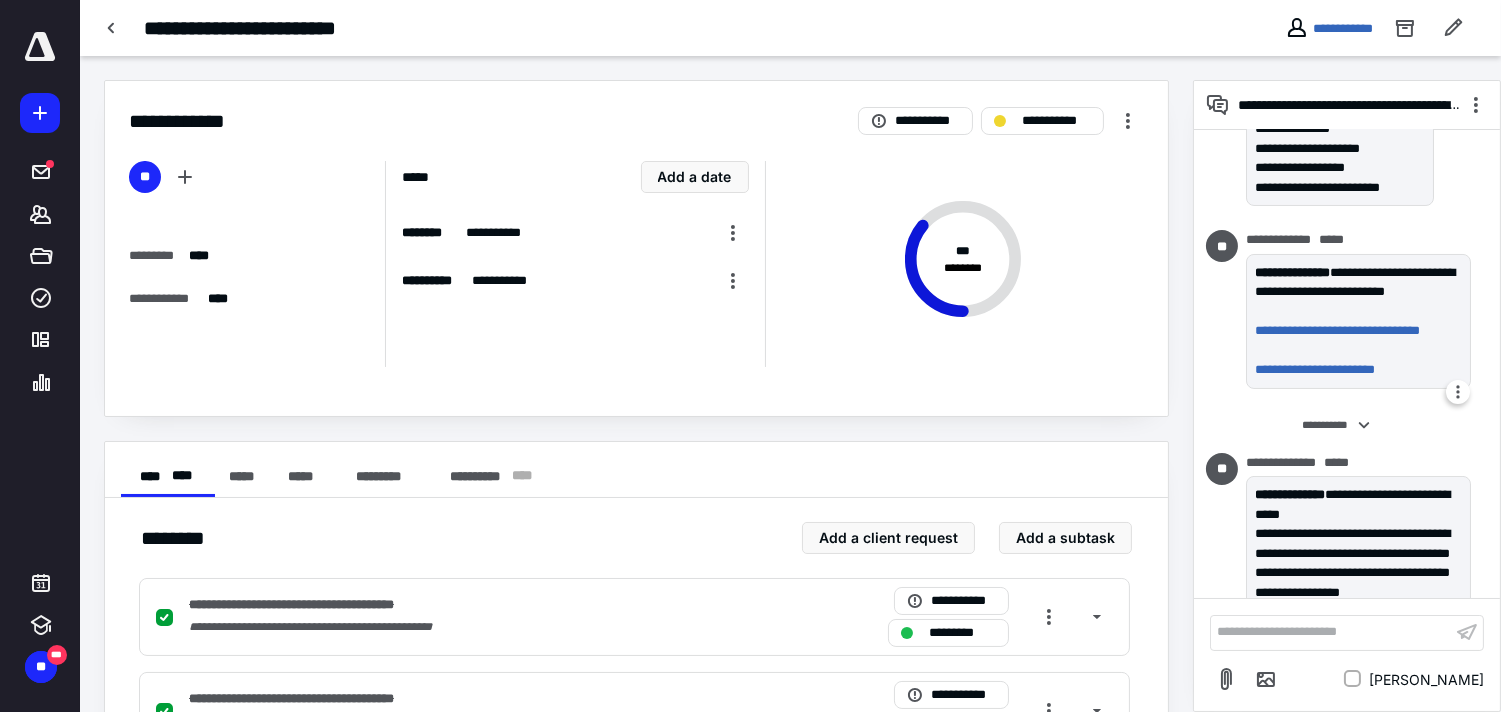 scroll, scrollTop: 166, scrollLeft: 0, axis: vertical 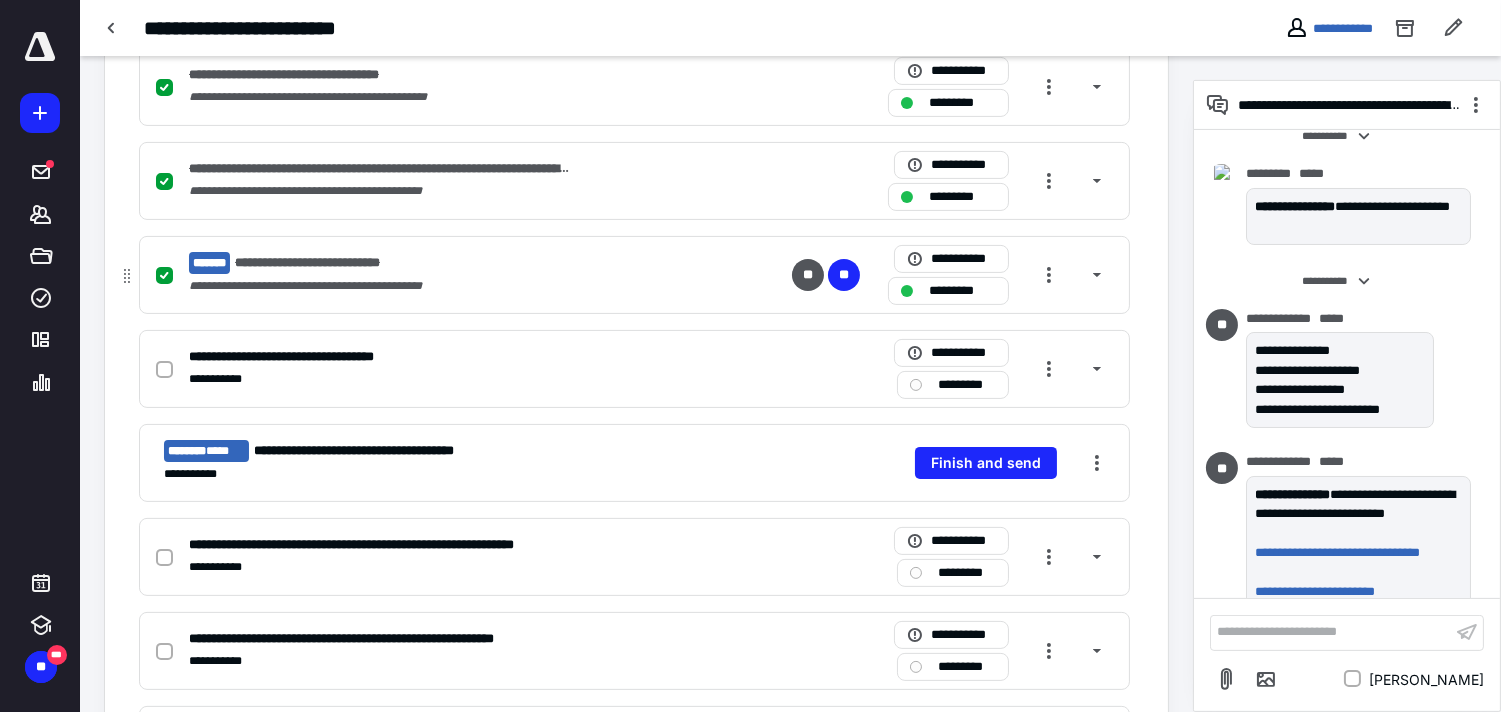 click on "**********" at bounding box center [372, 379] 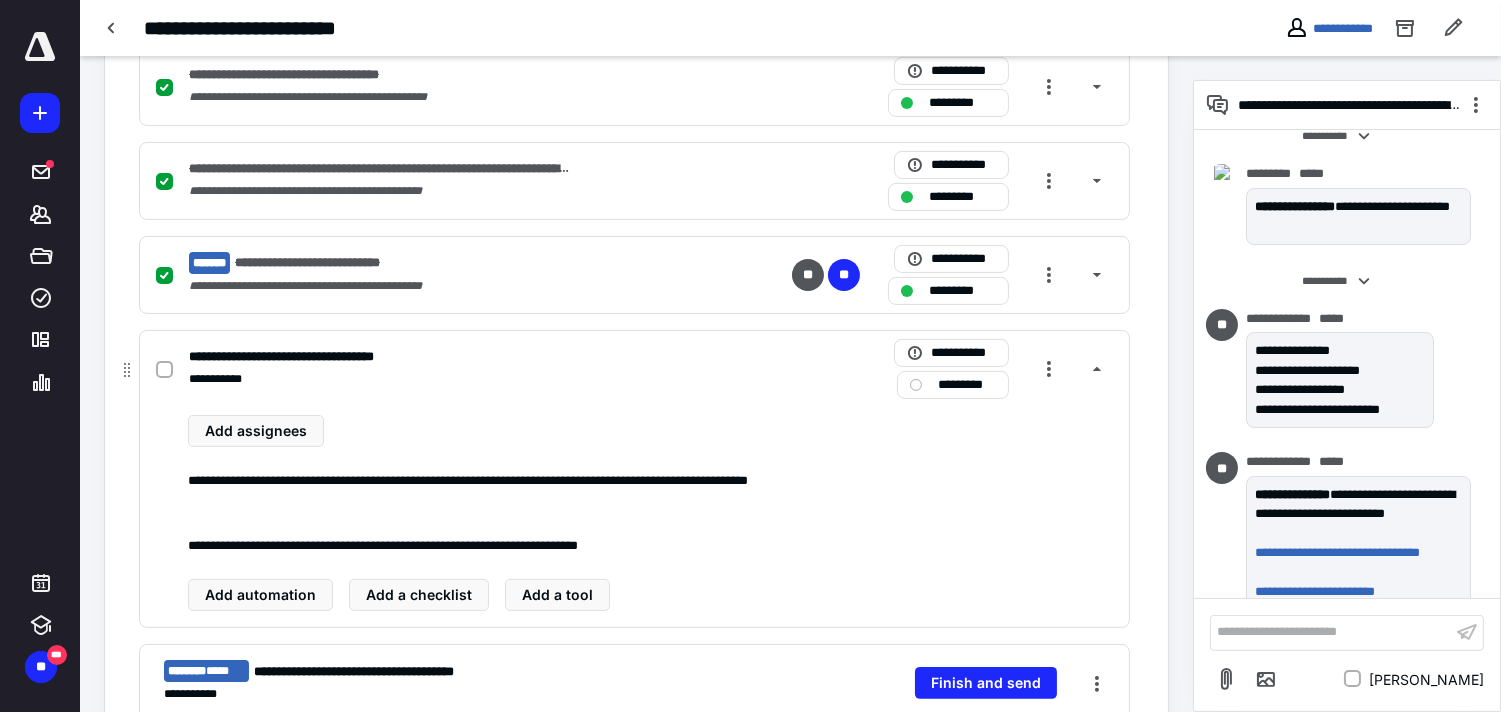 click at bounding box center (168, 368) 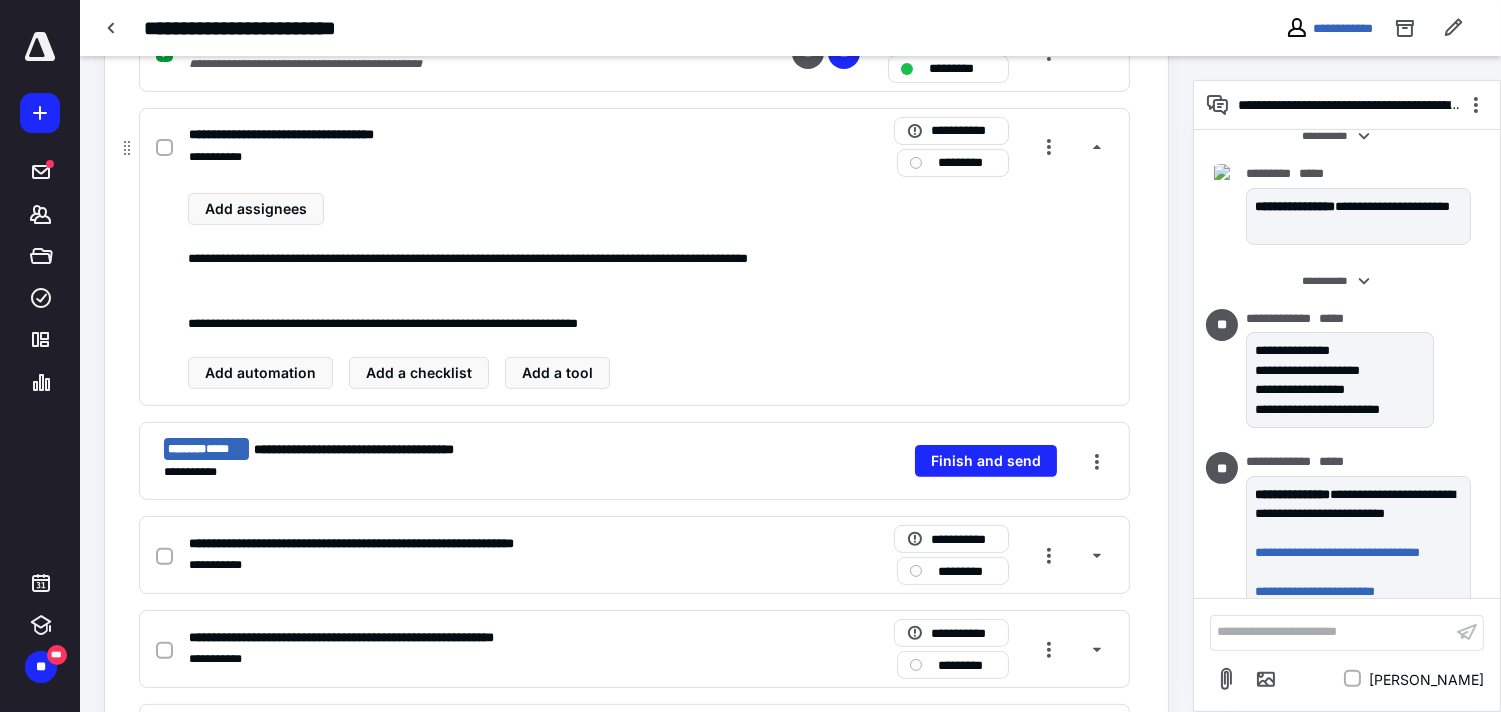 scroll, scrollTop: 1111, scrollLeft: 0, axis: vertical 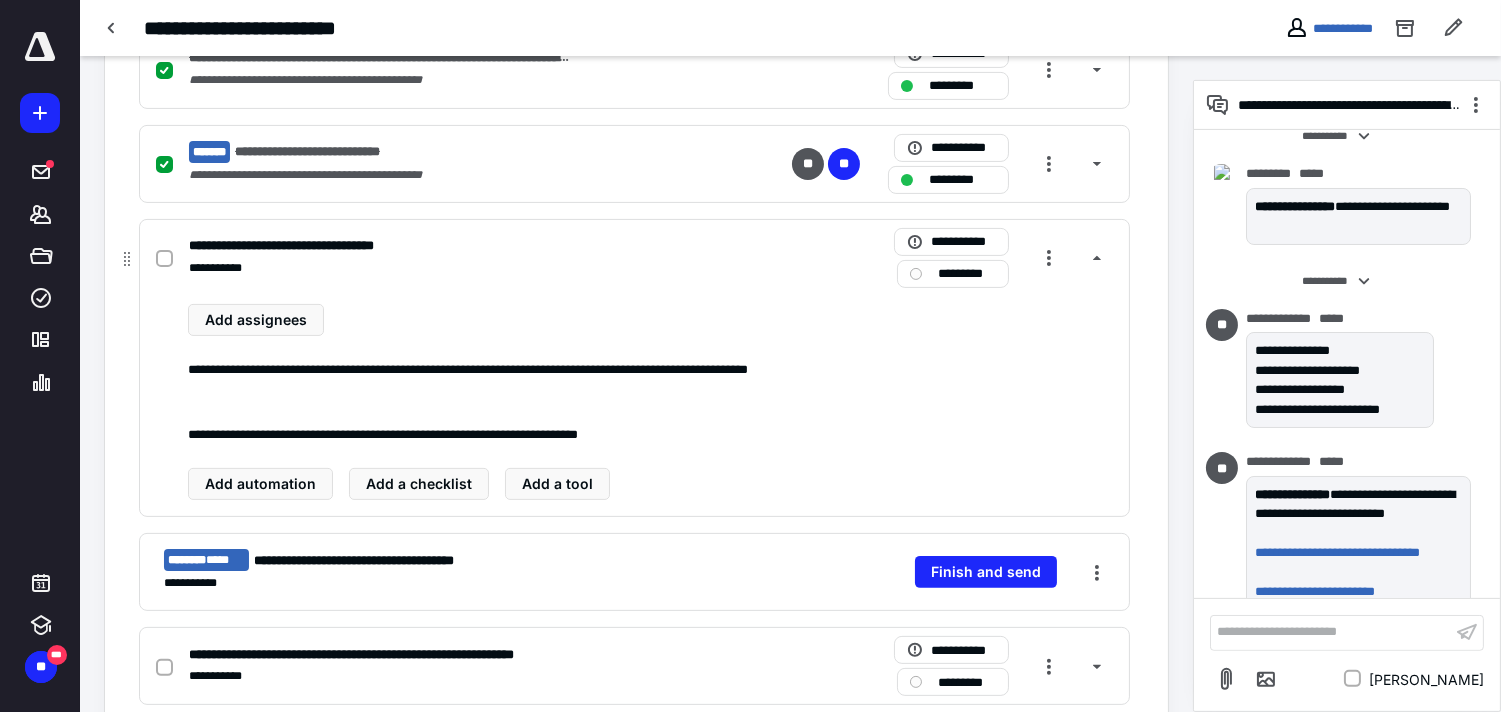 click at bounding box center [164, 259] 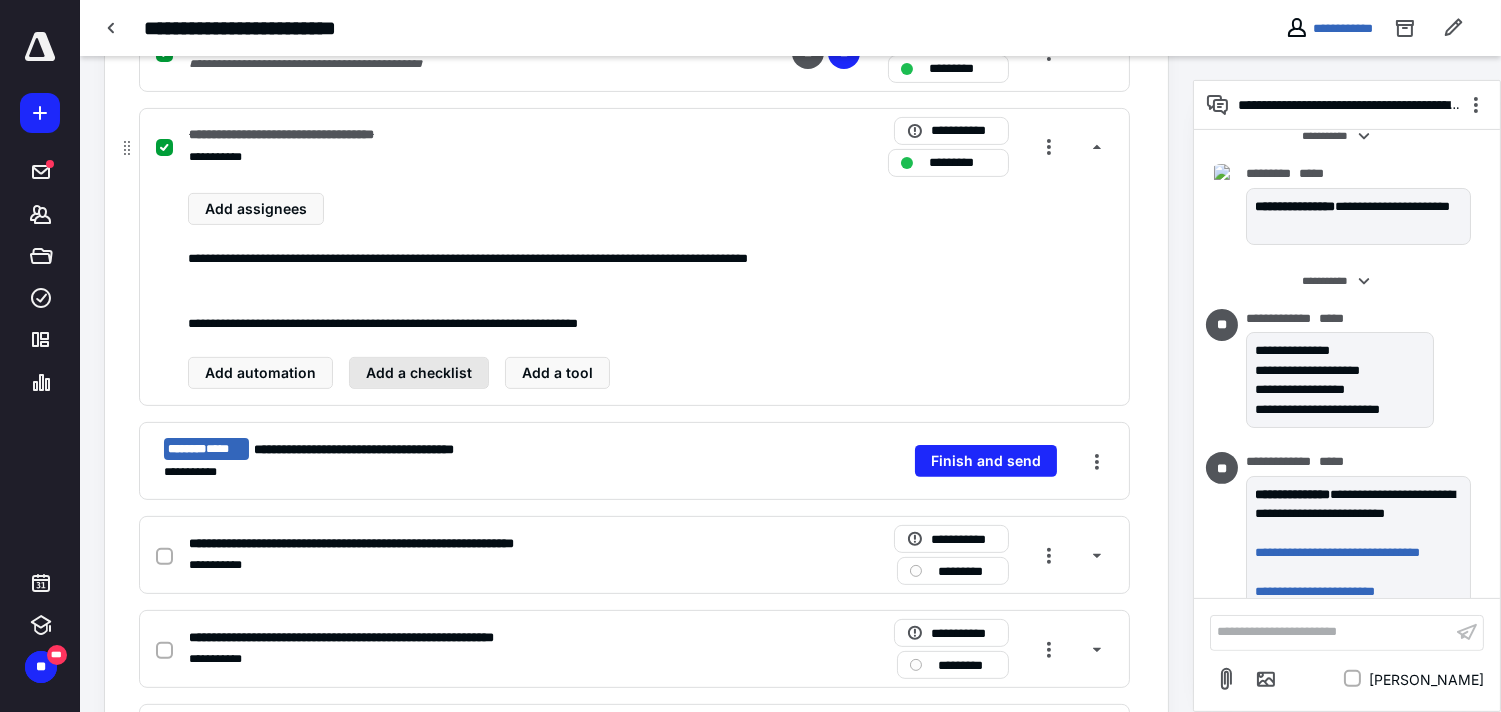 scroll, scrollTop: 1333, scrollLeft: 0, axis: vertical 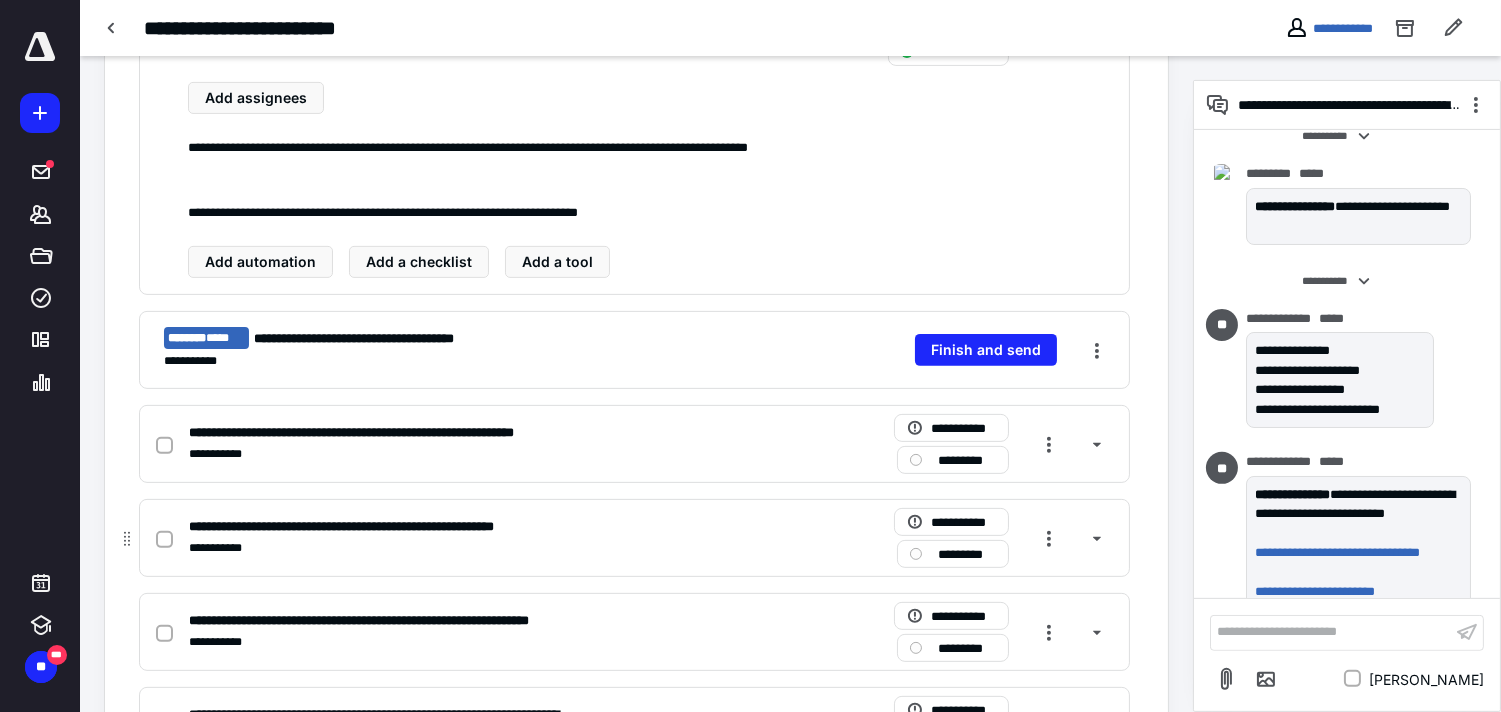 click on "**********" at bounding box center (380, 526) 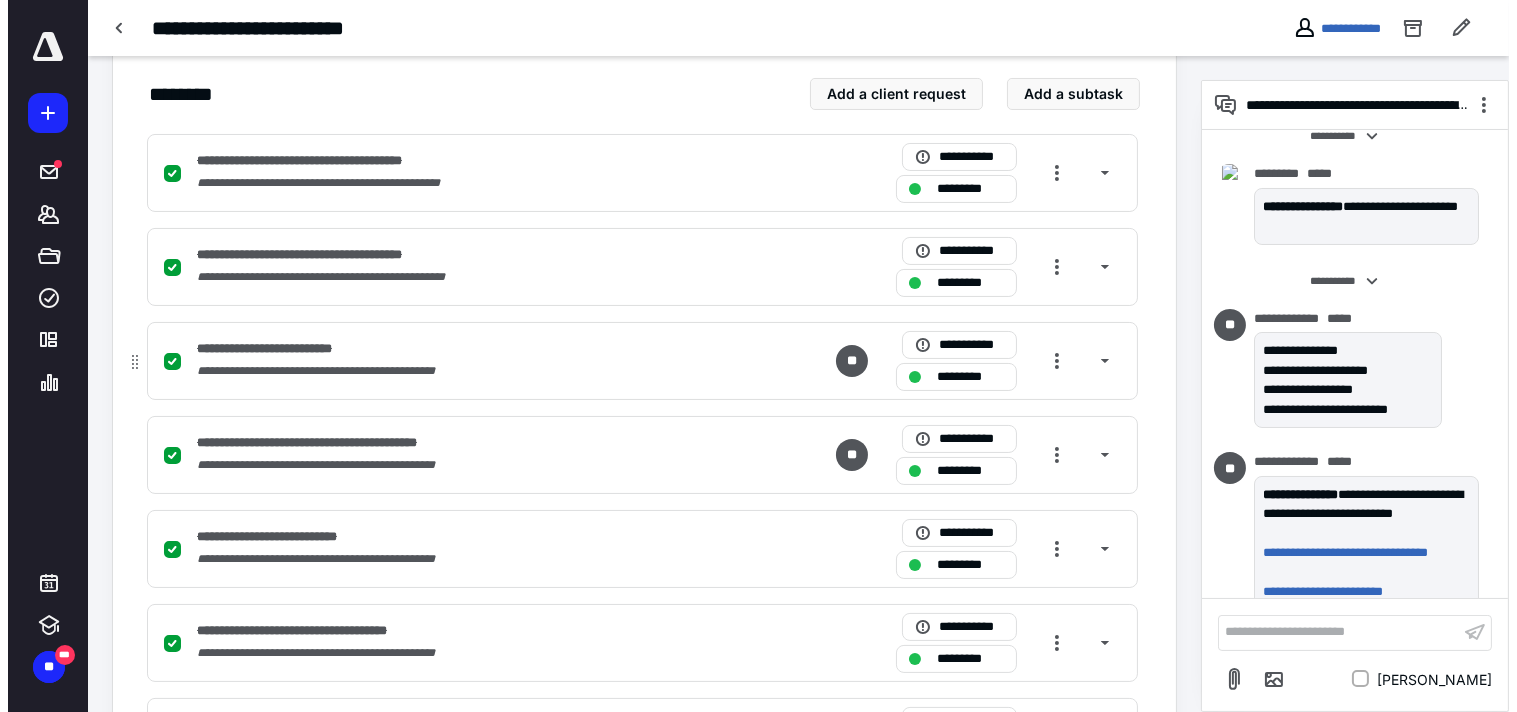 scroll, scrollTop: 0, scrollLeft: 0, axis: both 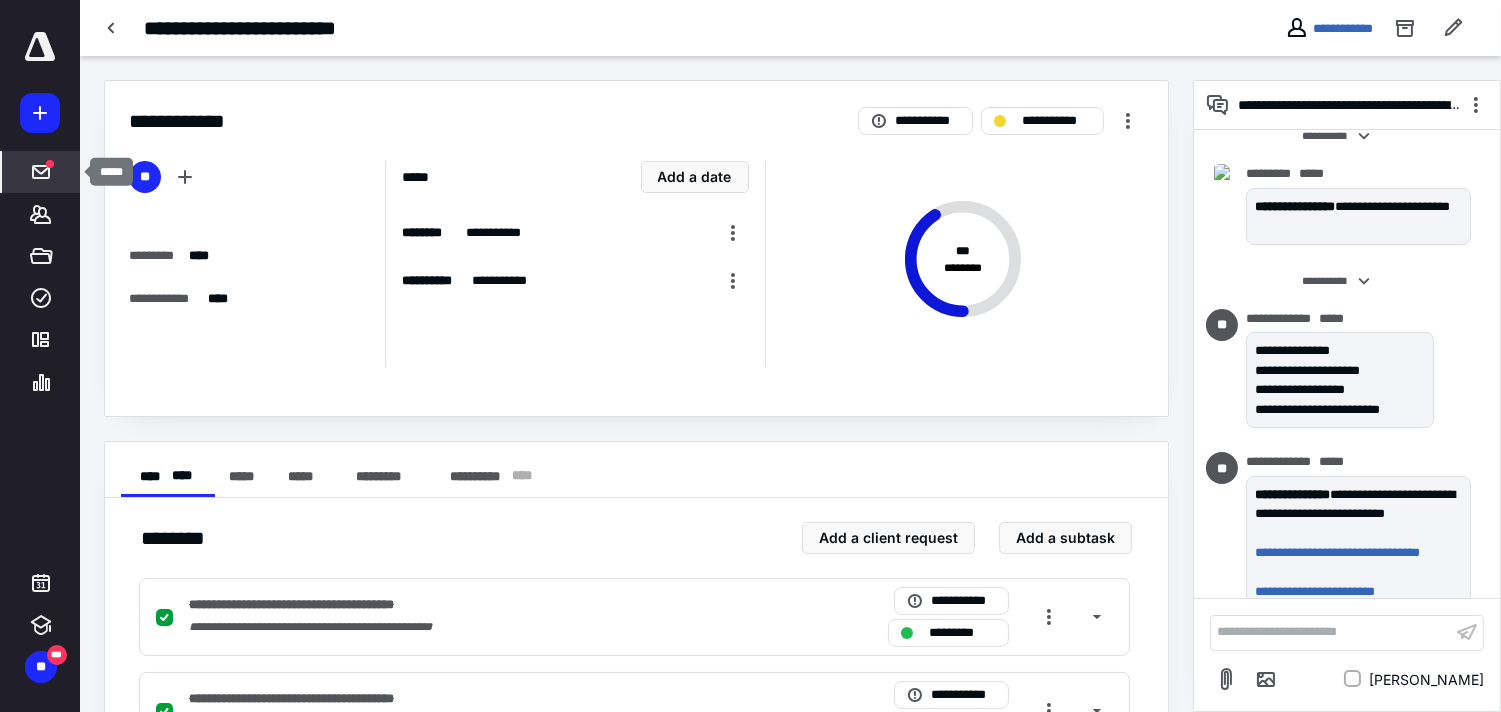 click on "*****" at bounding box center [41, 172] 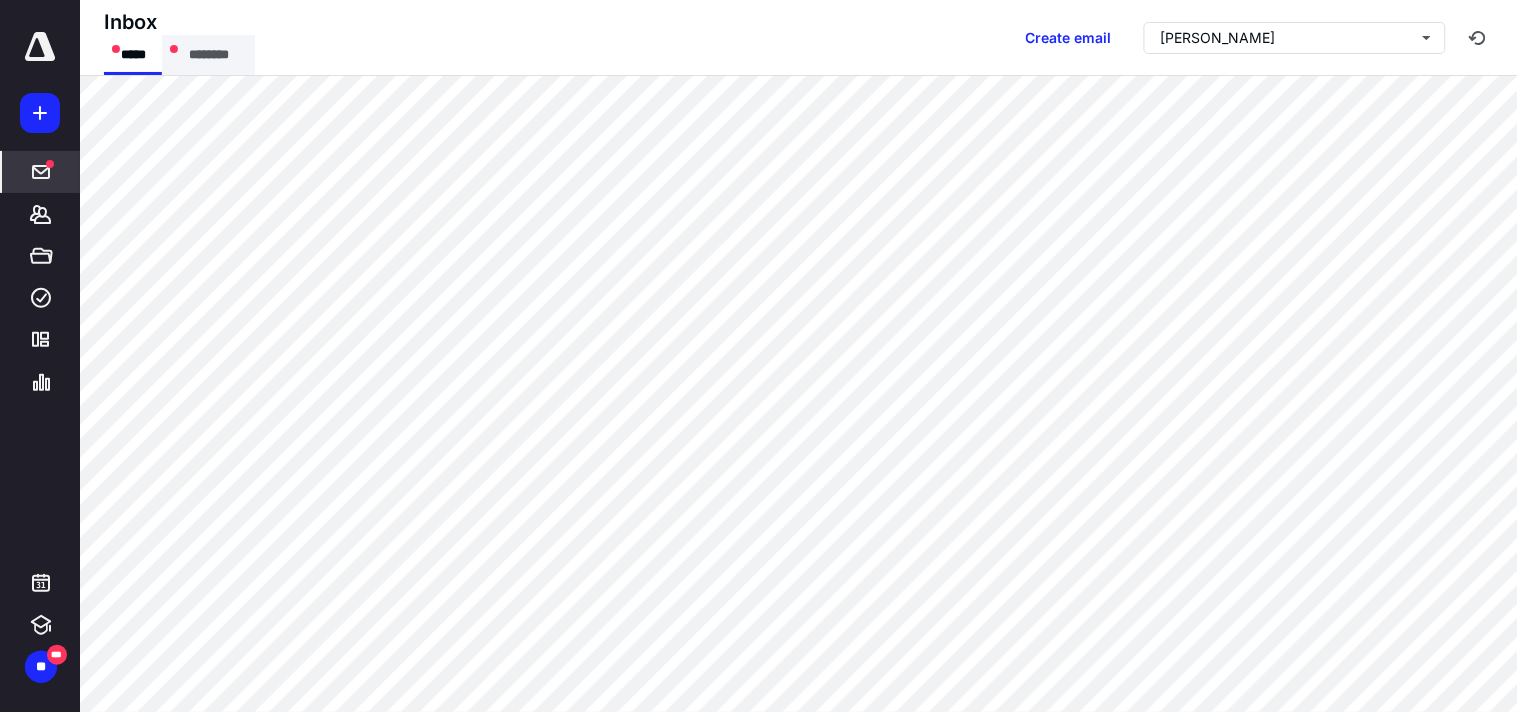 click on "********" at bounding box center [208, 55] 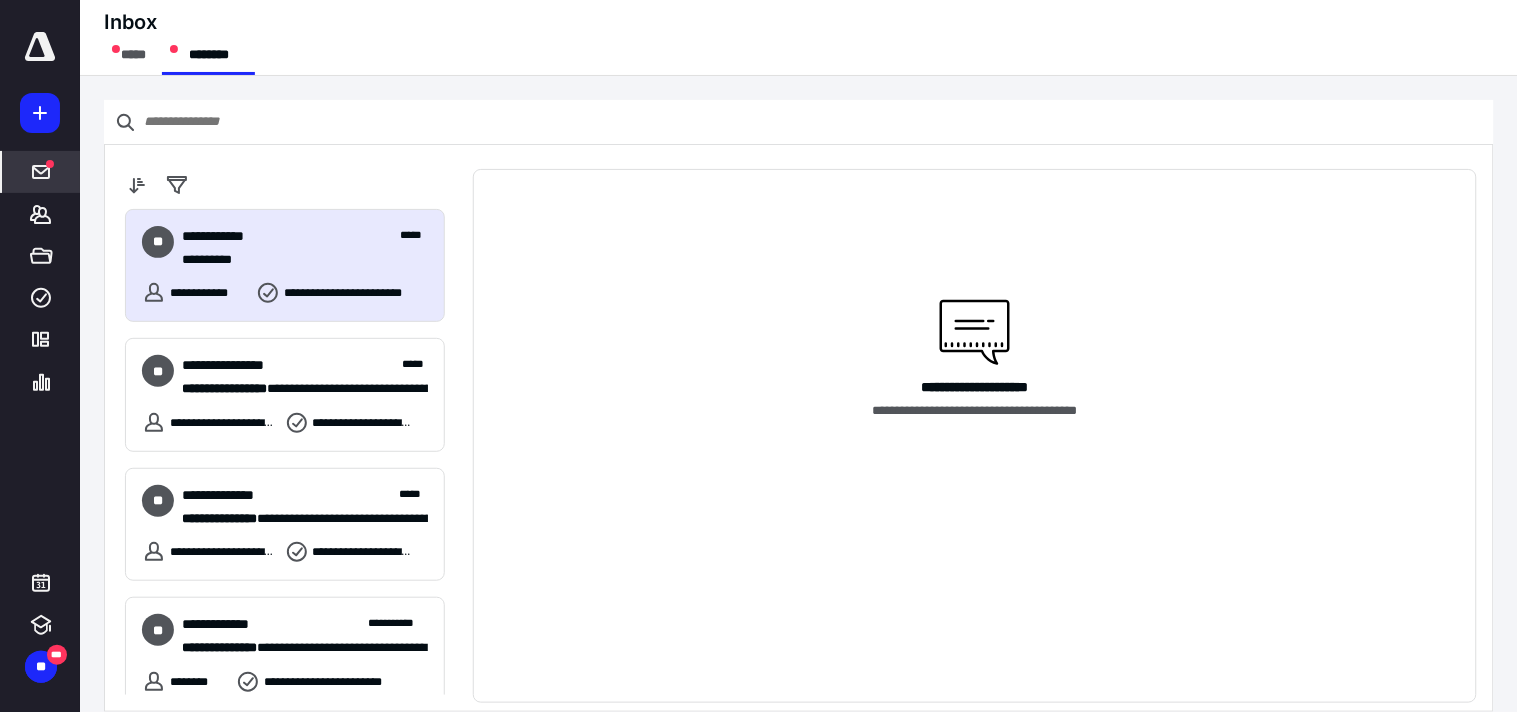click on "**********" at bounding box center [296, 259] 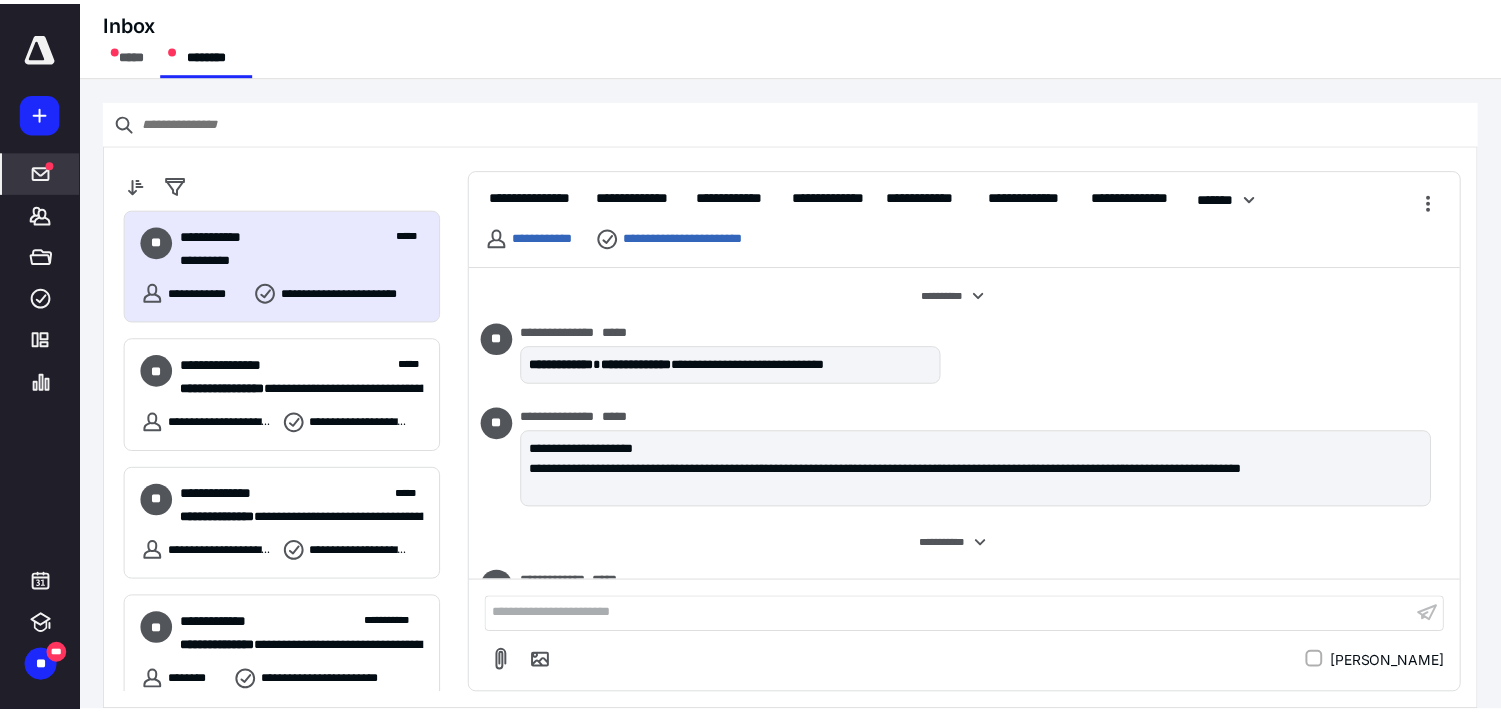 scroll, scrollTop: 2644, scrollLeft: 0, axis: vertical 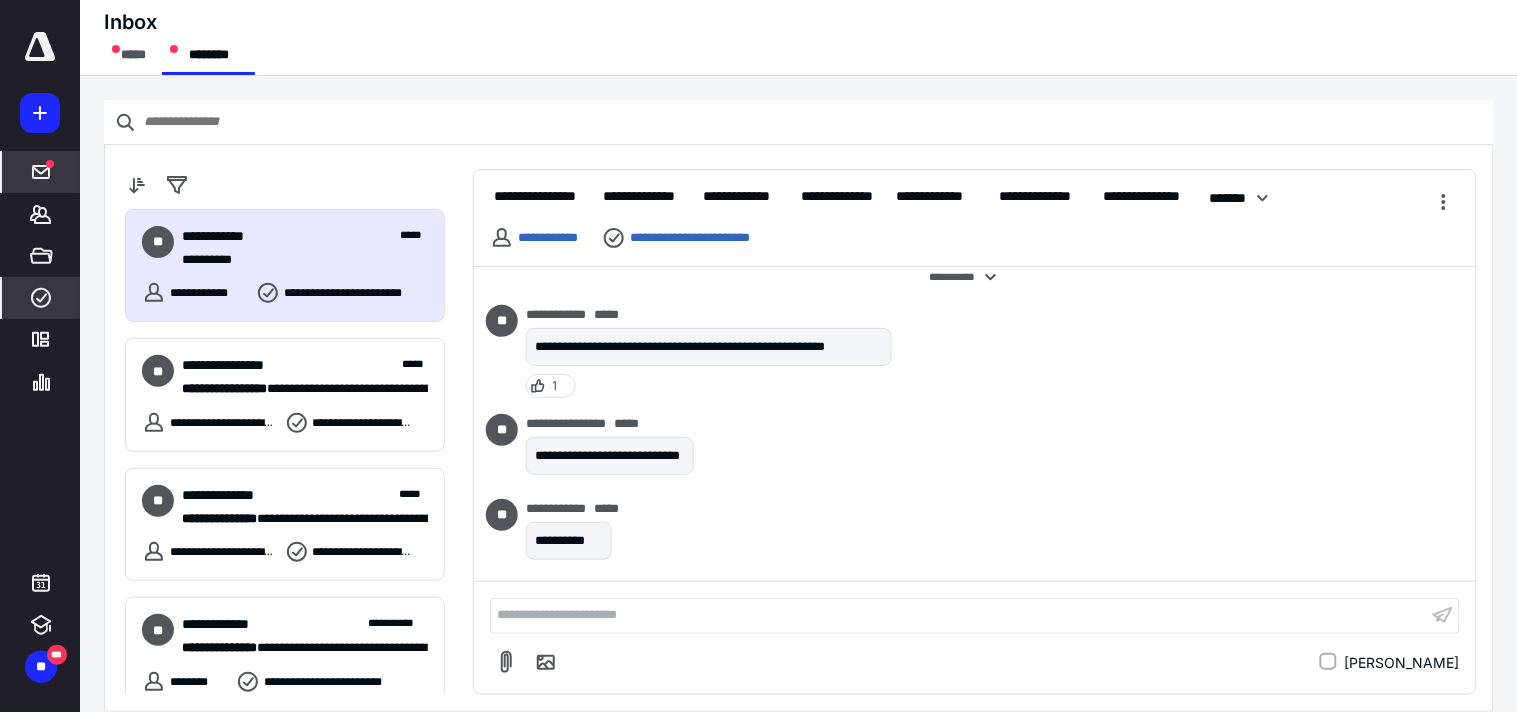 click on "****" at bounding box center [41, 298] 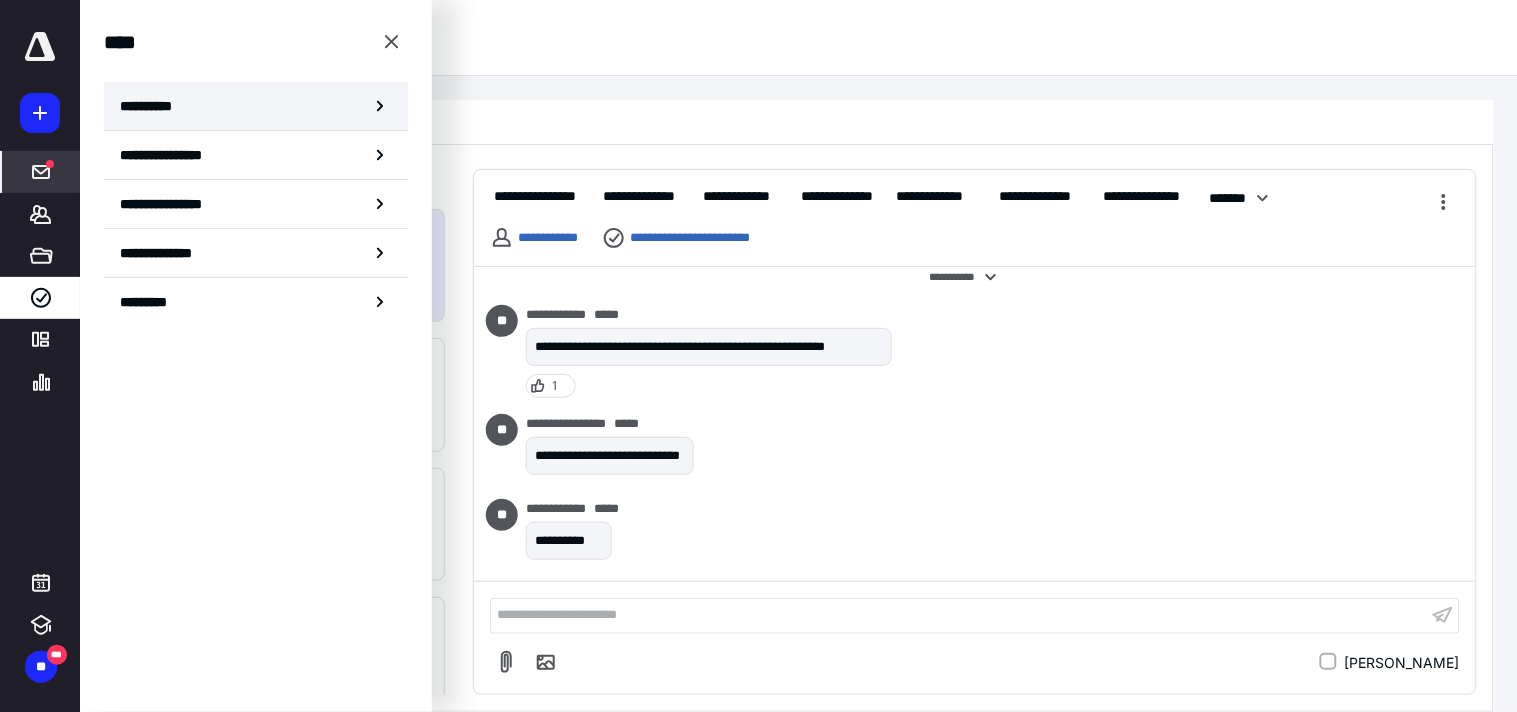 click on "**********" at bounding box center (256, 106) 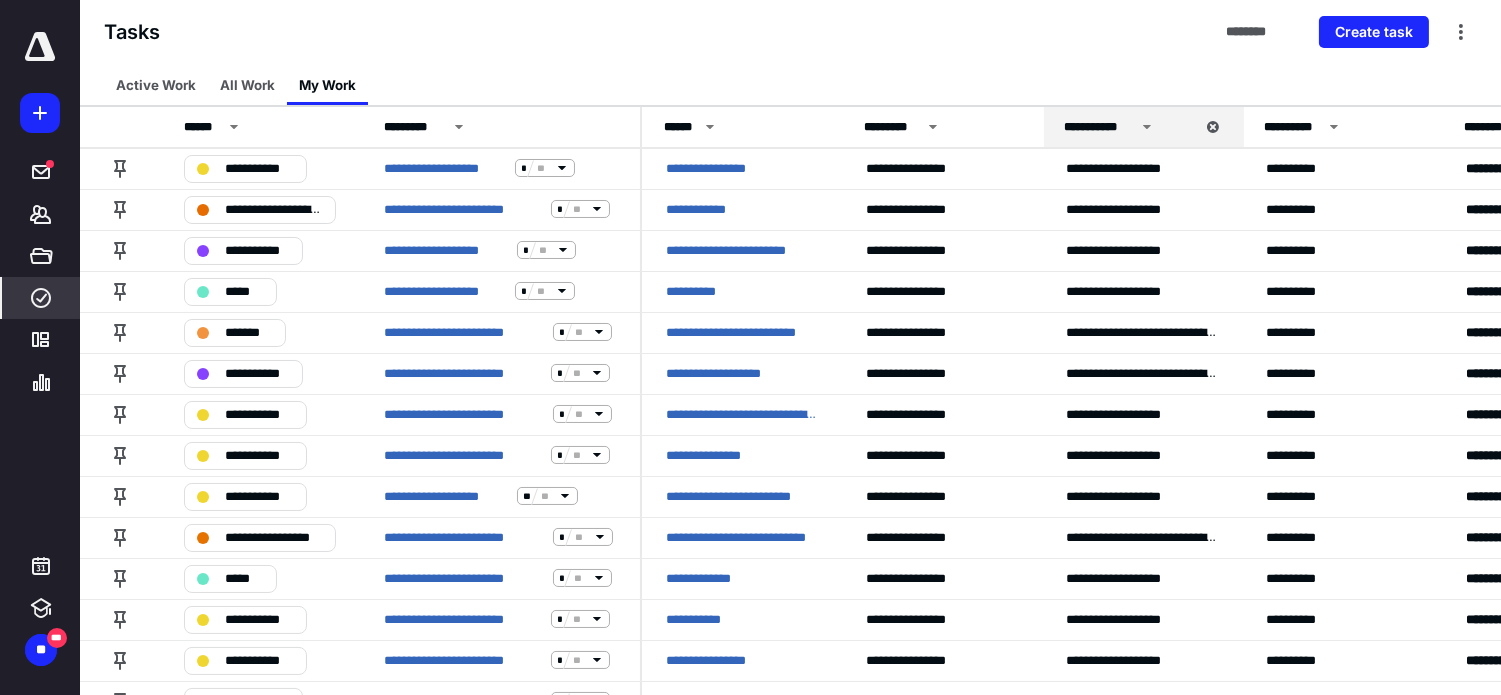click on "**********" at bounding box center [750, 348] 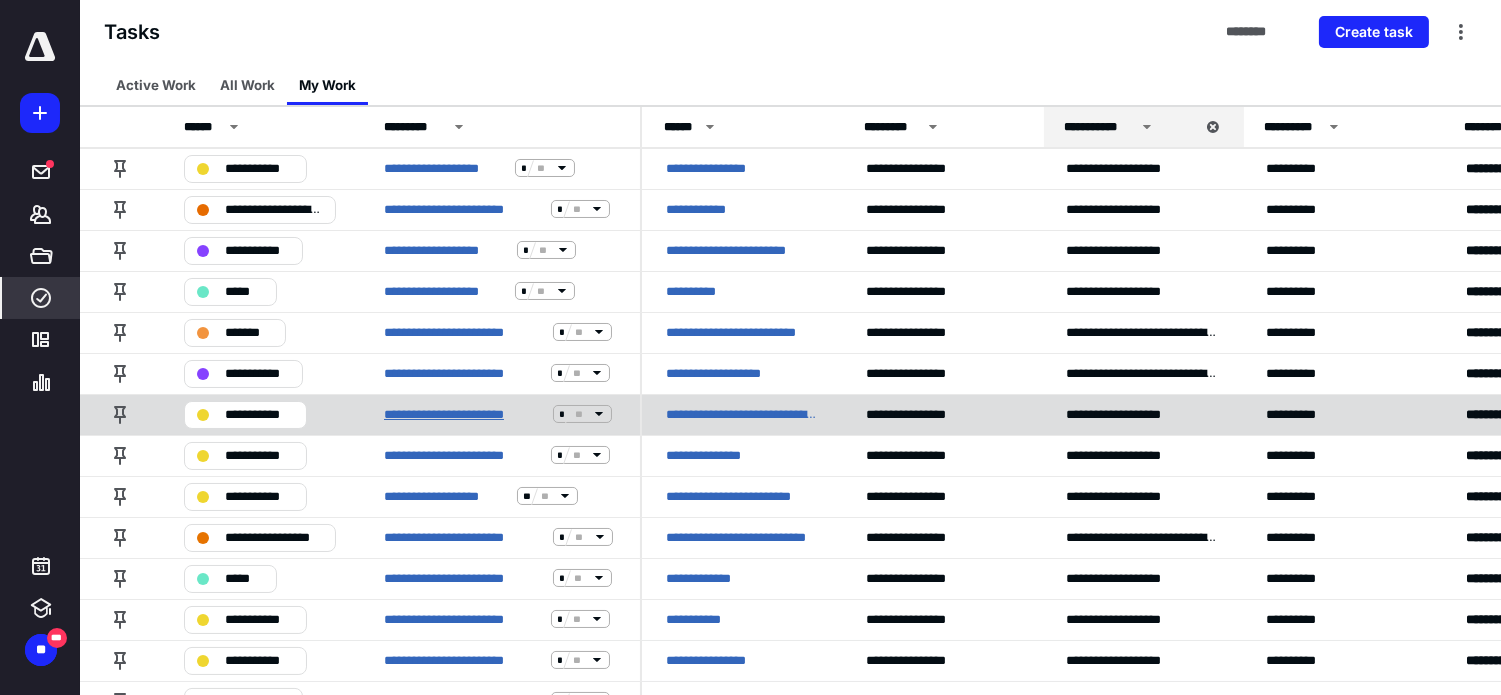 click on "**********" at bounding box center [464, 414] 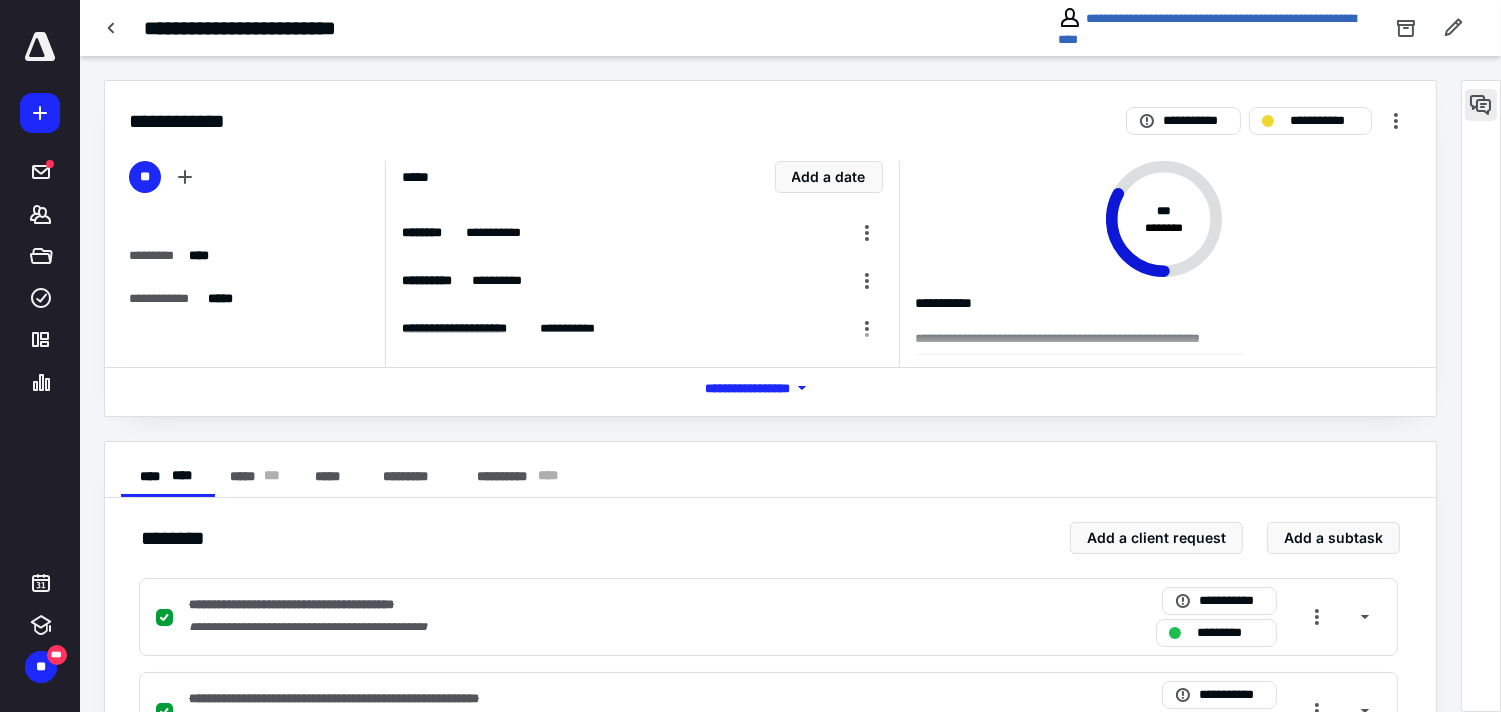 click at bounding box center (1481, 105) 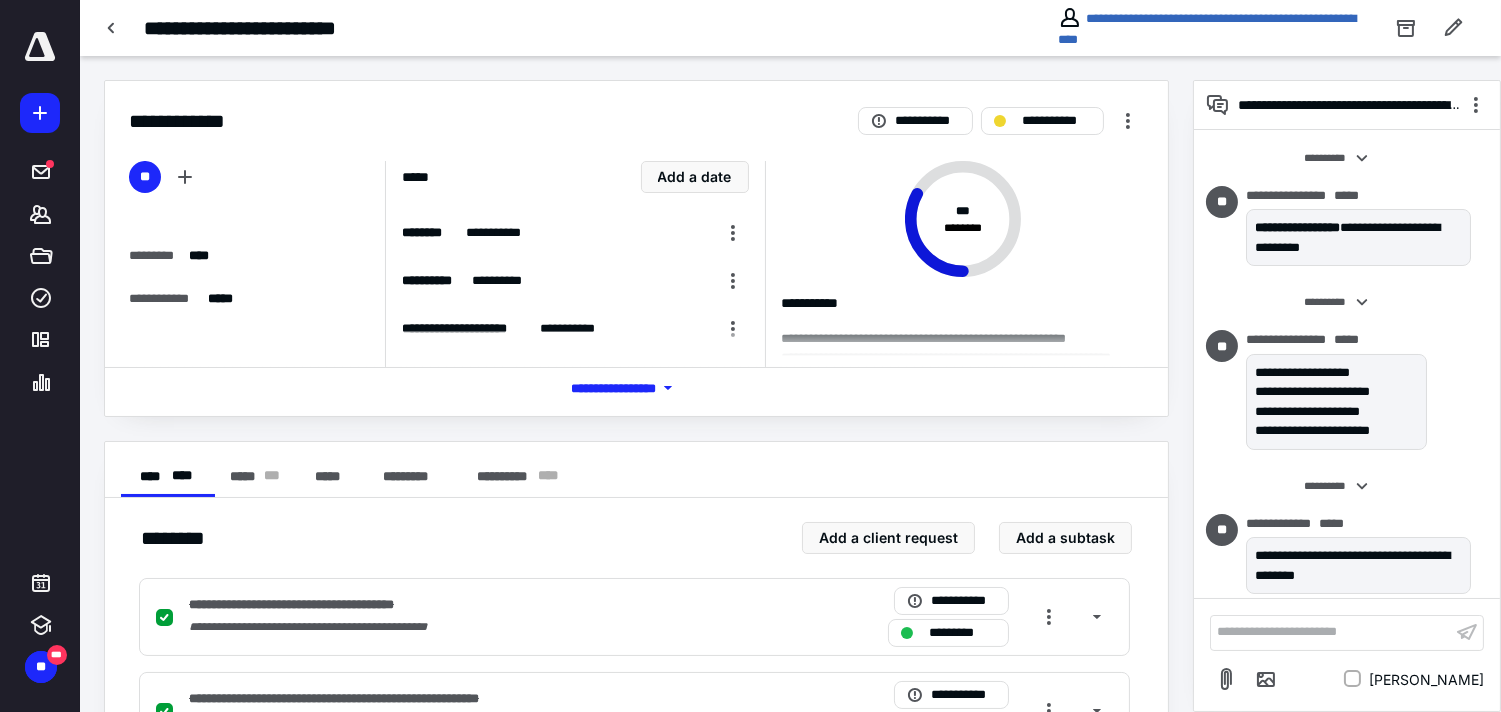 scroll, scrollTop: 364, scrollLeft: 0, axis: vertical 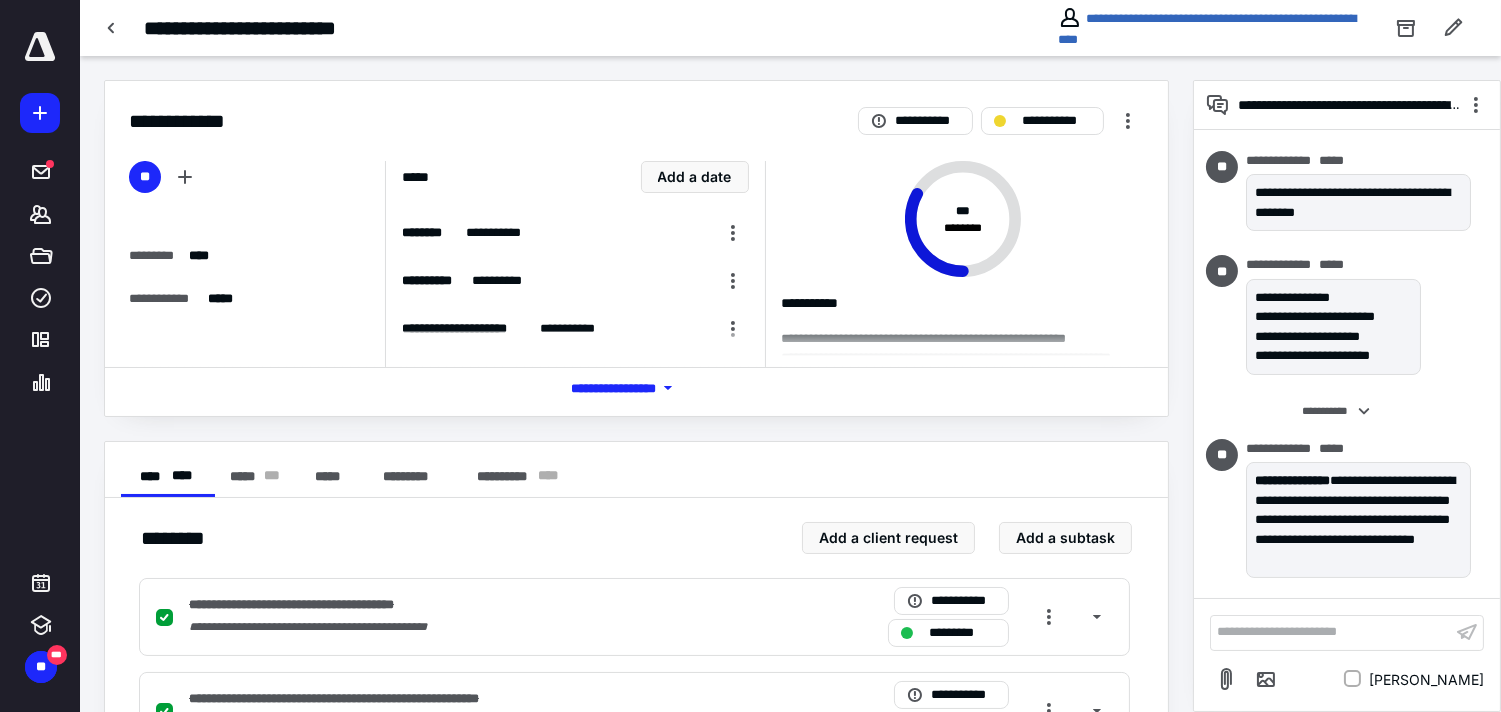 click on "**********" at bounding box center (1331, 632) 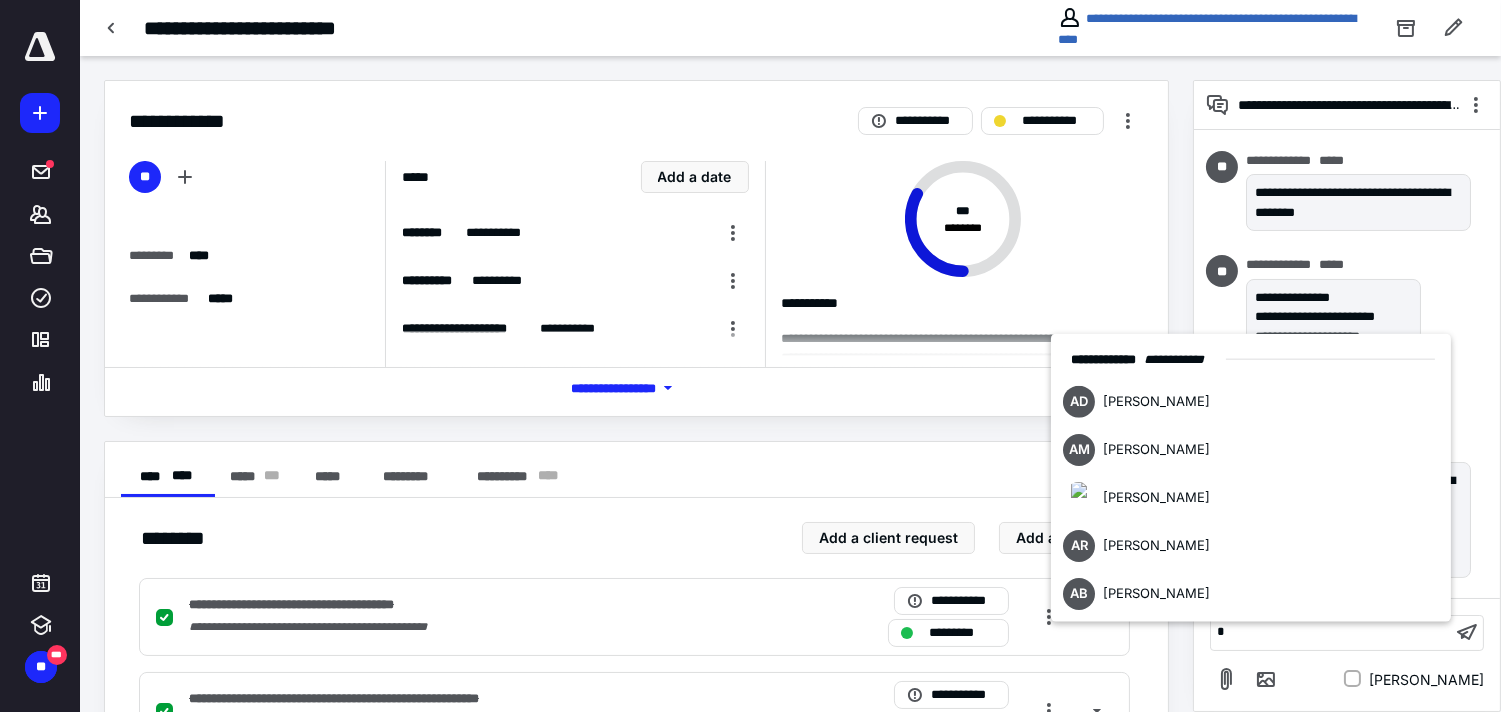 type 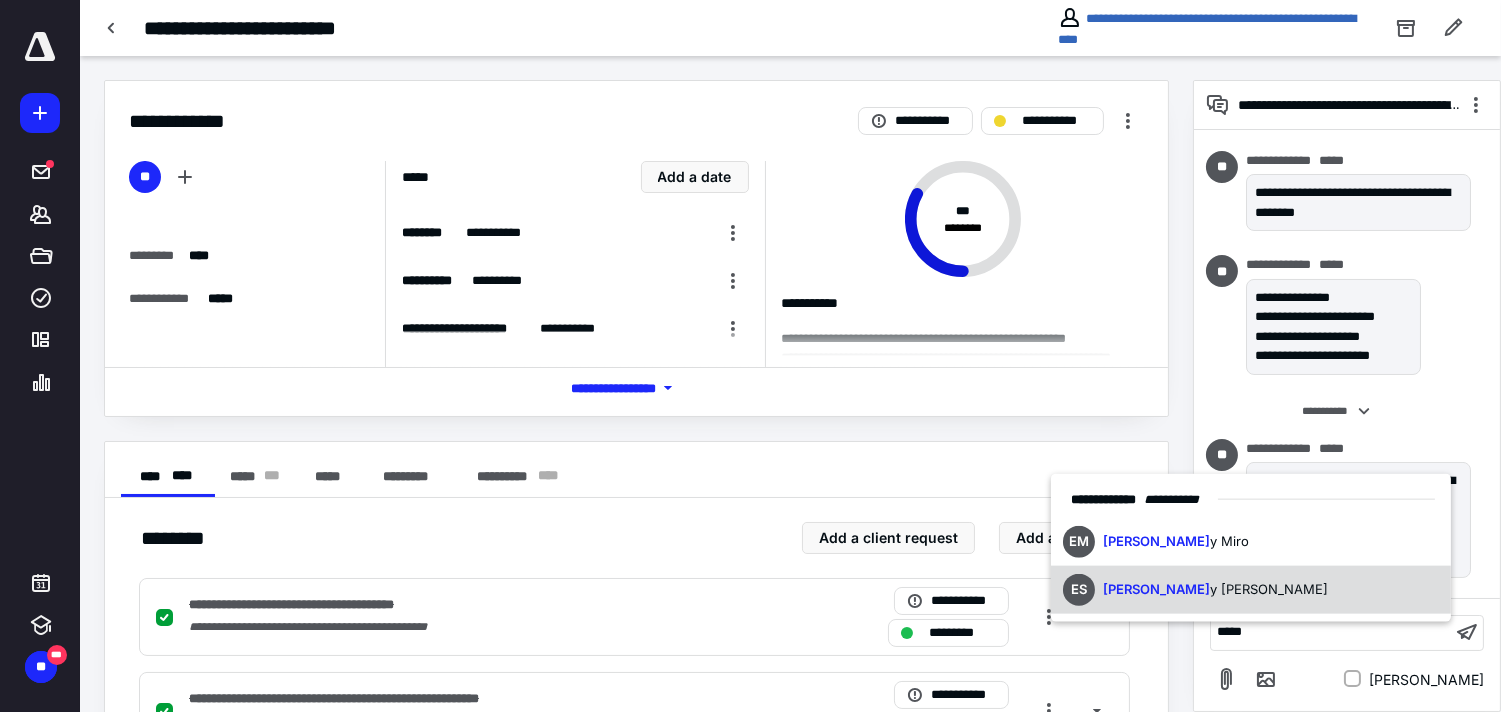 click on "ES [PERSON_NAME]" at bounding box center [1195, 589] 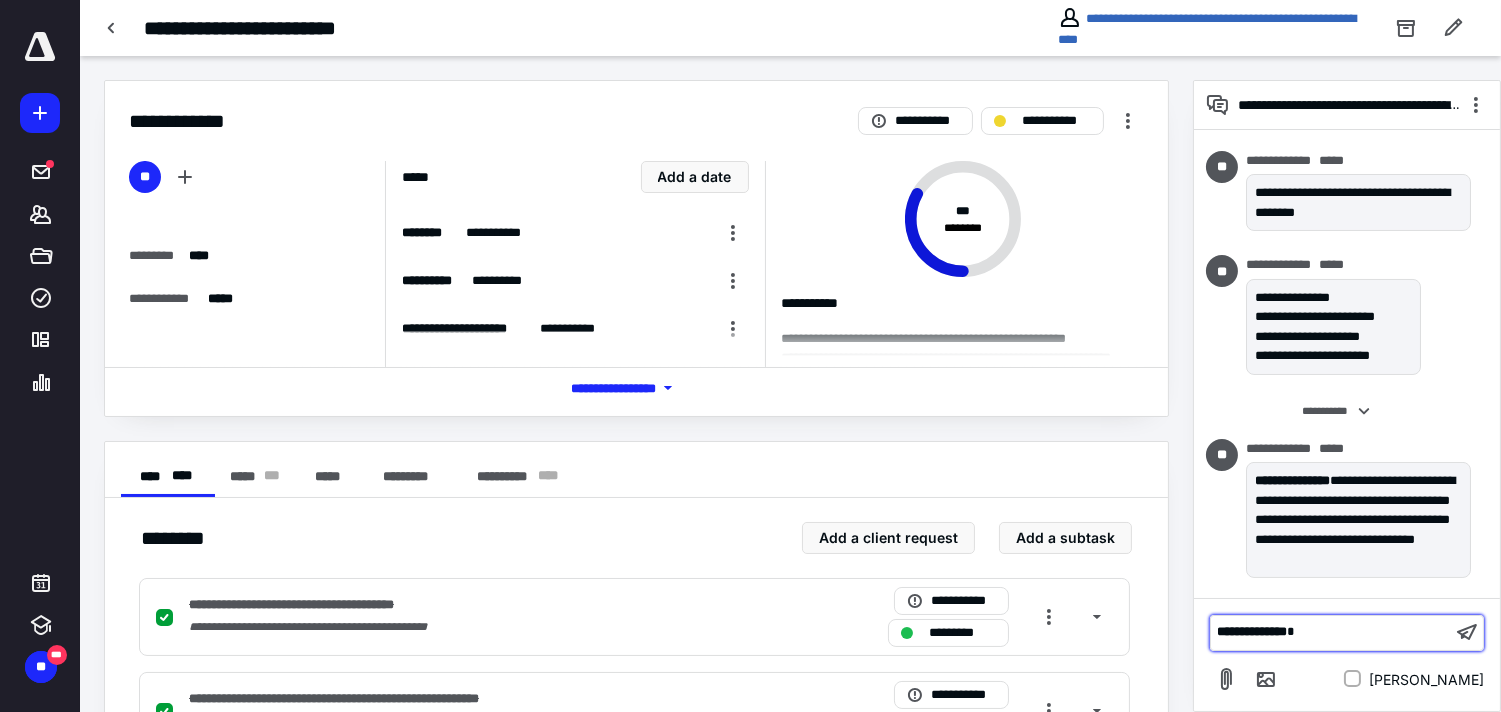 click on "**********" at bounding box center (1331, 632) 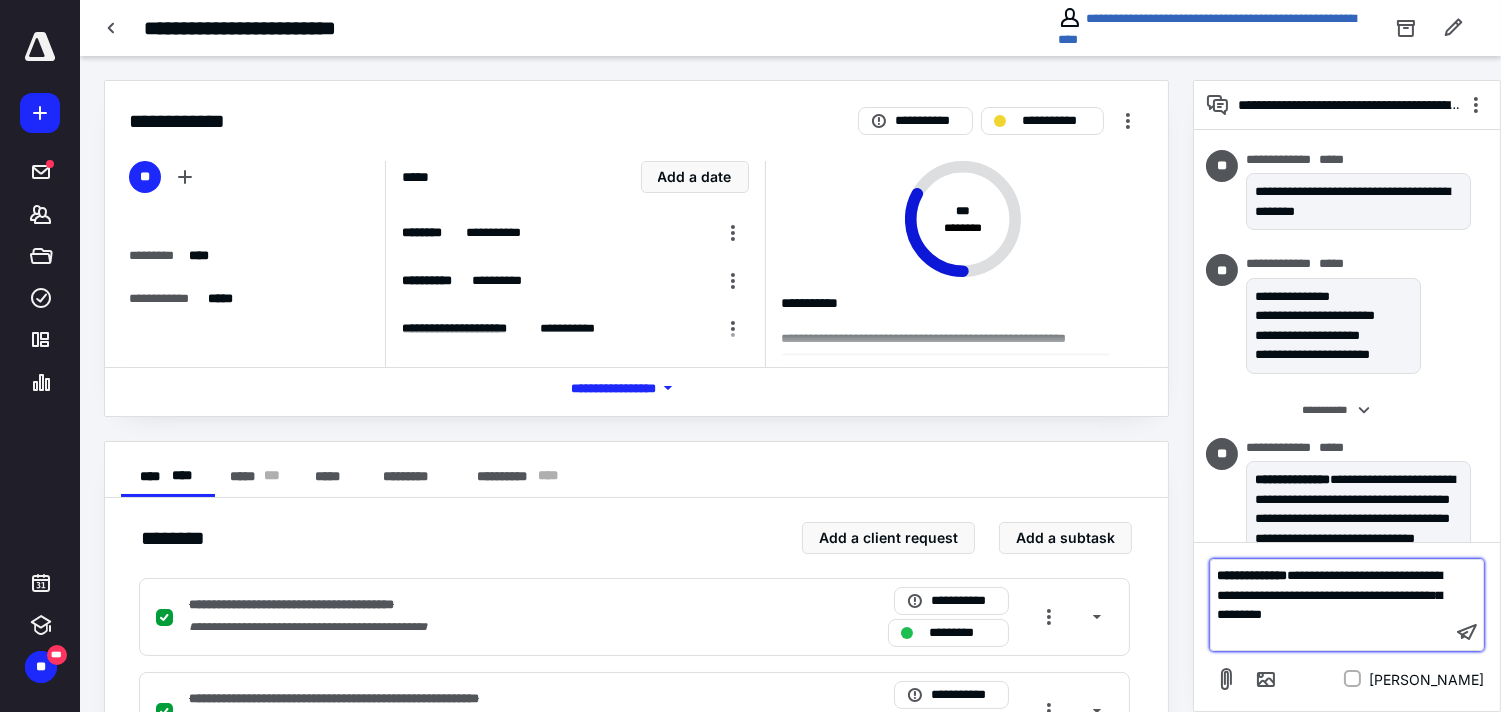 click on "**********" at bounding box center (1329, 595) 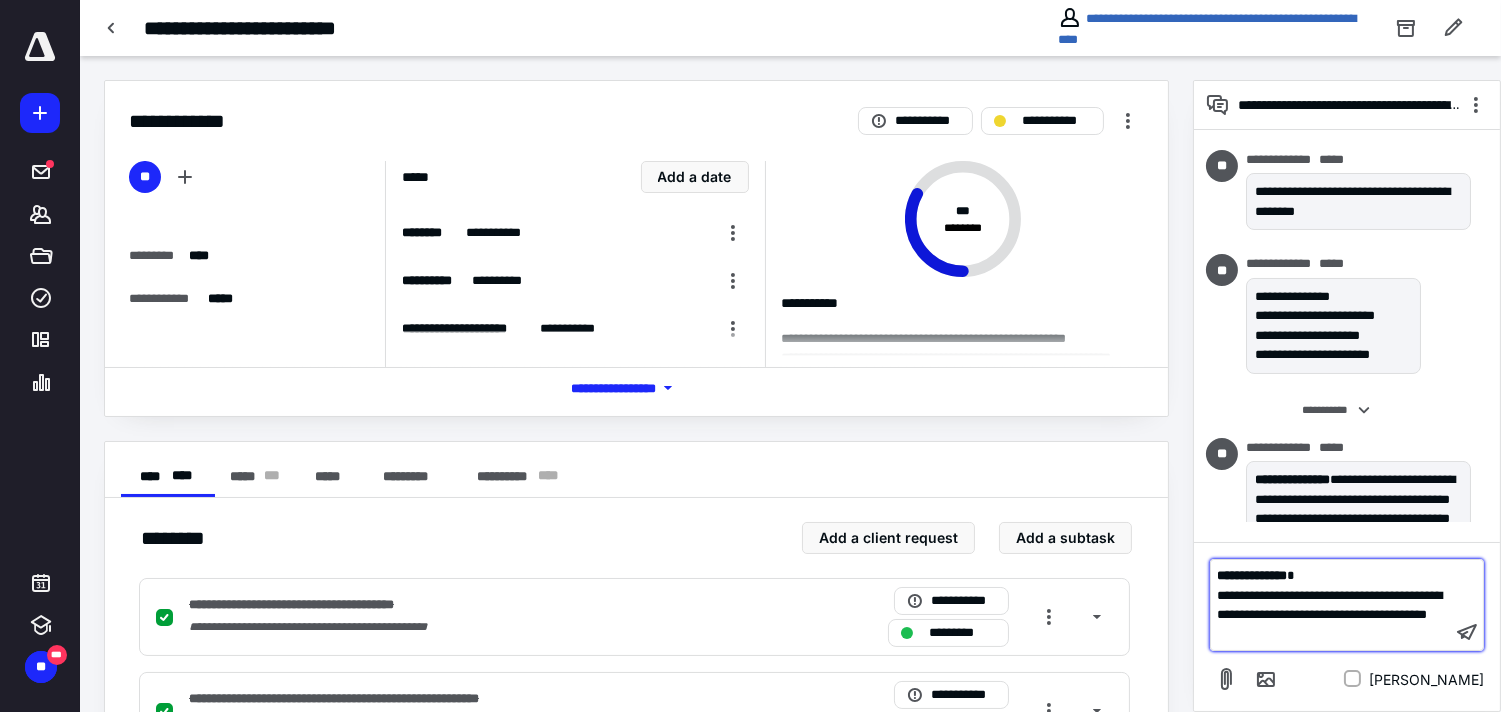 click on "**********" at bounding box center (1329, 605) 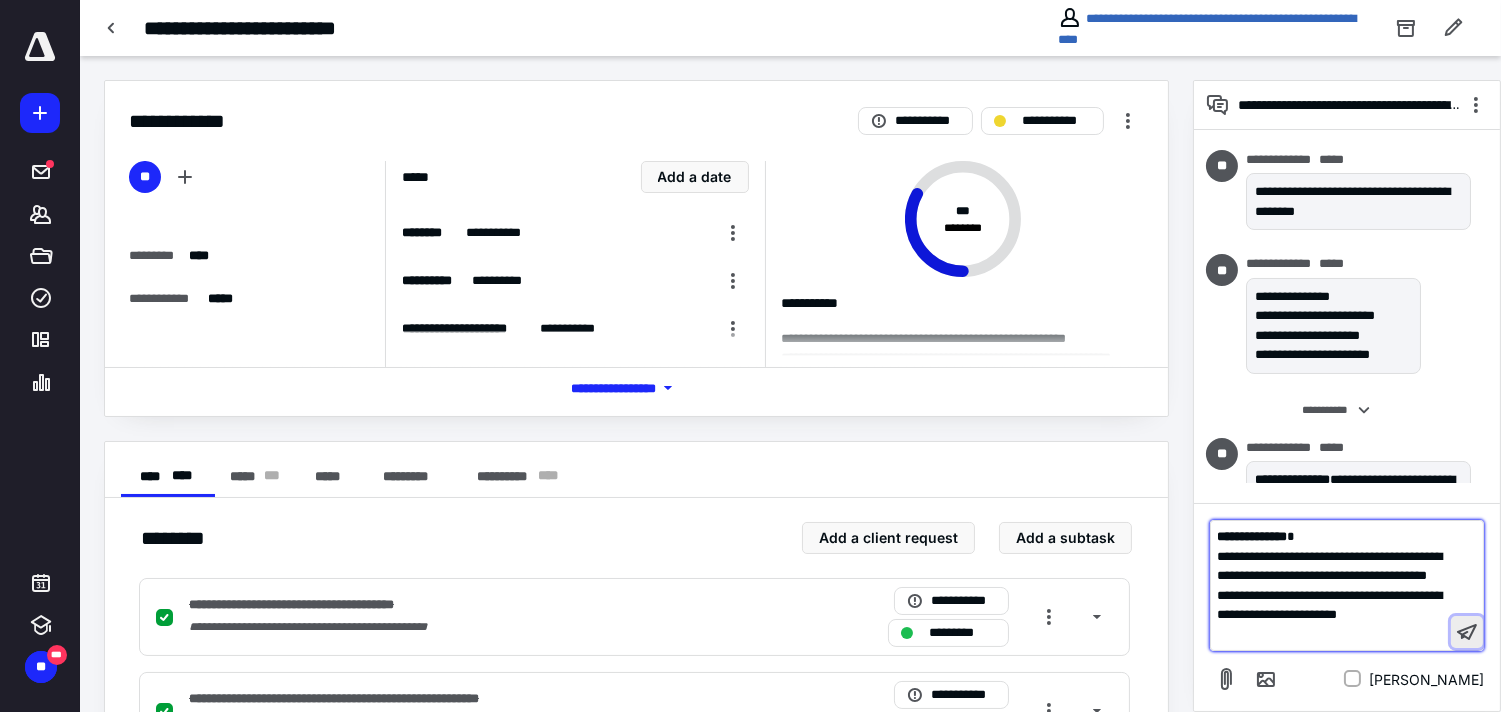 click at bounding box center [1467, 632] 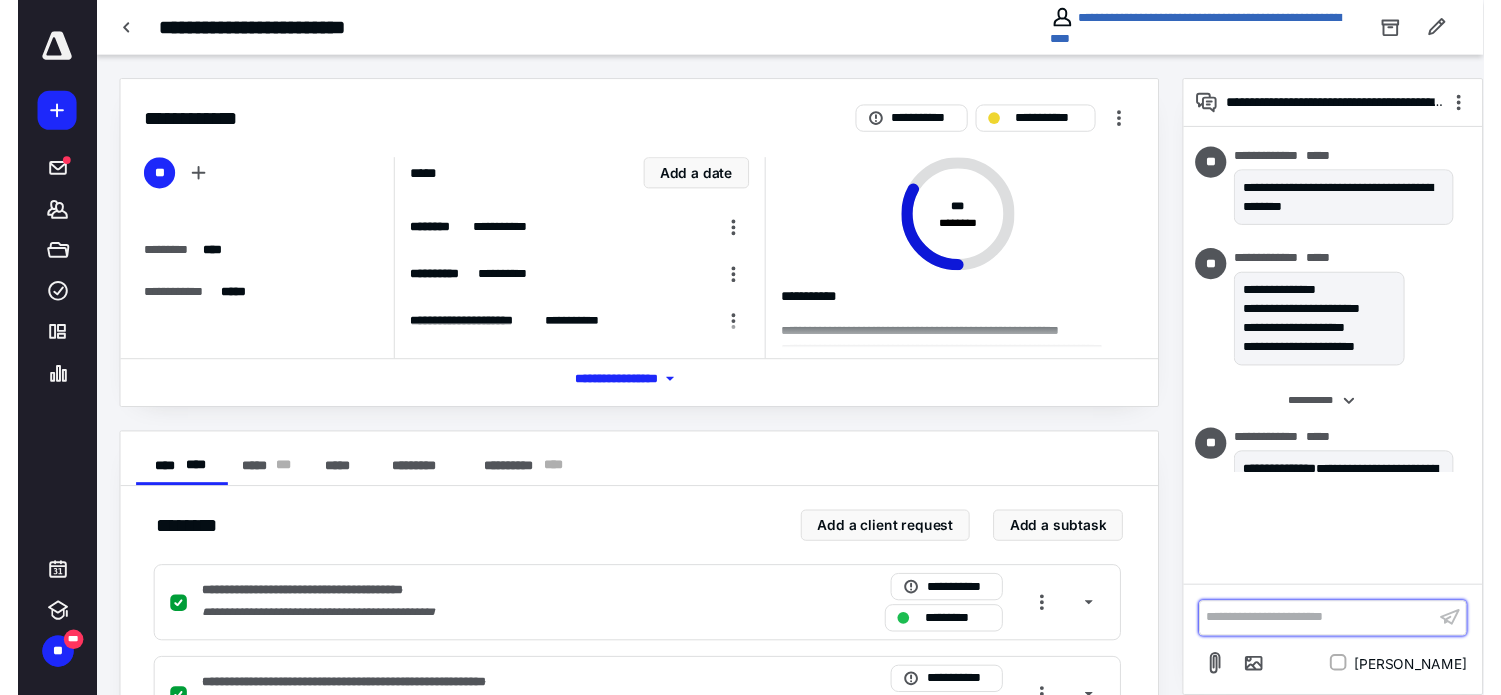 scroll, scrollTop: 585, scrollLeft: 0, axis: vertical 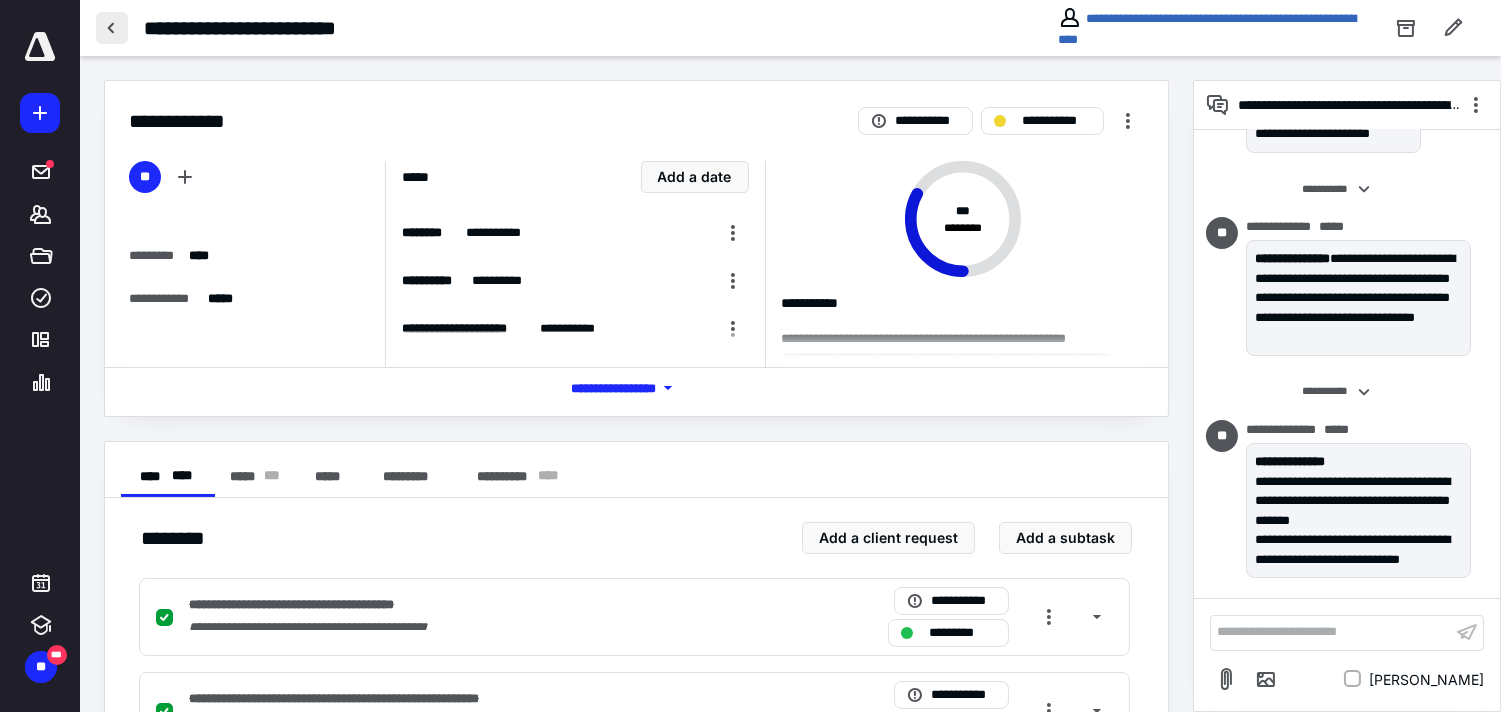 click at bounding box center [112, 28] 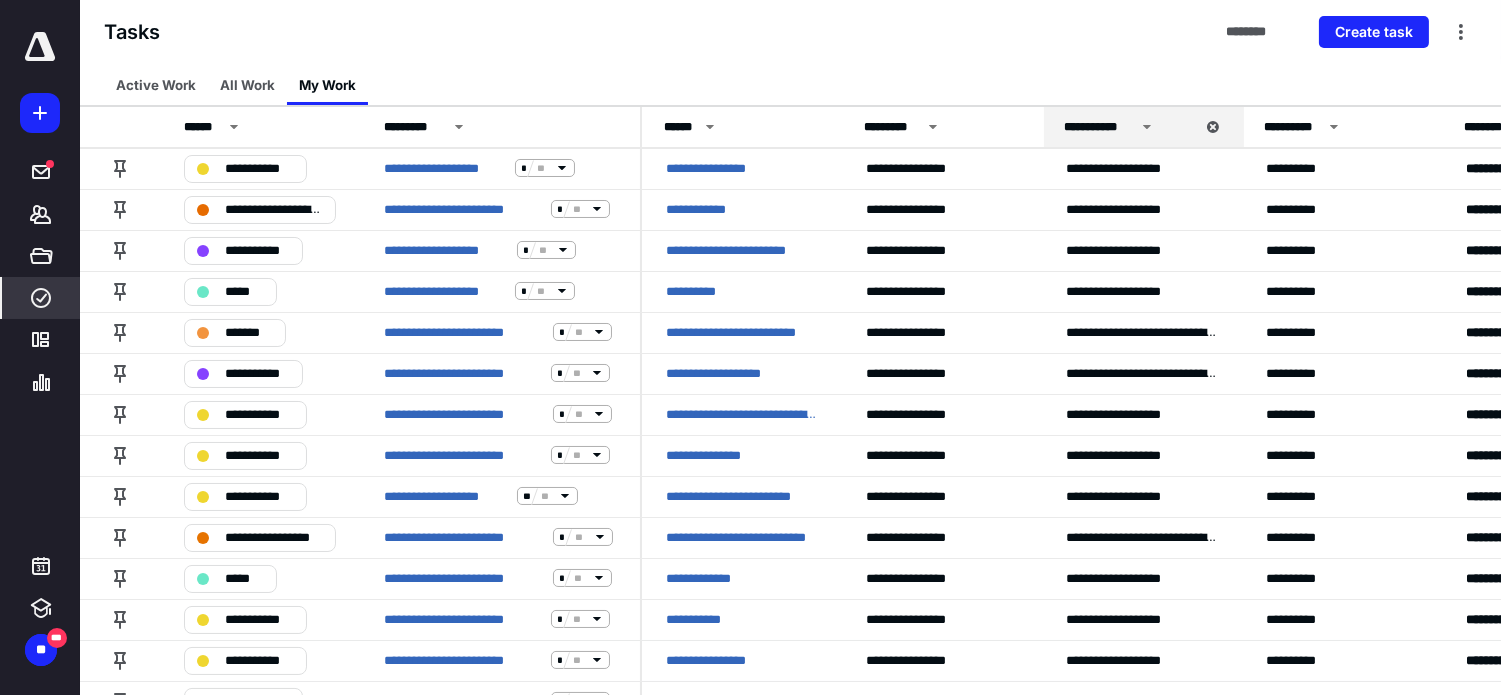 click on "Tasks ******** Create task" at bounding box center [790, 32] 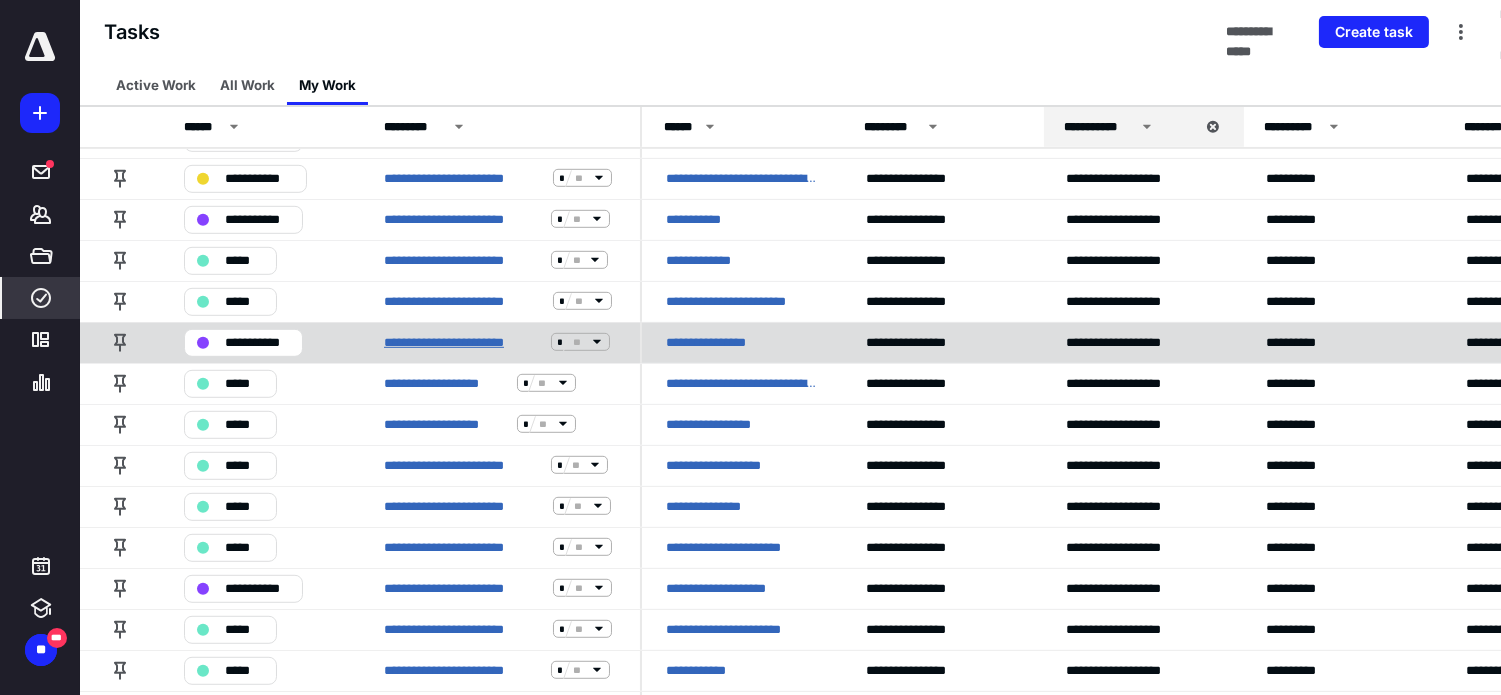 click on "**********" at bounding box center (463, 342) 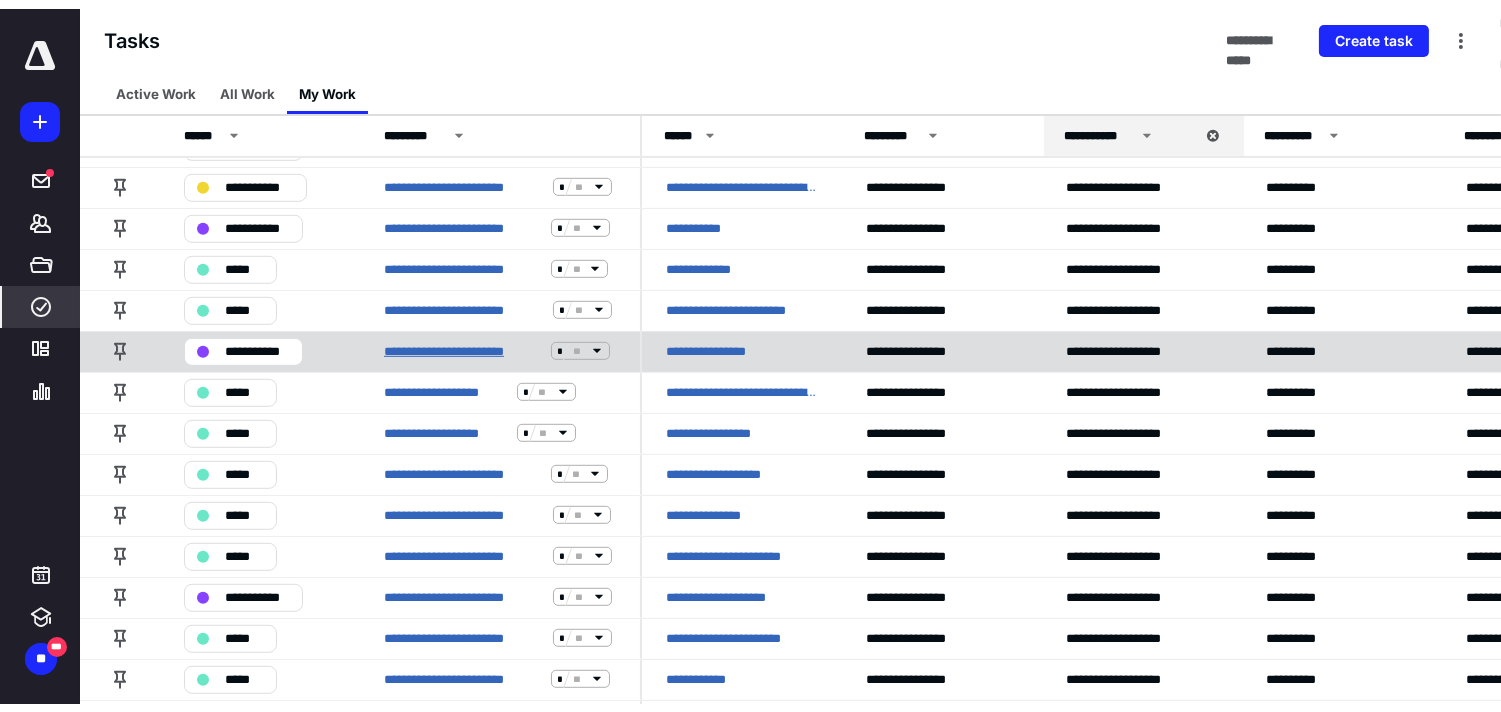 scroll, scrollTop: 0, scrollLeft: 0, axis: both 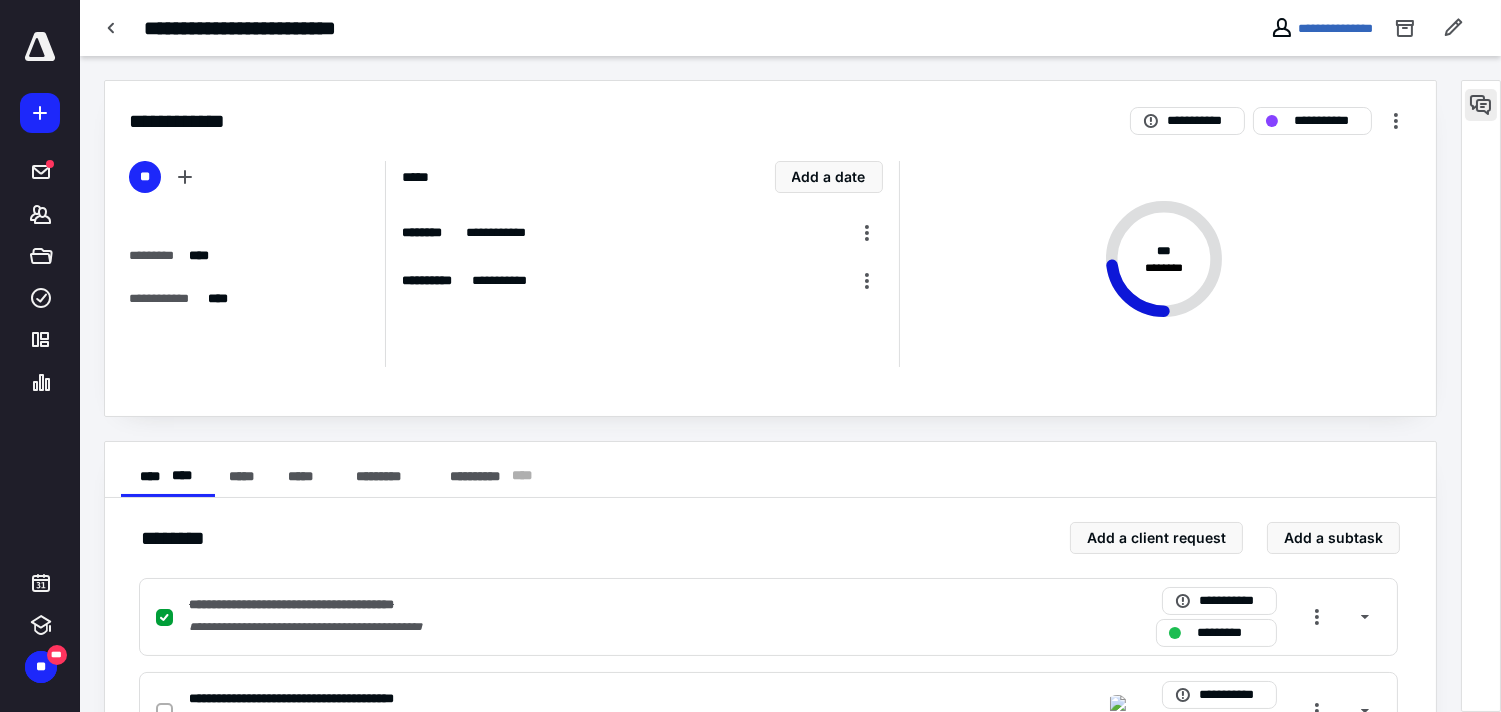 click at bounding box center [1481, 105] 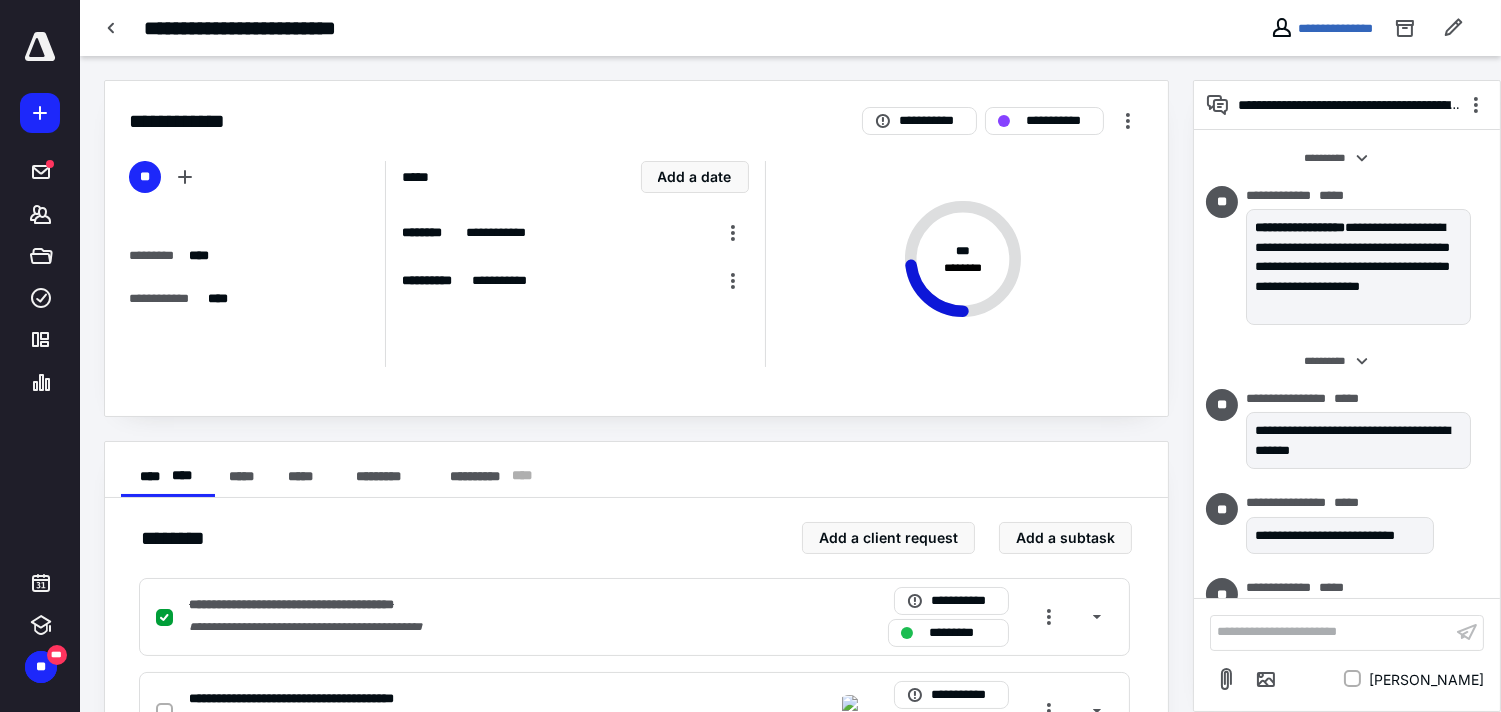 scroll, scrollTop: 264, scrollLeft: 0, axis: vertical 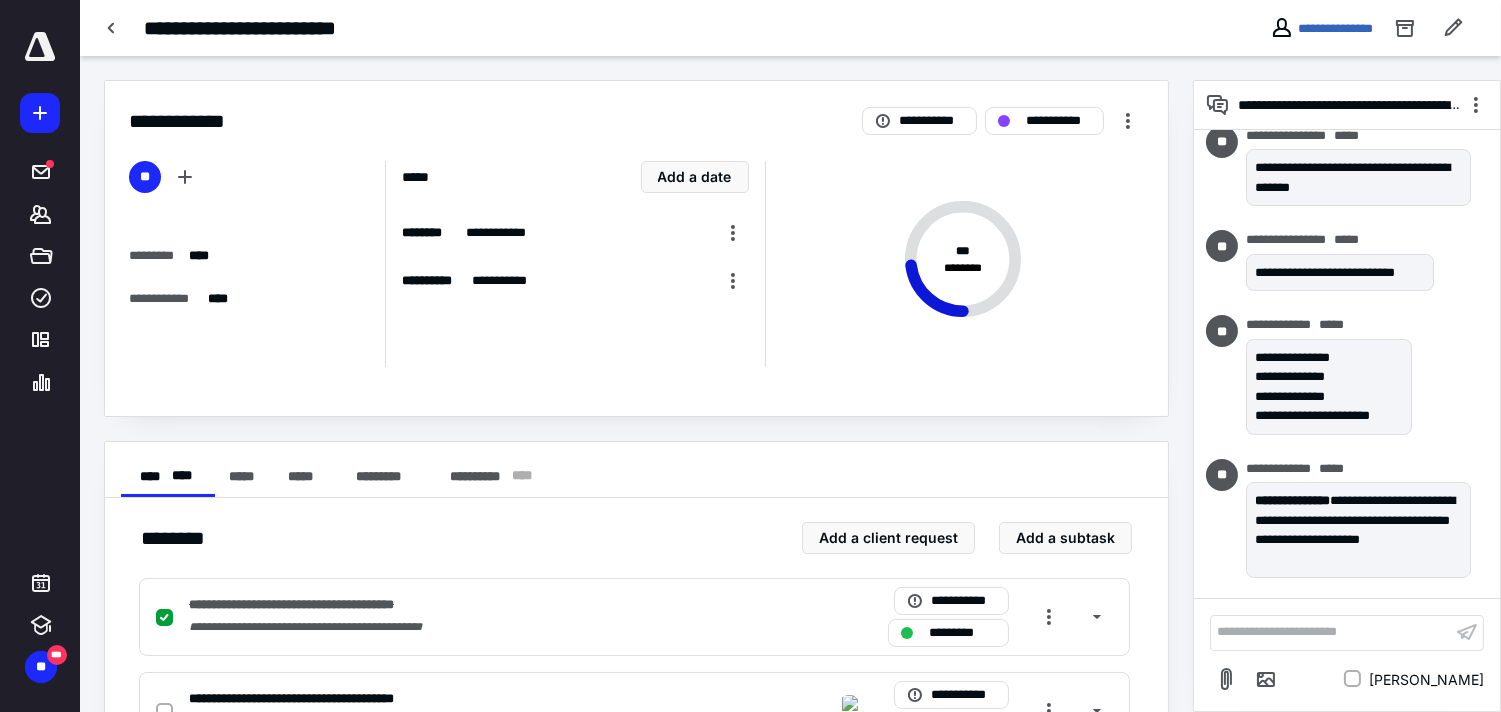 click on "**********" at bounding box center (1331, 632) 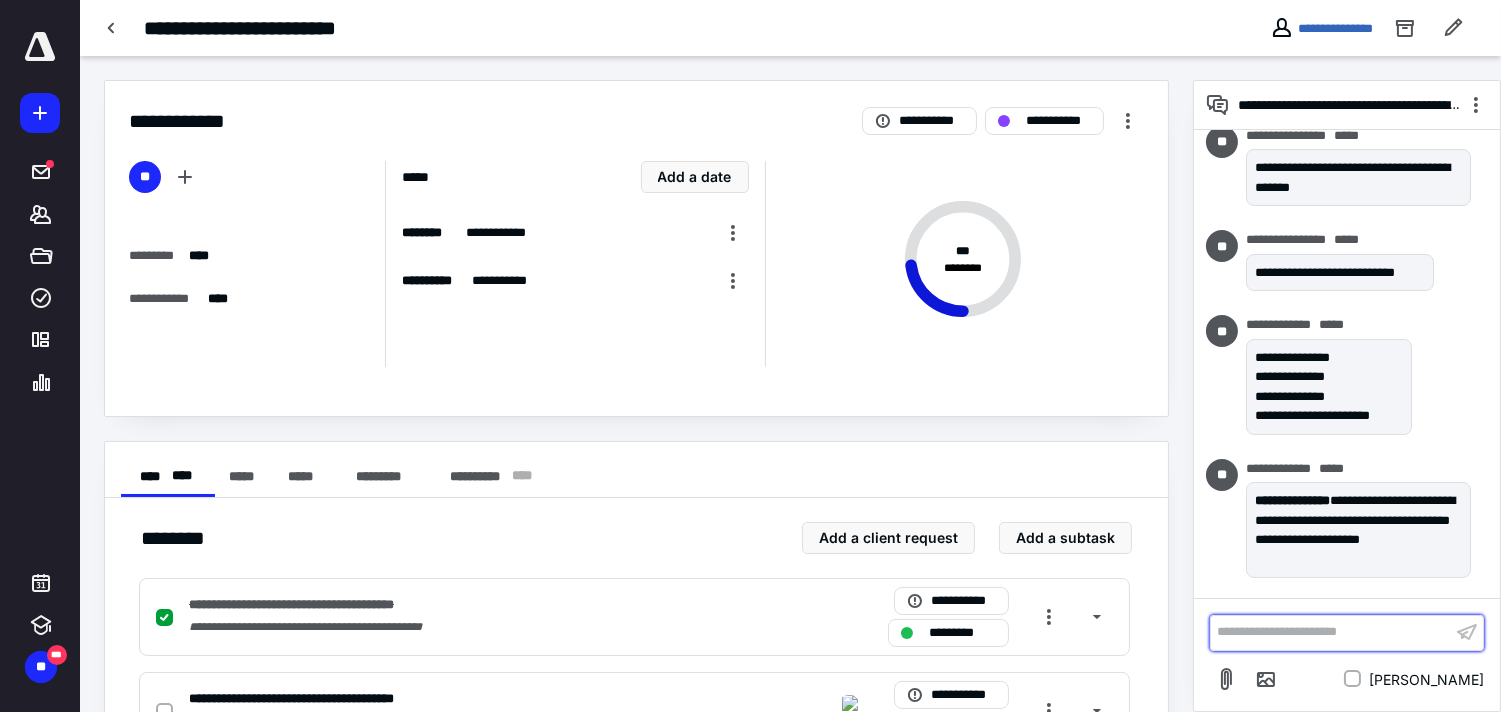 click on "**********" at bounding box center [1331, 632] 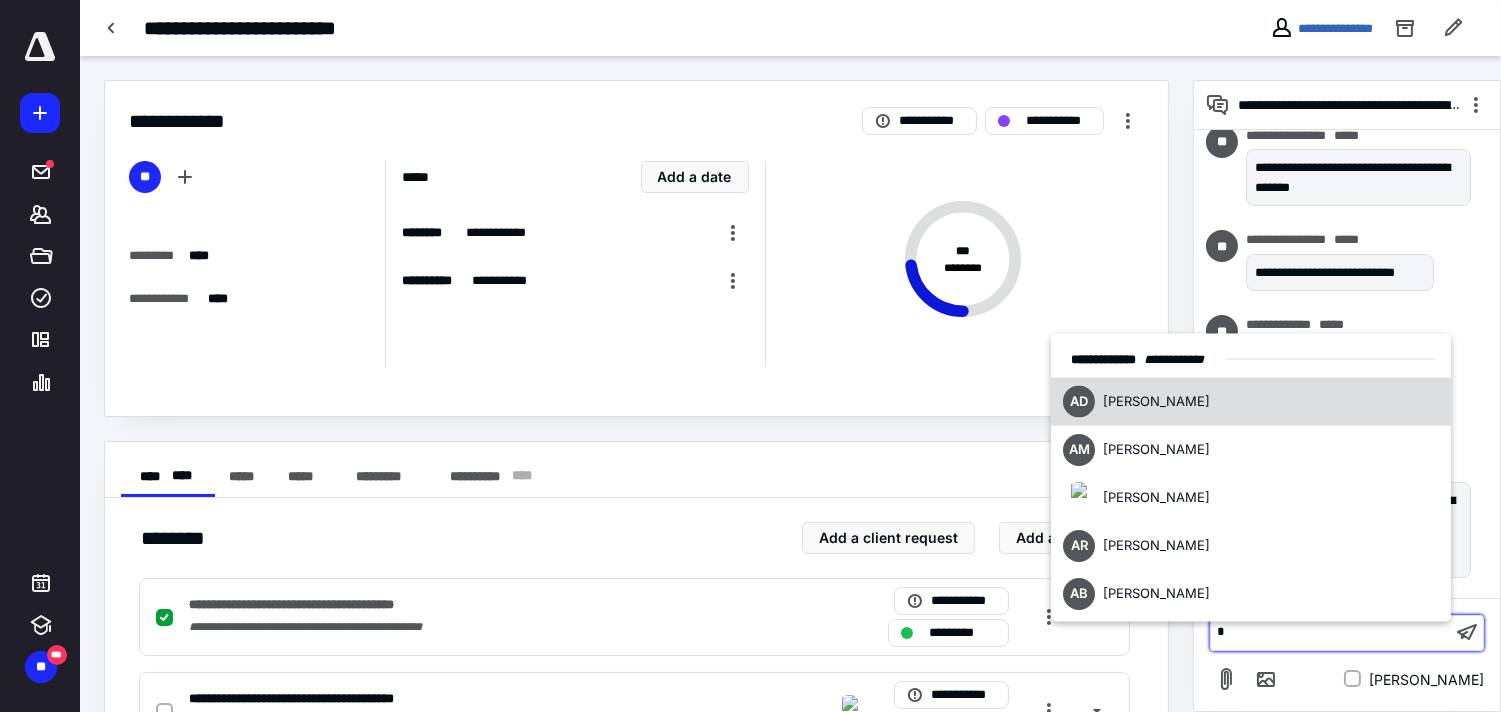 type 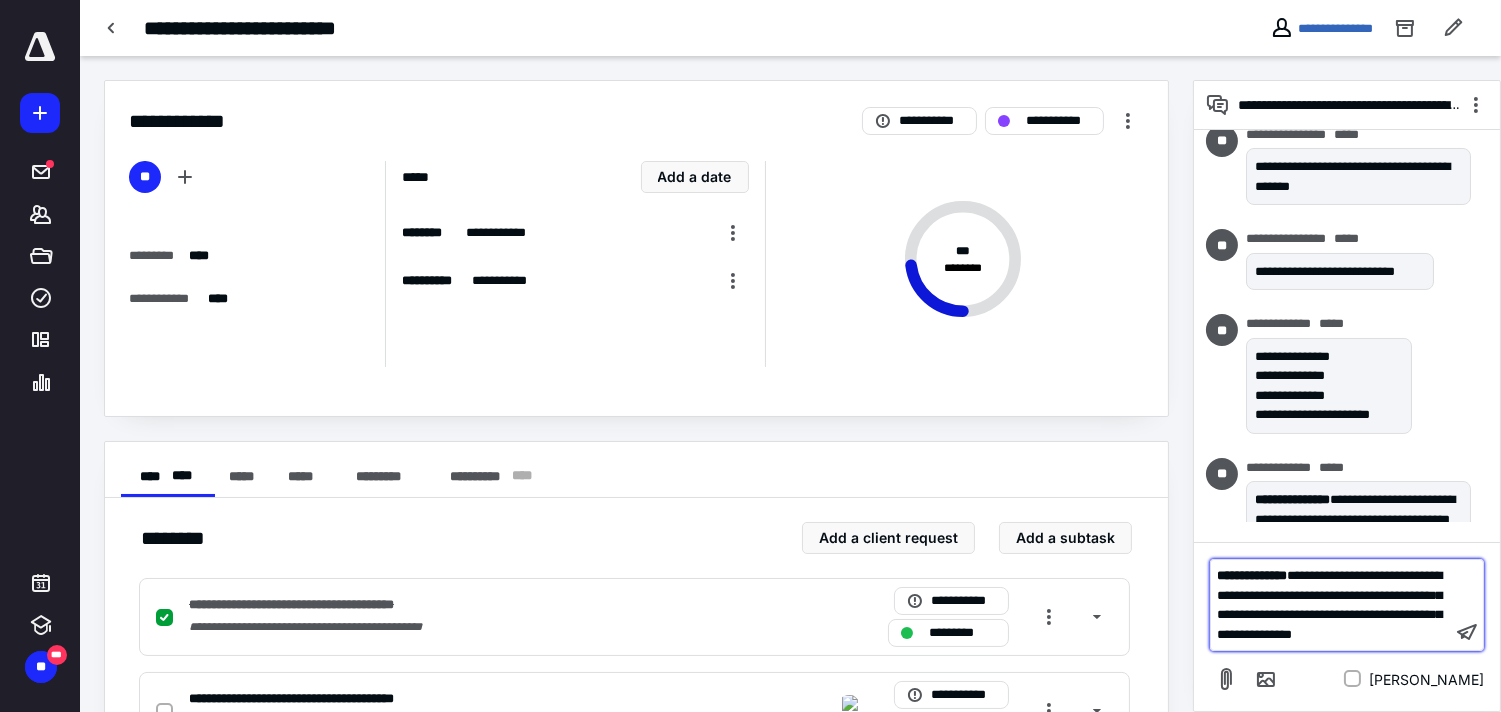 click on "**********" at bounding box center [1329, 605] 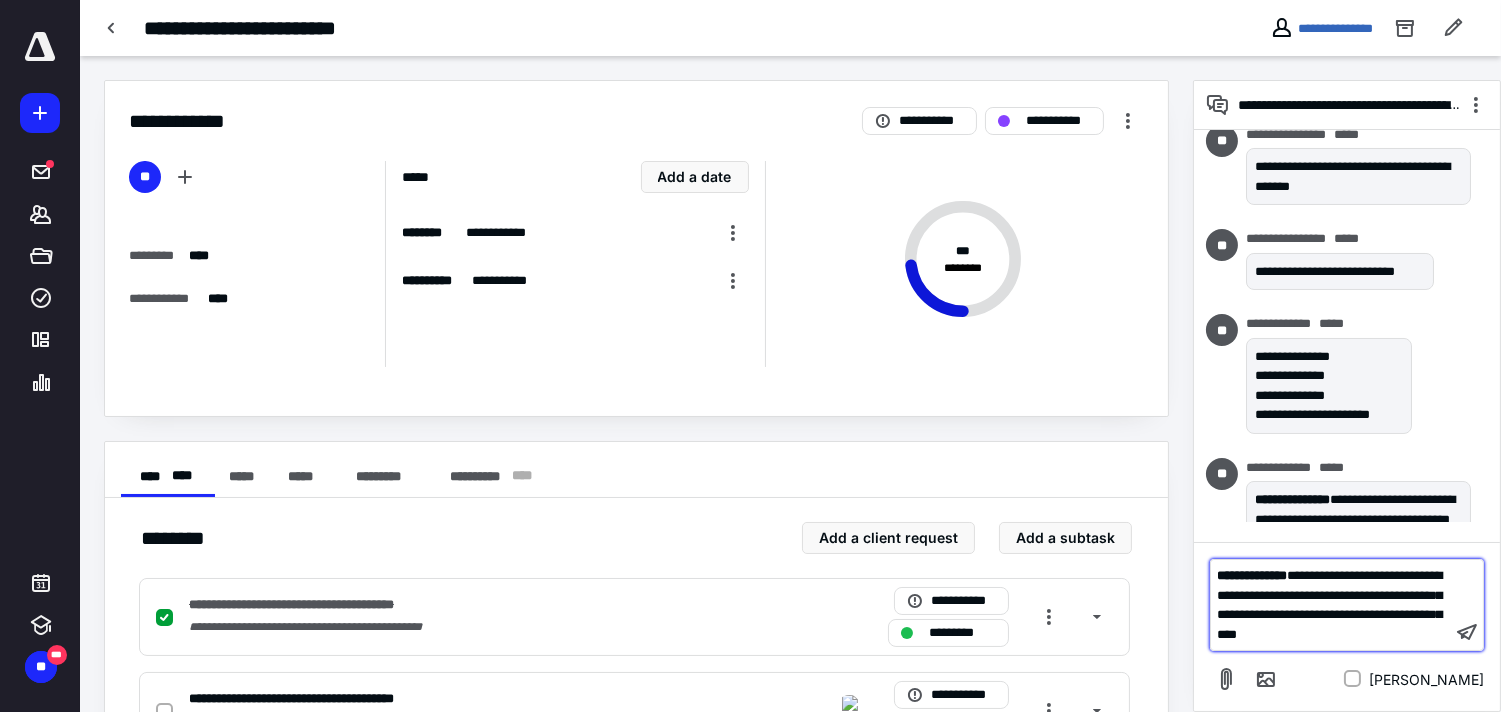 click on "**********" at bounding box center [1329, 605] 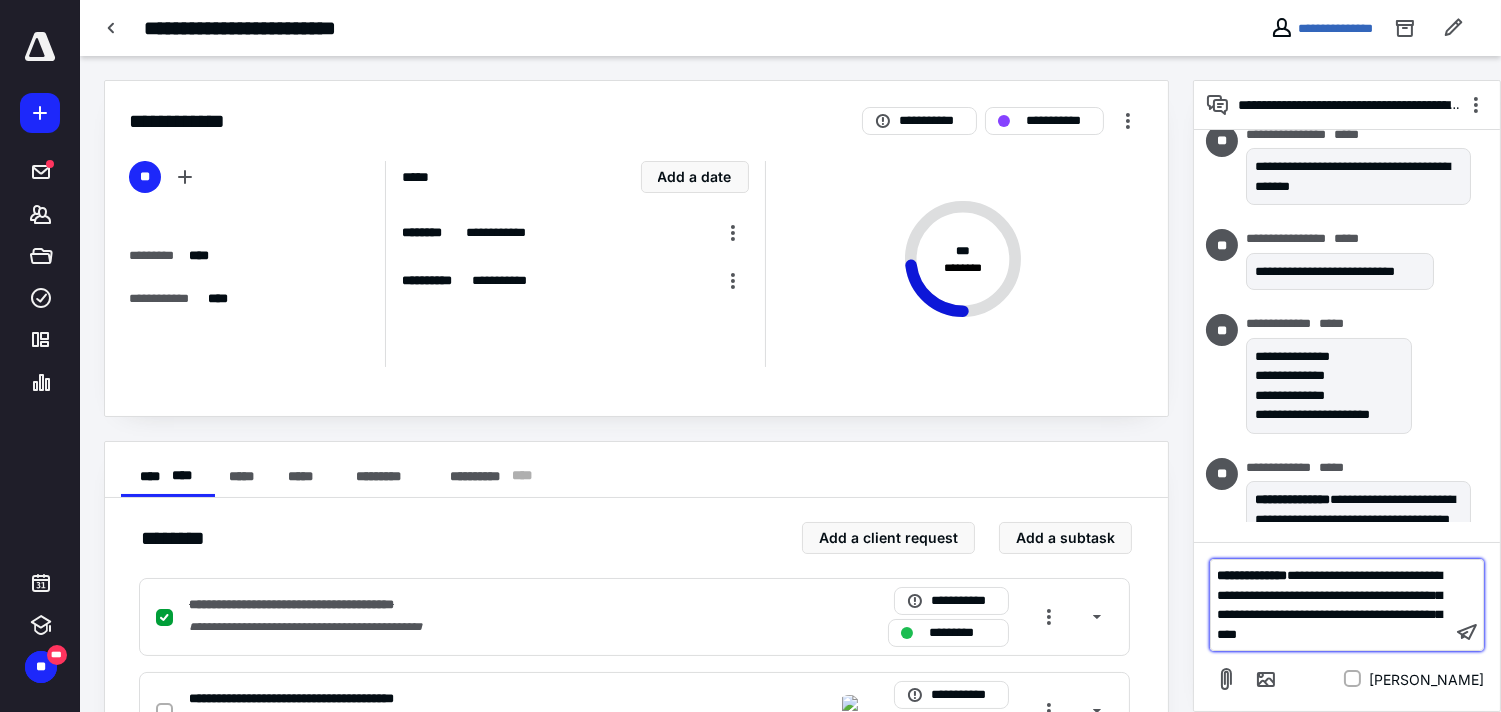 click on "**********" at bounding box center (1329, 605) 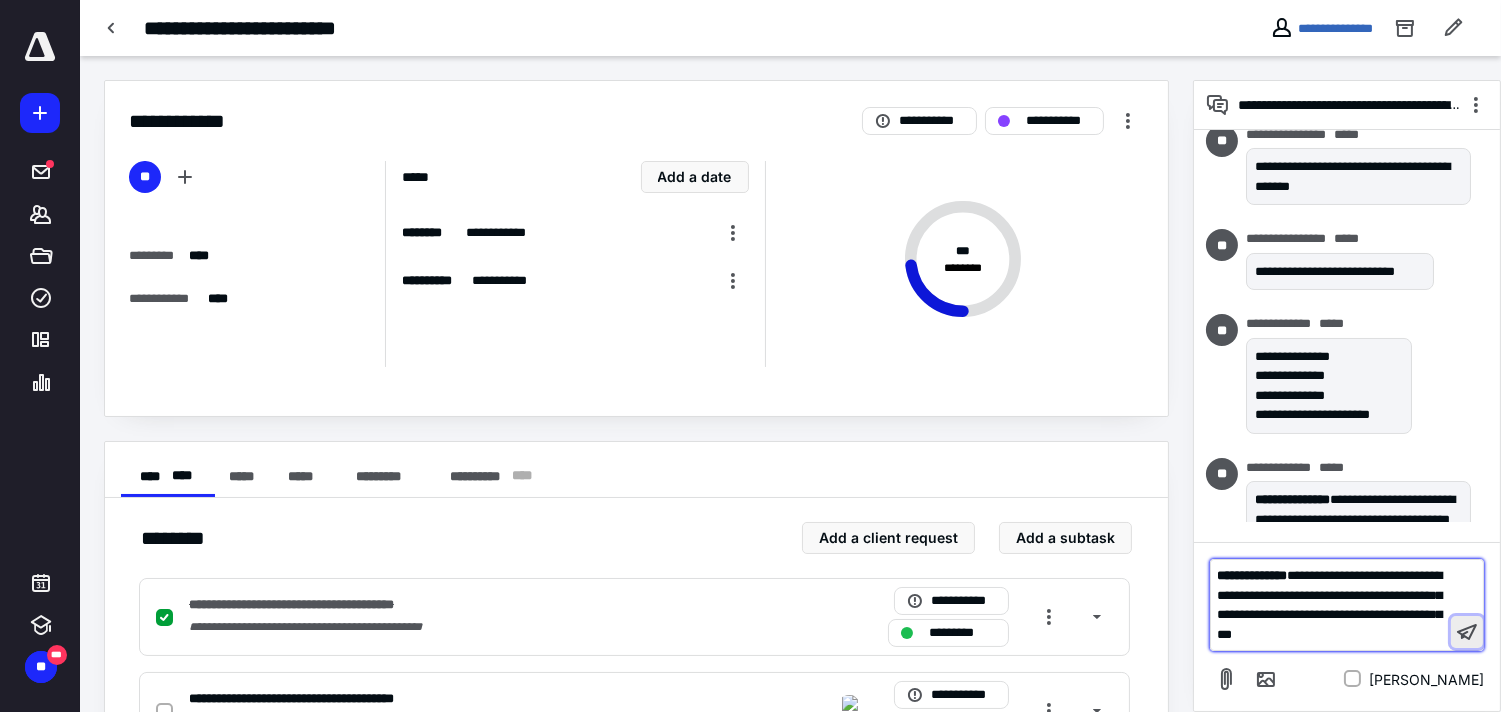 click at bounding box center (1467, 632) 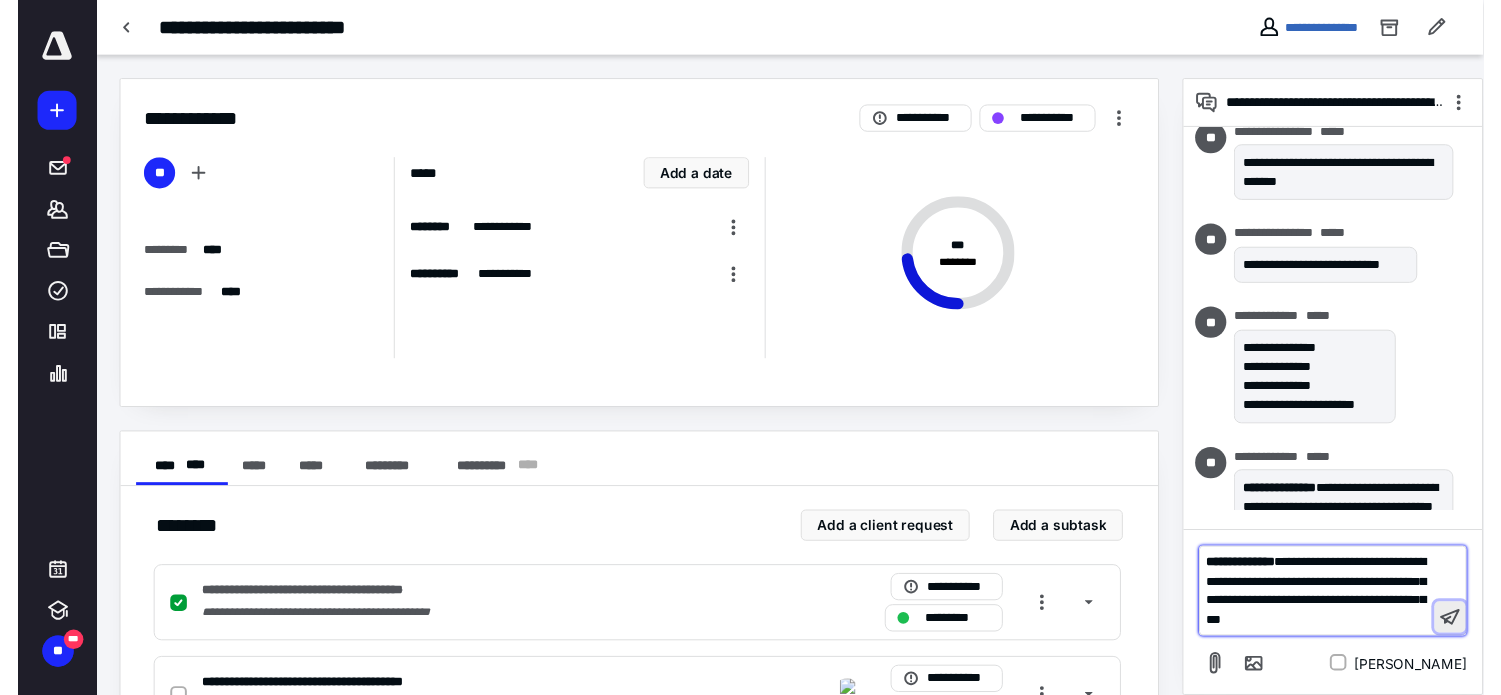 scroll, scrollTop: 466, scrollLeft: 0, axis: vertical 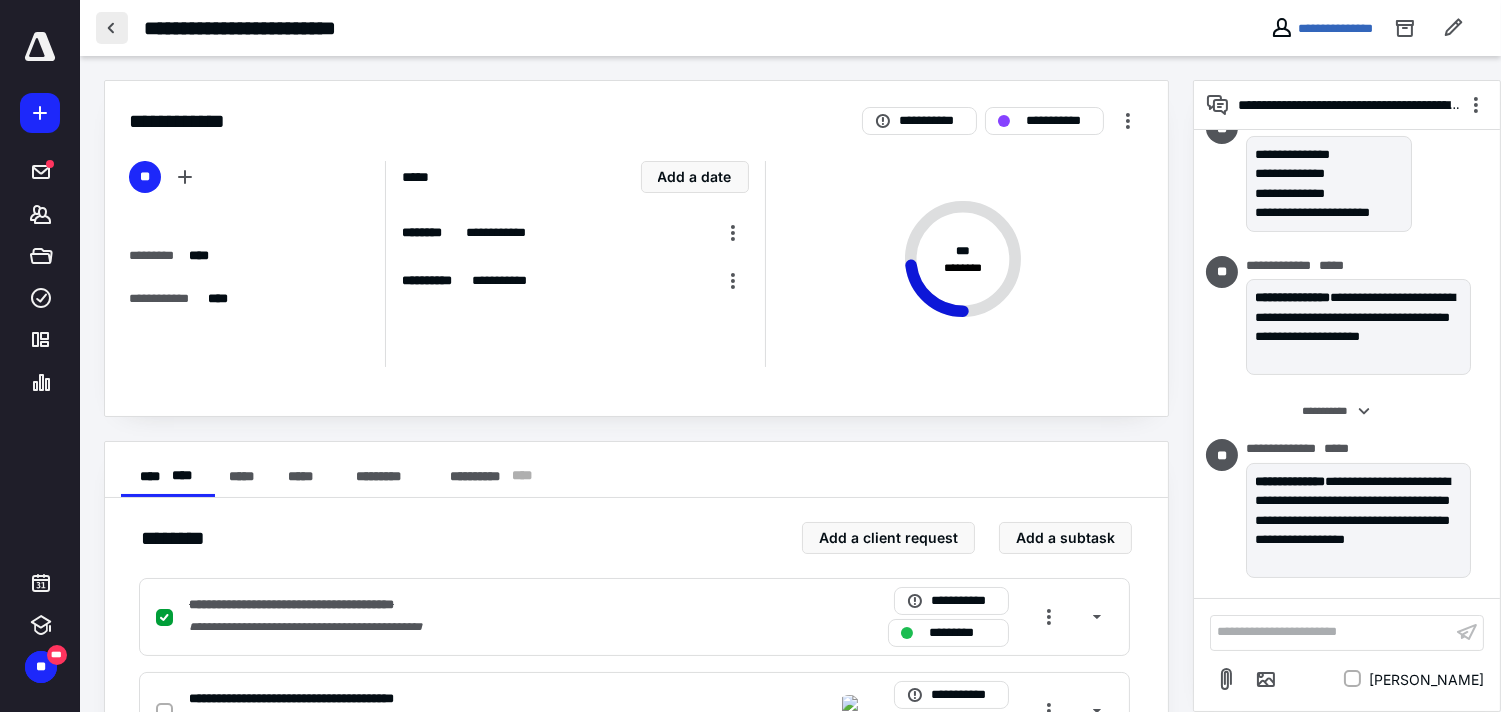 click at bounding box center [112, 28] 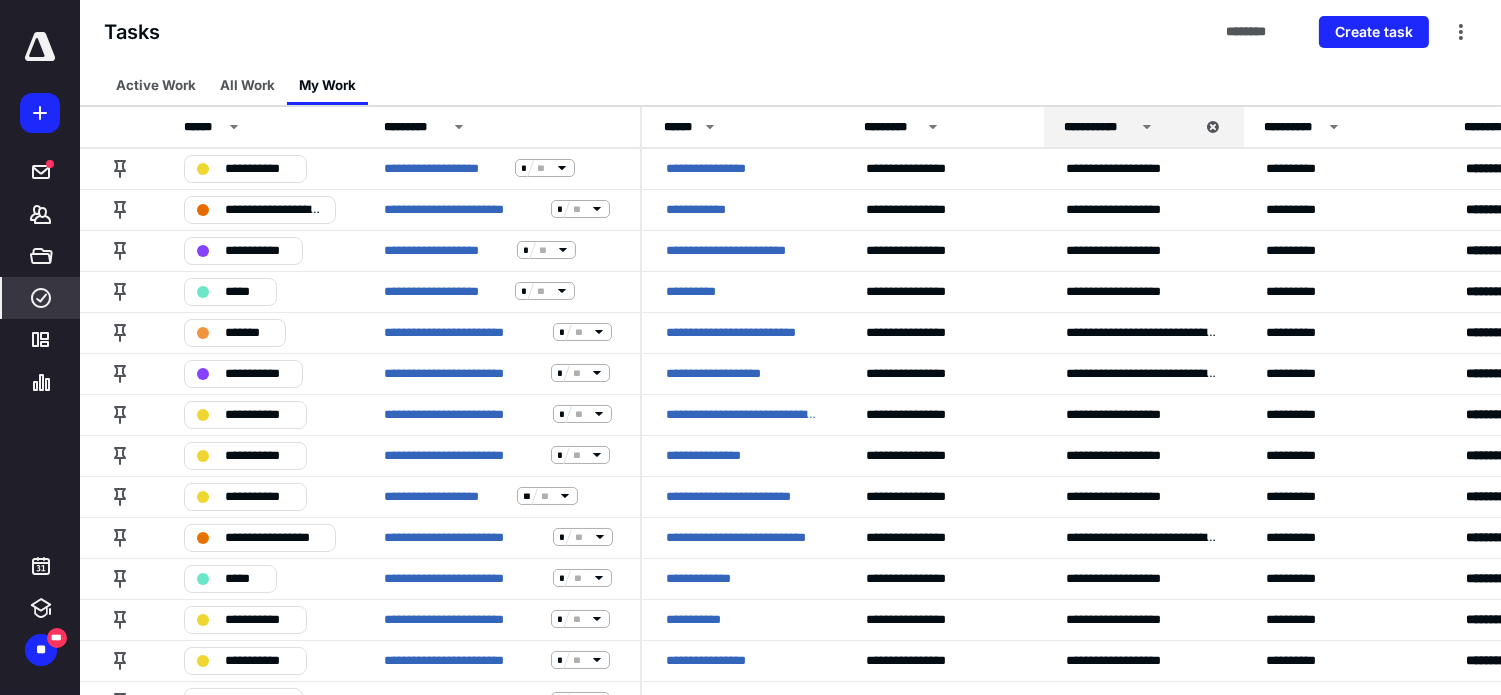 click on "Tasks ******** Create task" at bounding box center (790, 32) 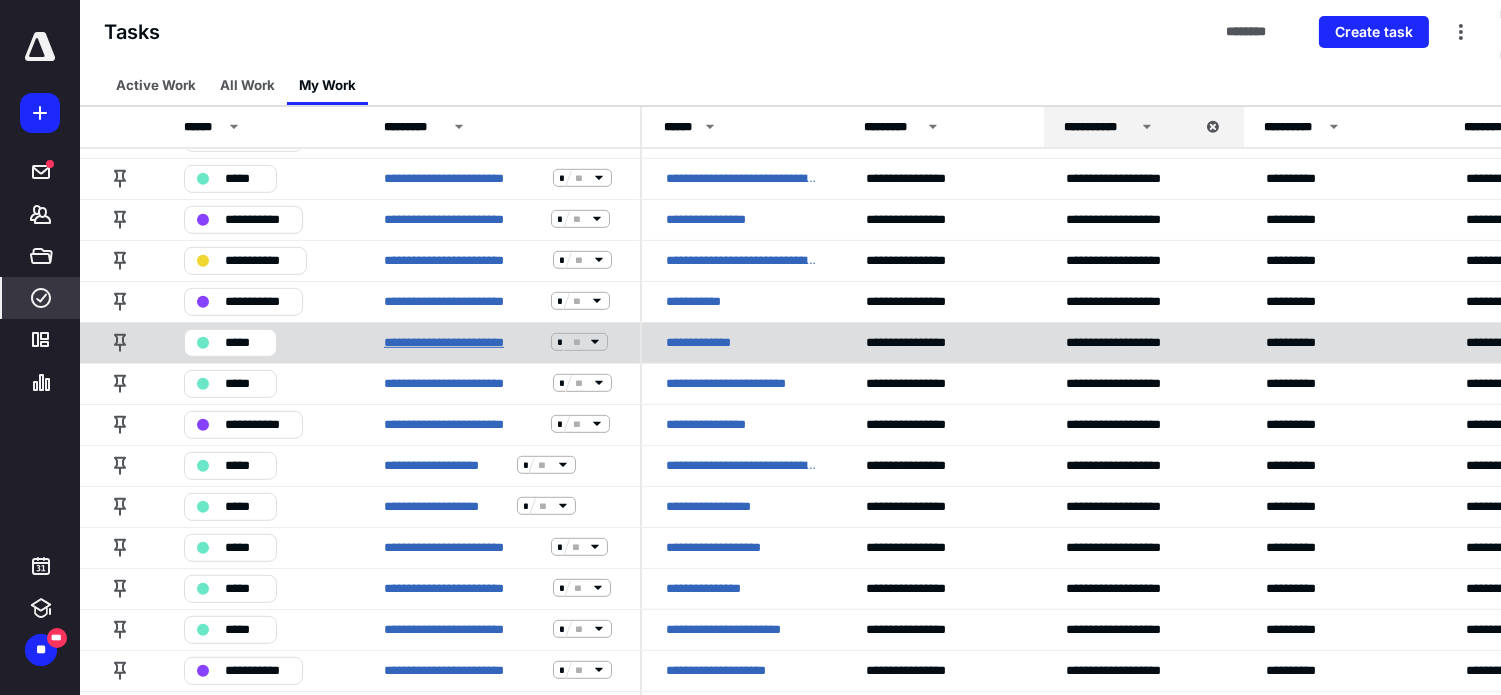 click on "**********" at bounding box center [463, 342] 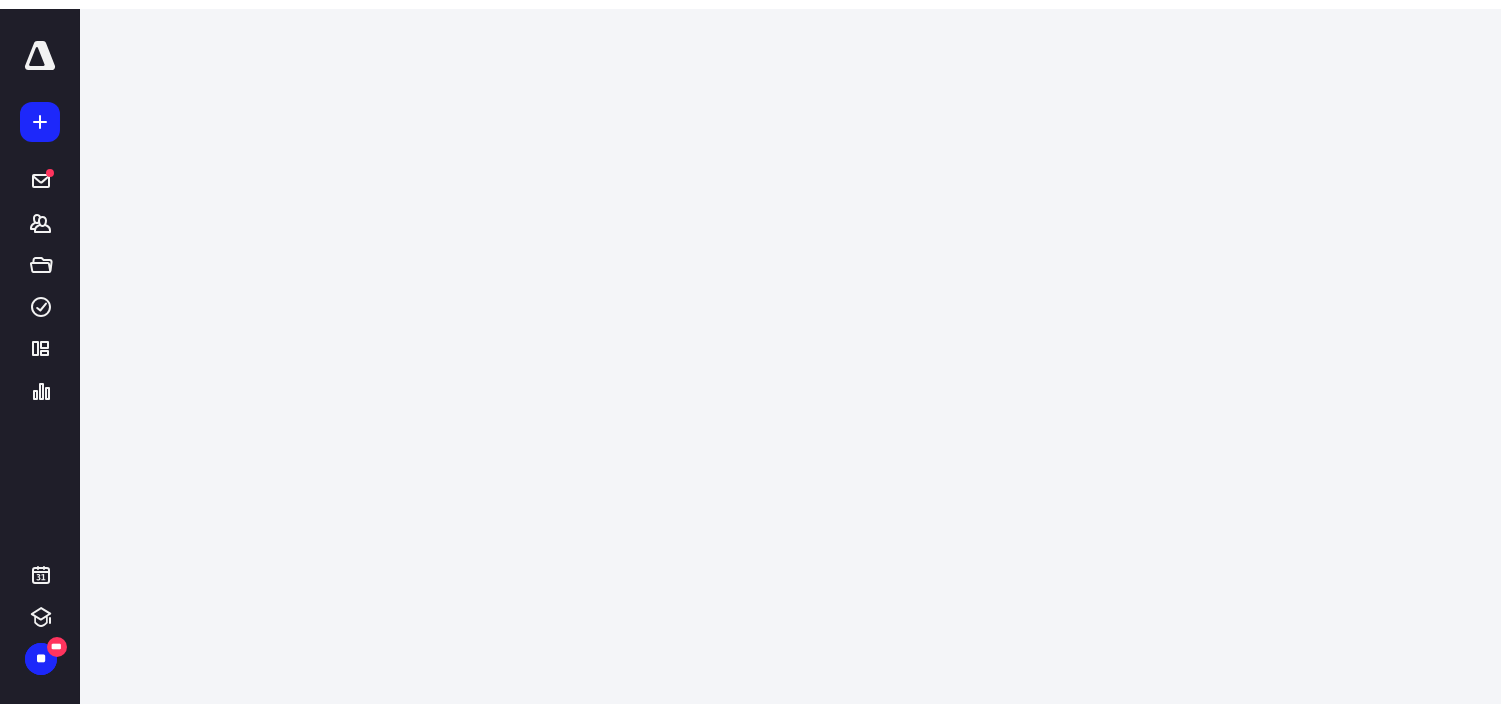 scroll, scrollTop: 0, scrollLeft: 0, axis: both 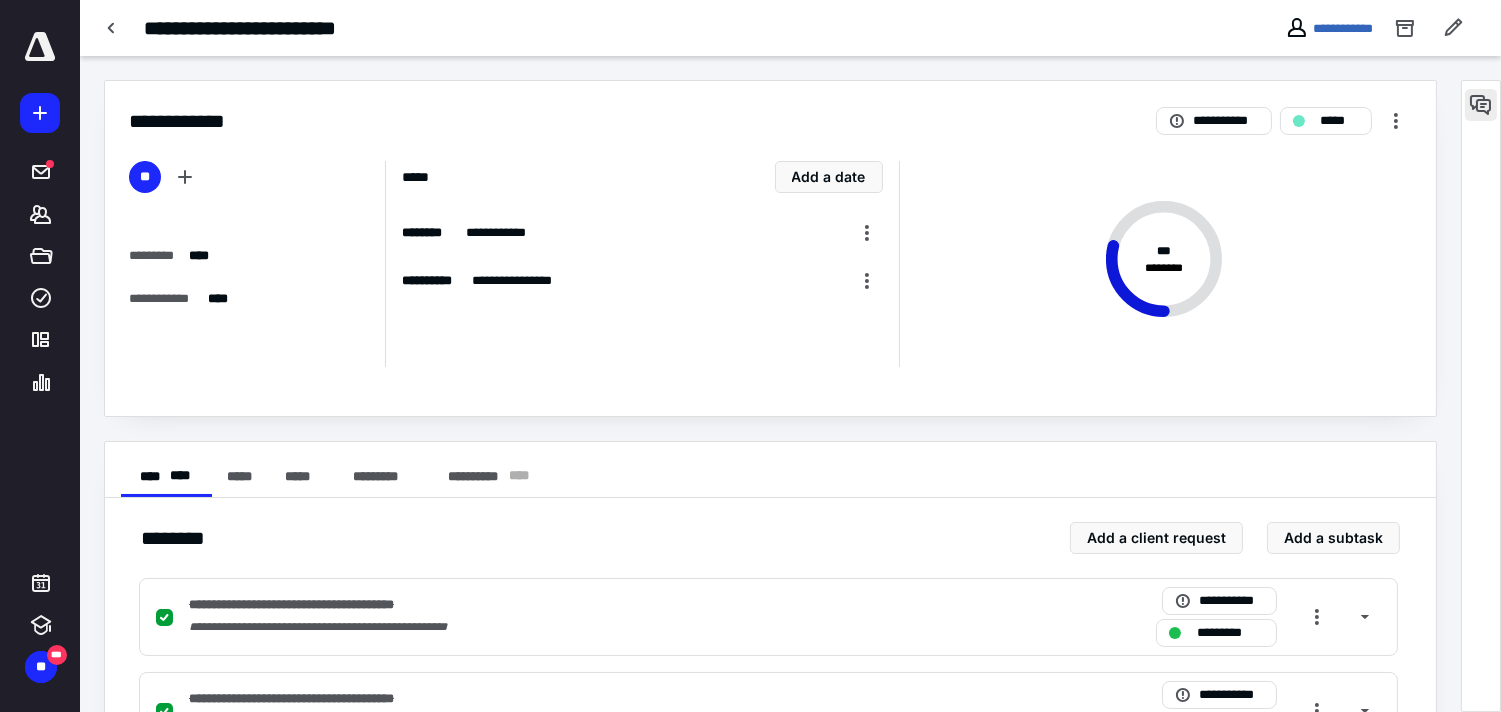 click at bounding box center [1481, 105] 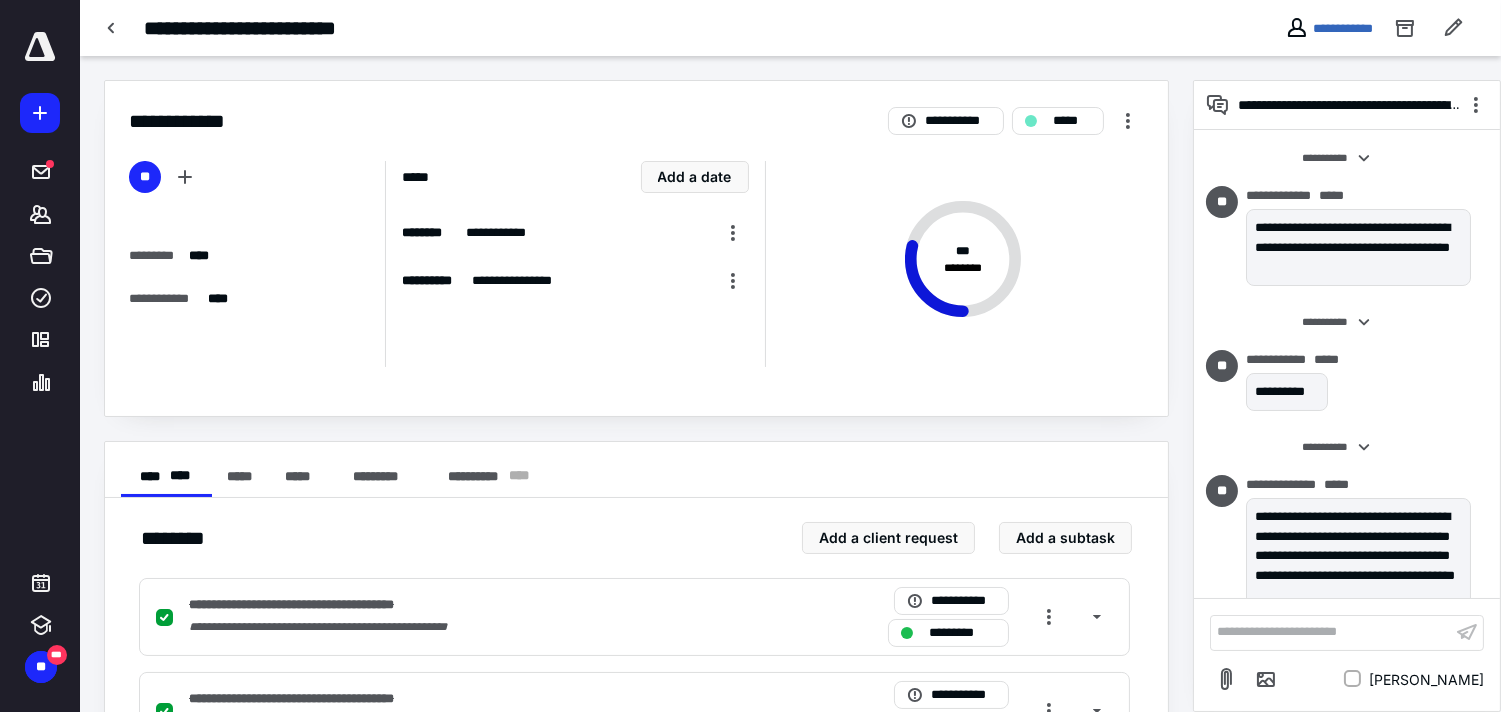 scroll, scrollTop: 1104, scrollLeft: 0, axis: vertical 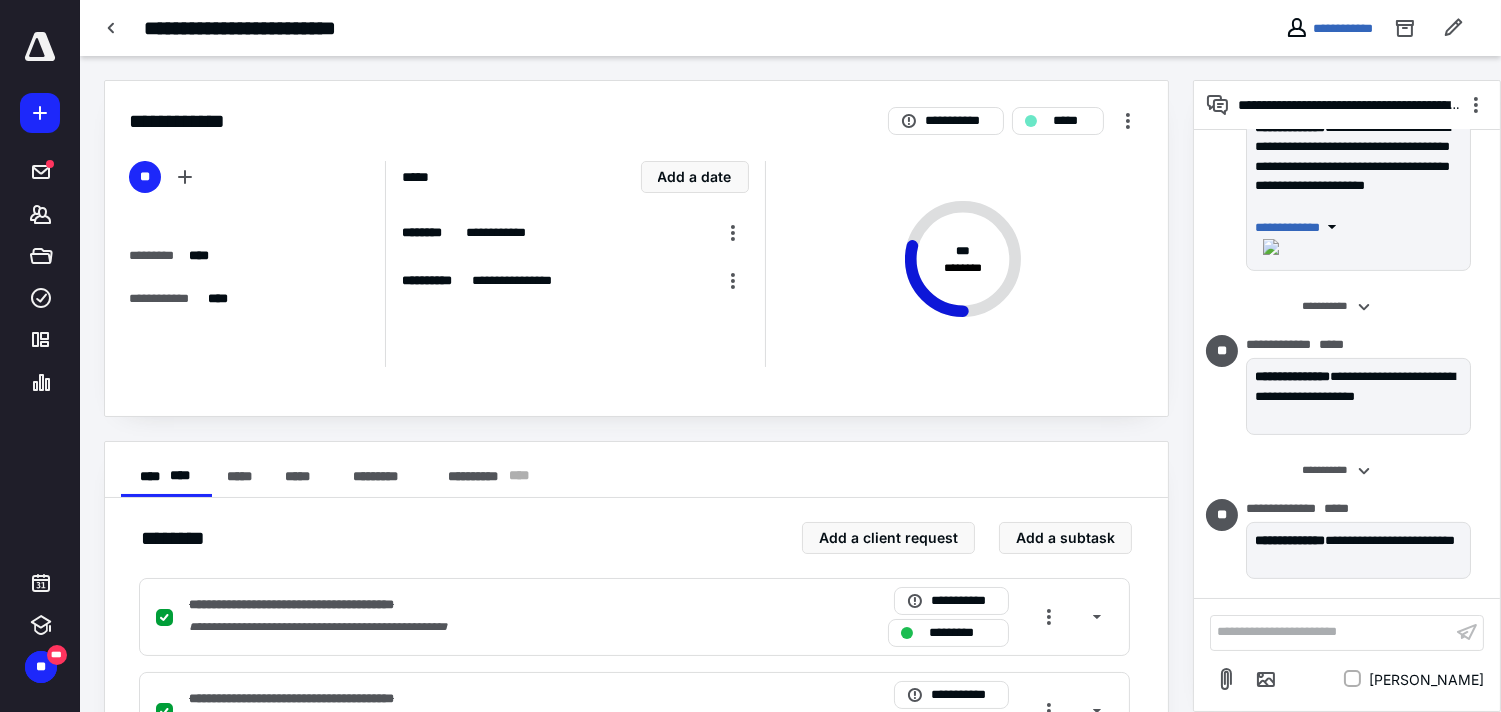 click on "**********" at bounding box center (1347, 654) 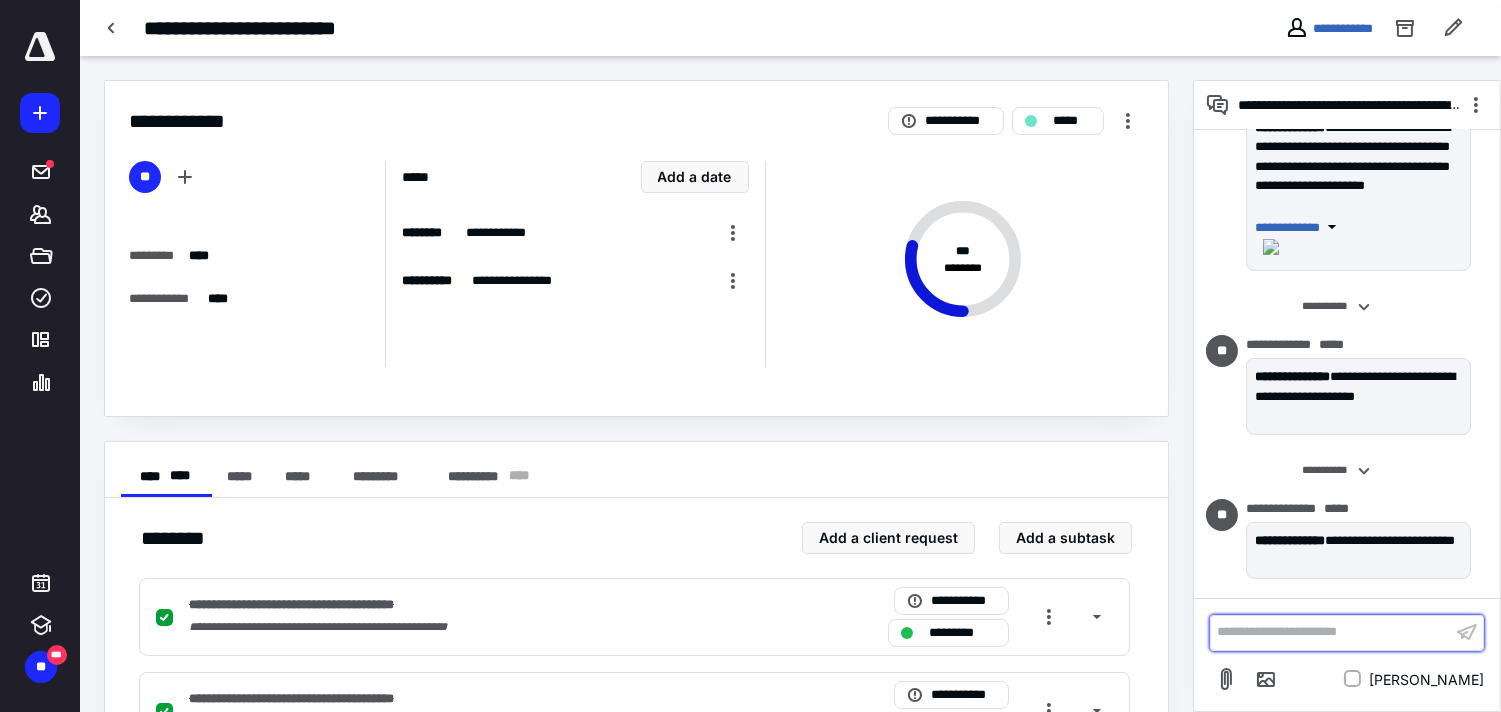 click on "**********" at bounding box center [1331, 632] 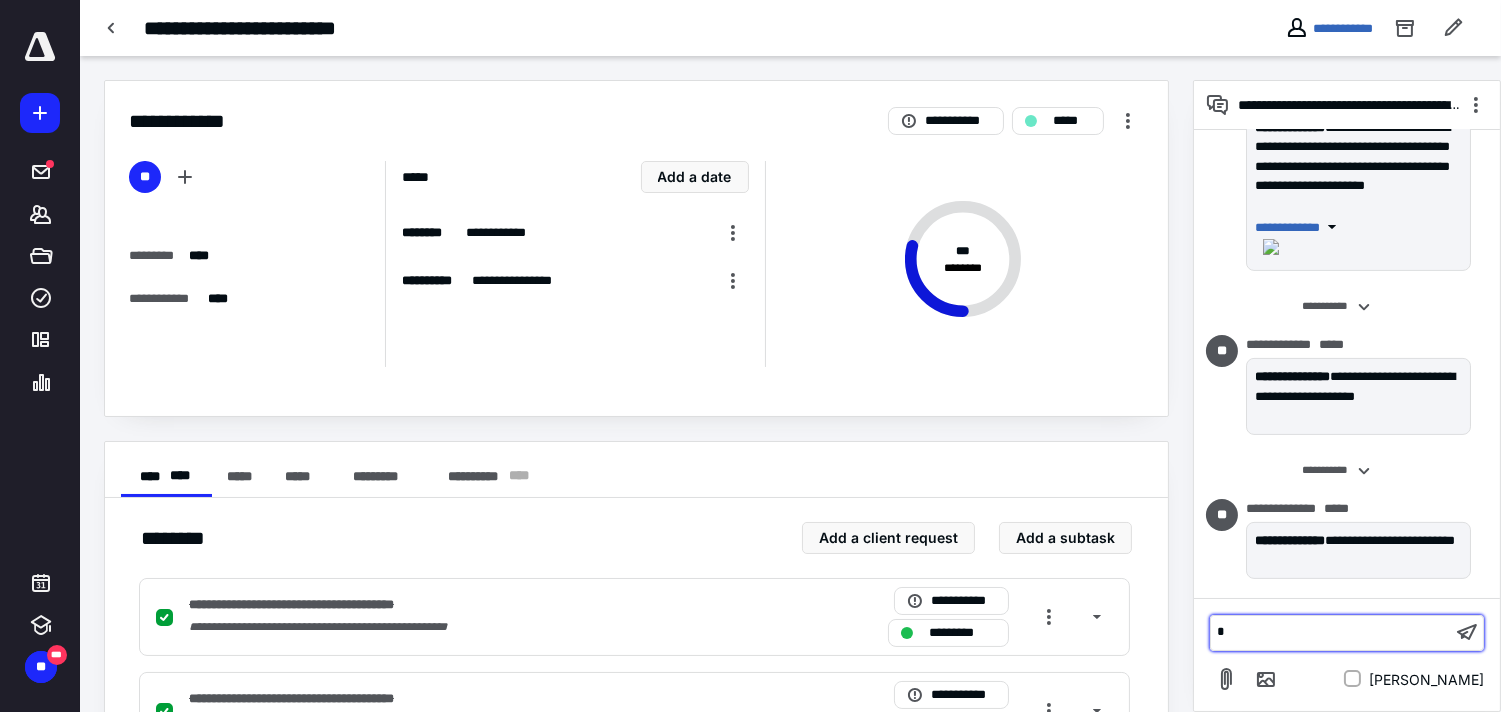 type 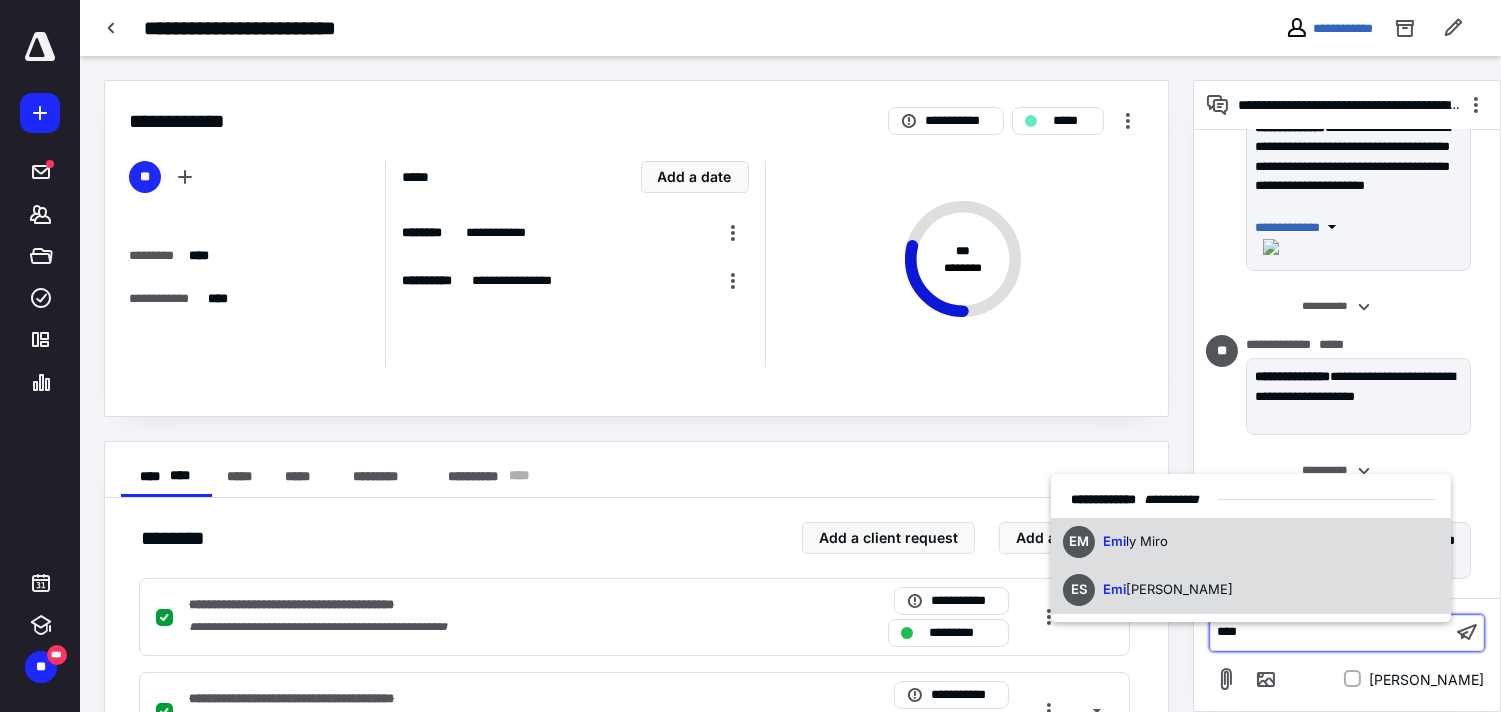 click on "ES [PERSON_NAME]" at bounding box center (1251, 590) 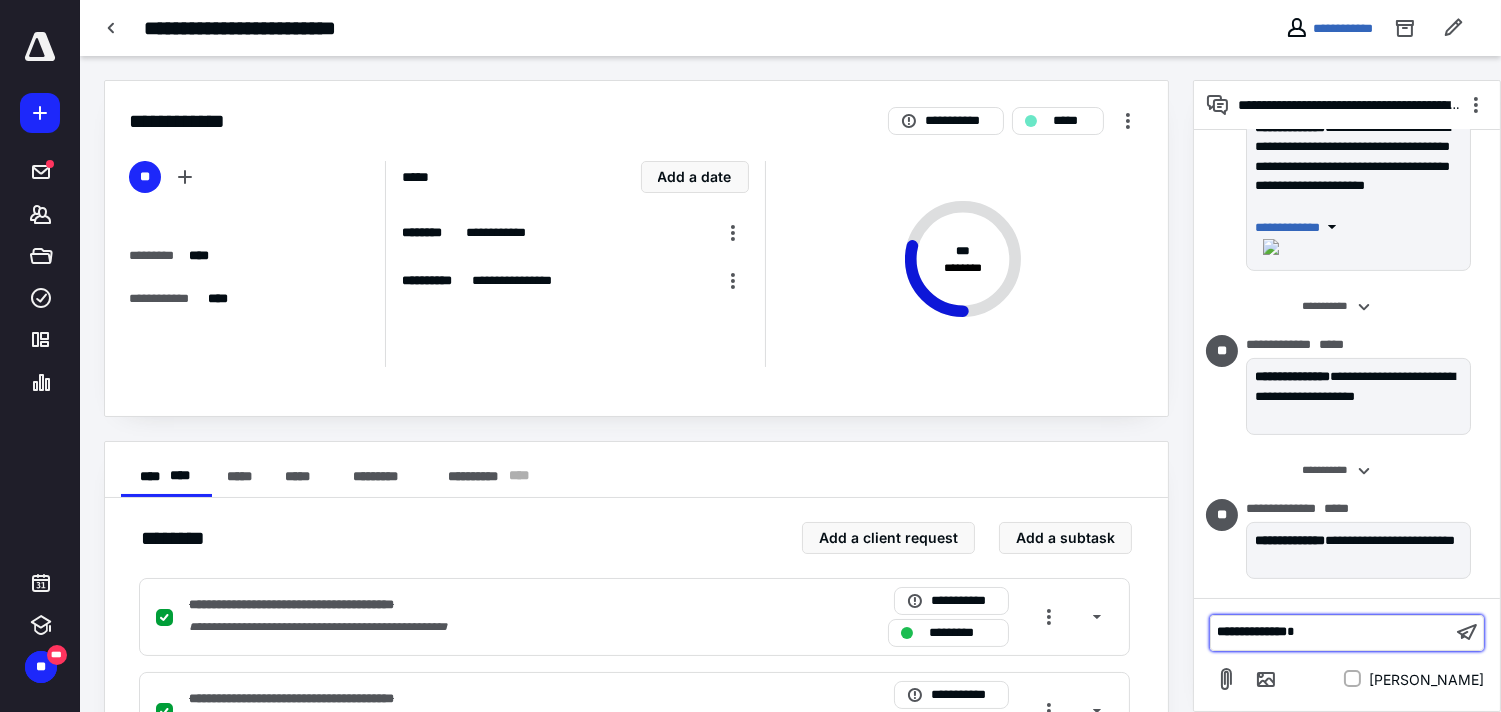 click on "**********" at bounding box center [1331, 632] 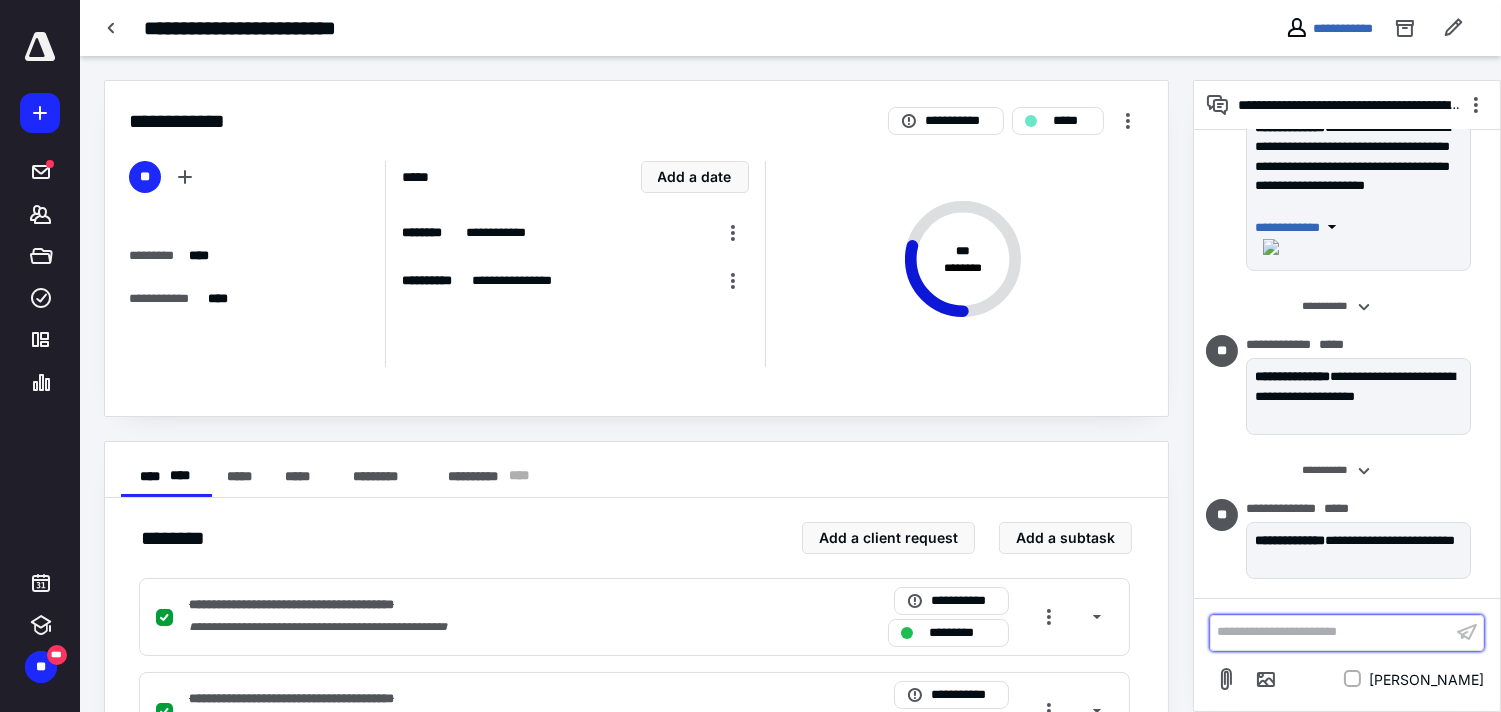 click on "**********" at bounding box center (1331, 632) 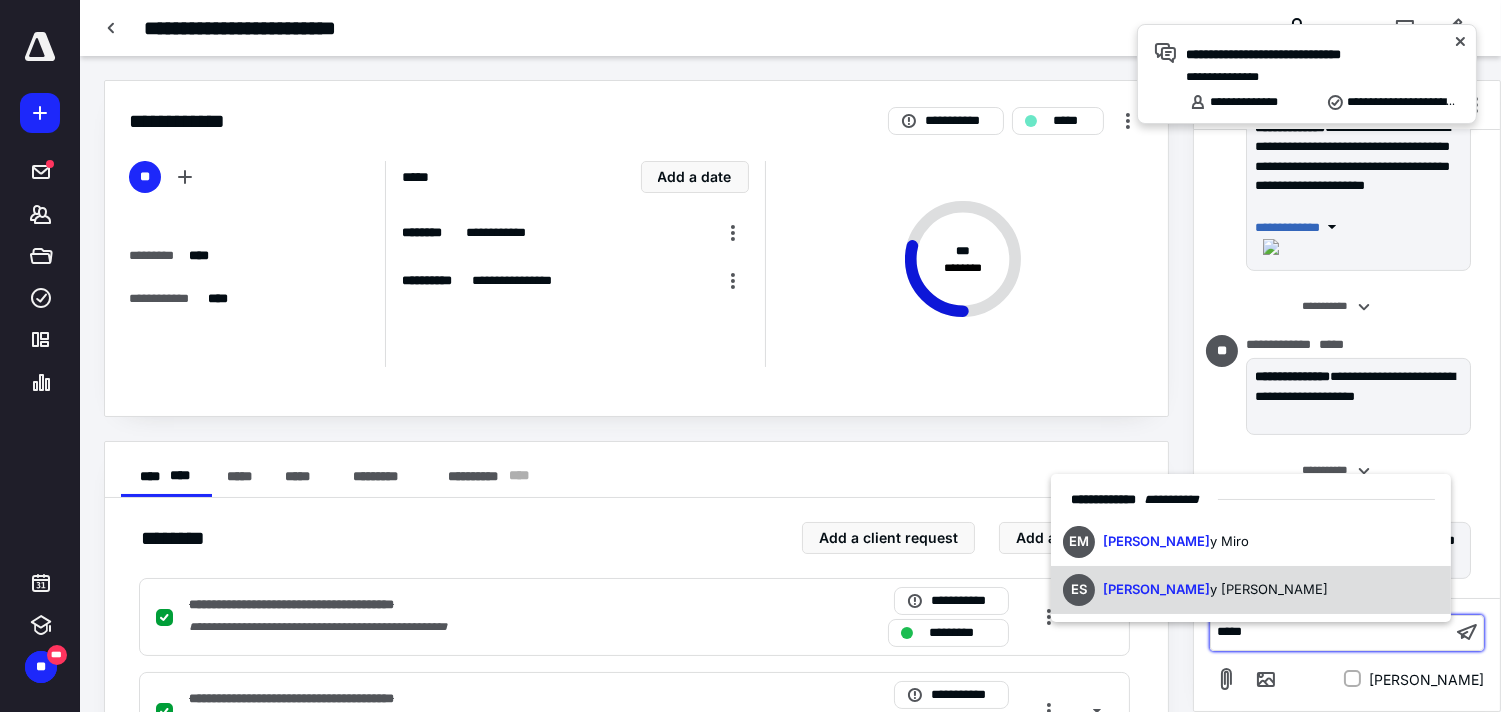 click on "ES [PERSON_NAME]" at bounding box center [1251, 590] 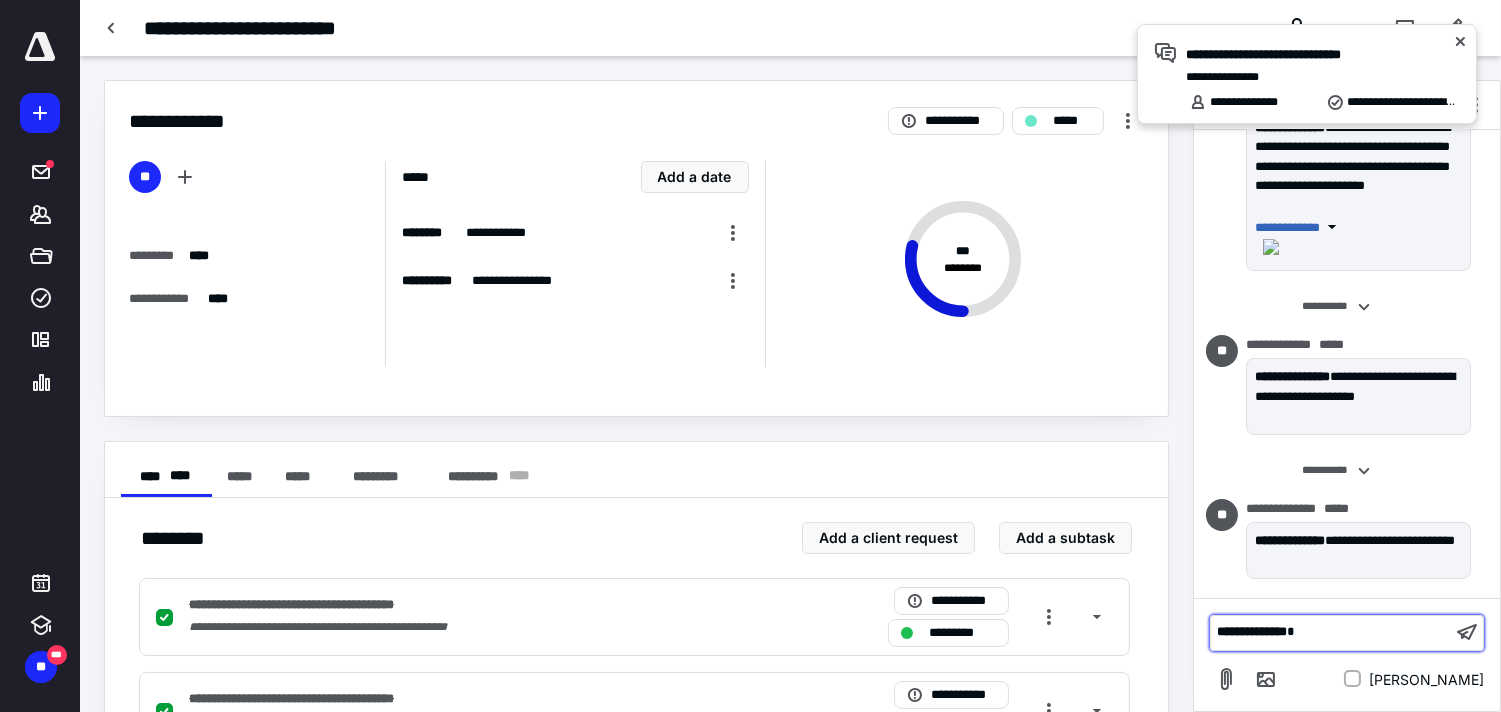 click on "**********" at bounding box center [1331, 632] 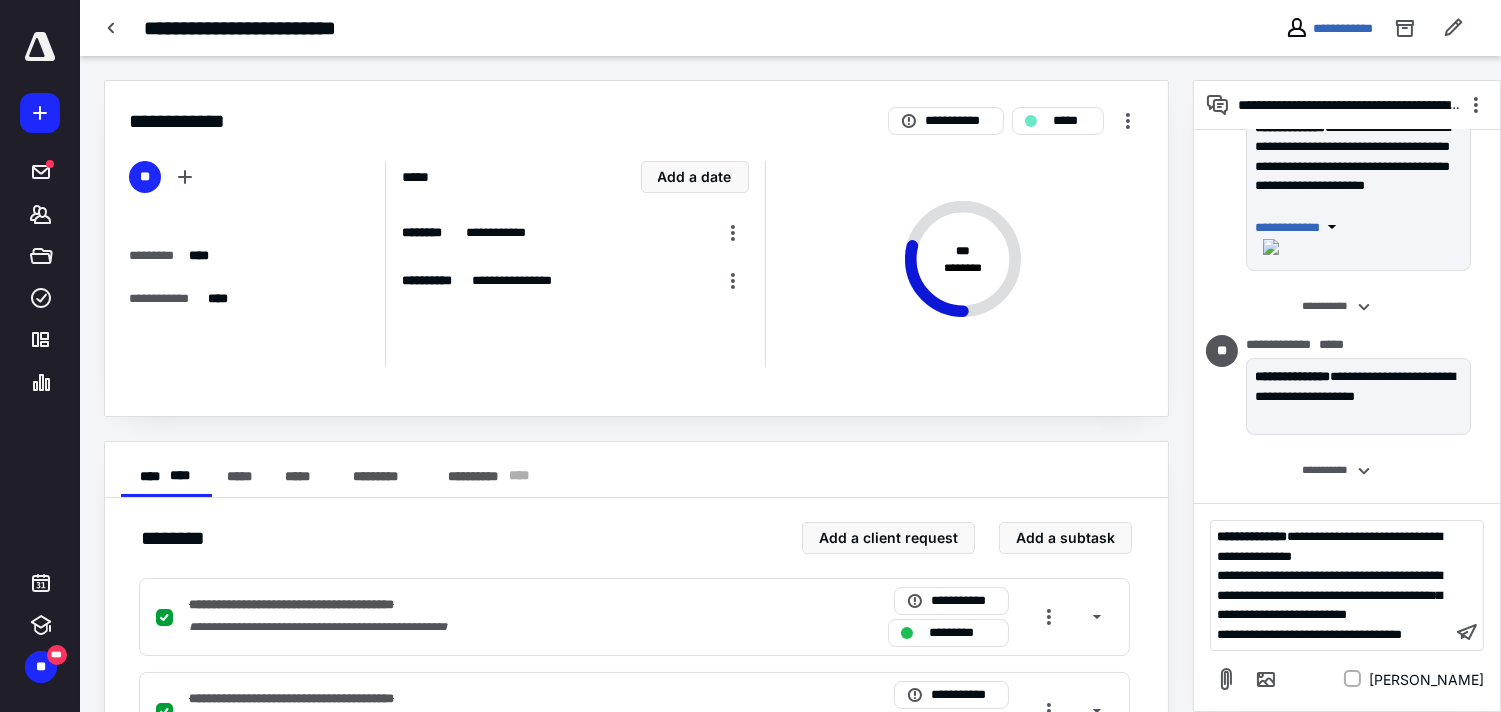 click on "**********" at bounding box center [1331, 585] 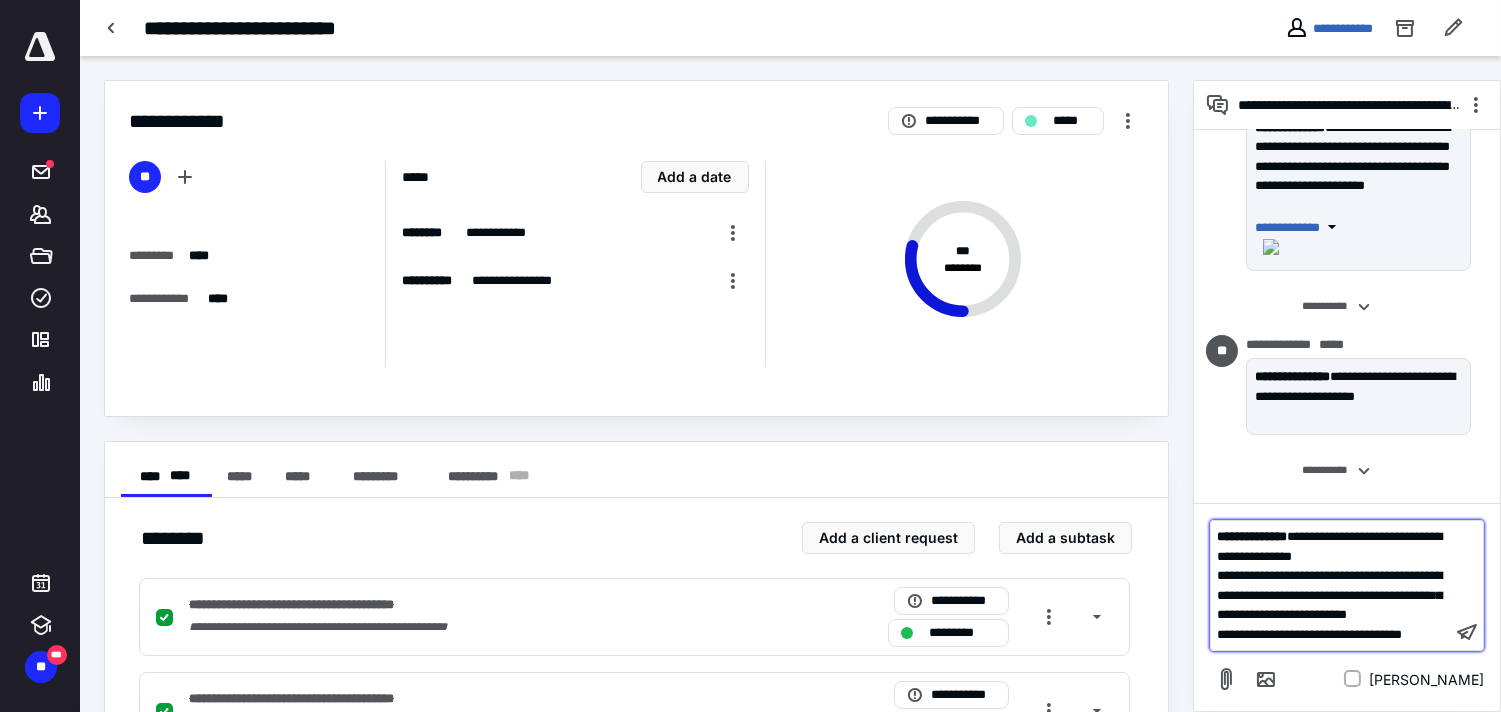click on "**********" at bounding box center (1329, 595) 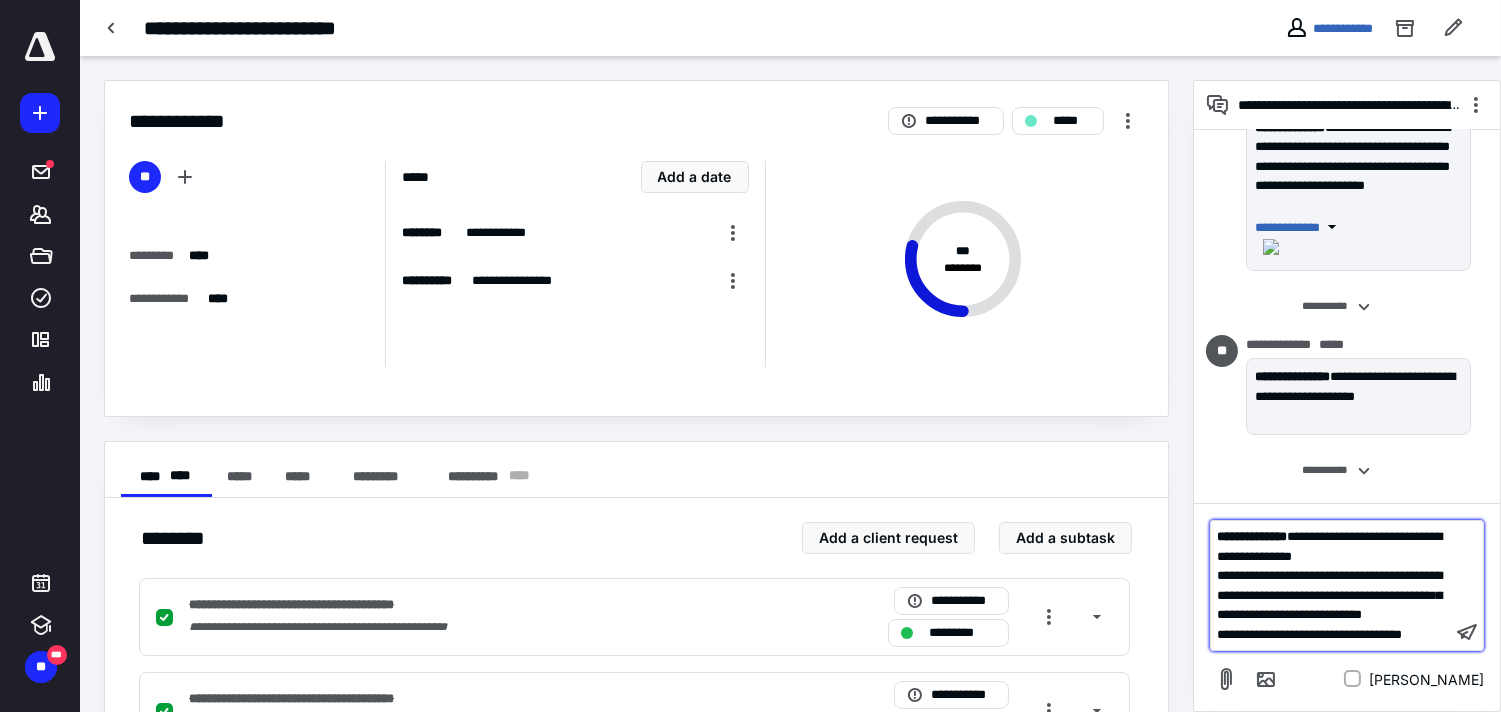 click on "**********" at bounding box center (1309, 634) 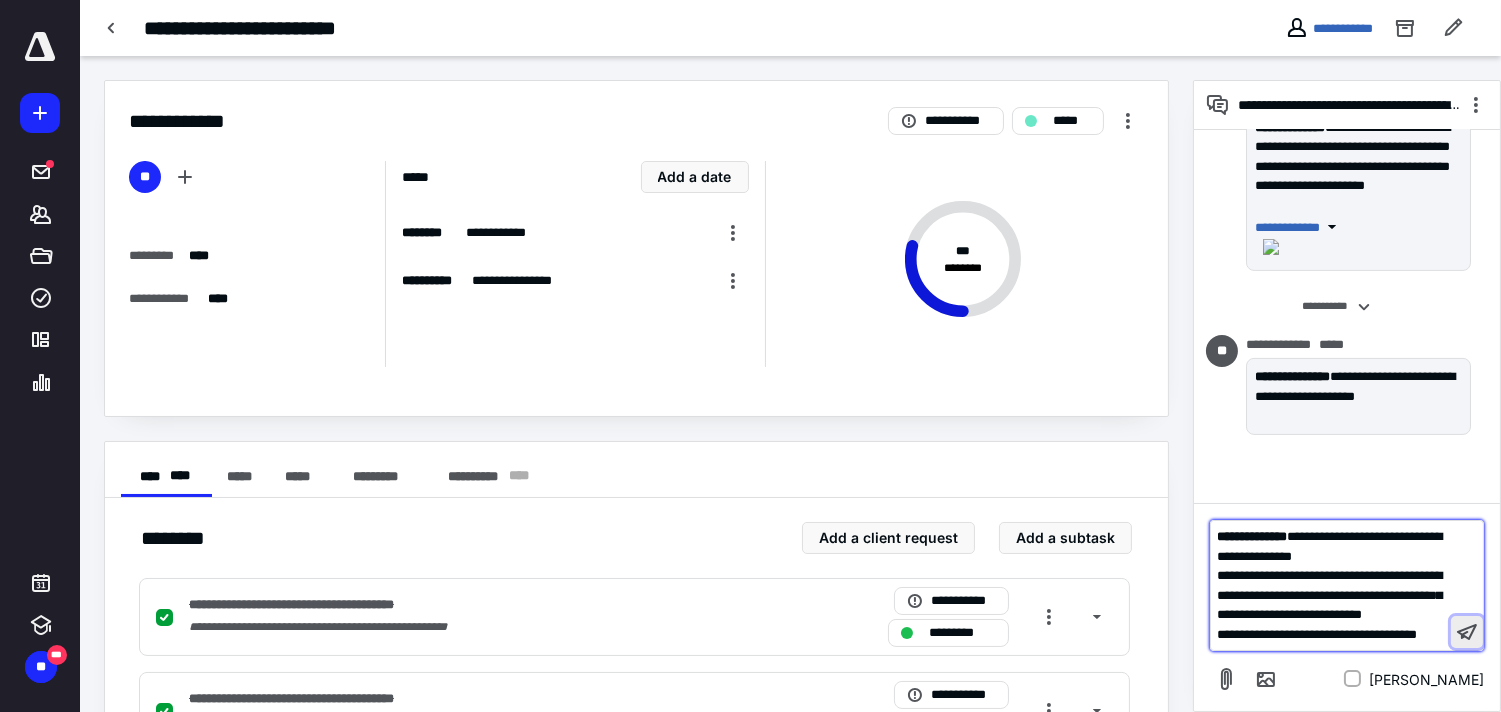 click at bounding box center [1467, 632] 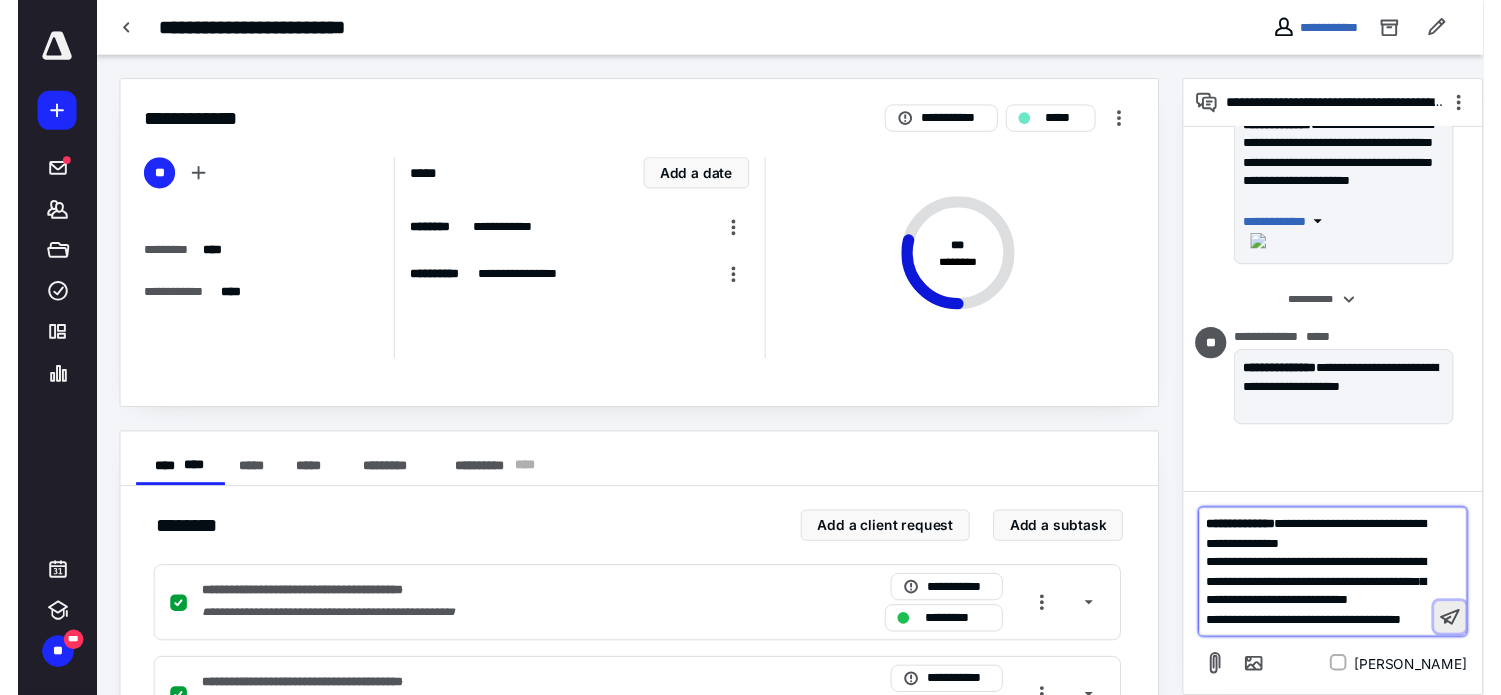scroll, scrollTop: 1458, scrollLeft: 0, axis: vertical 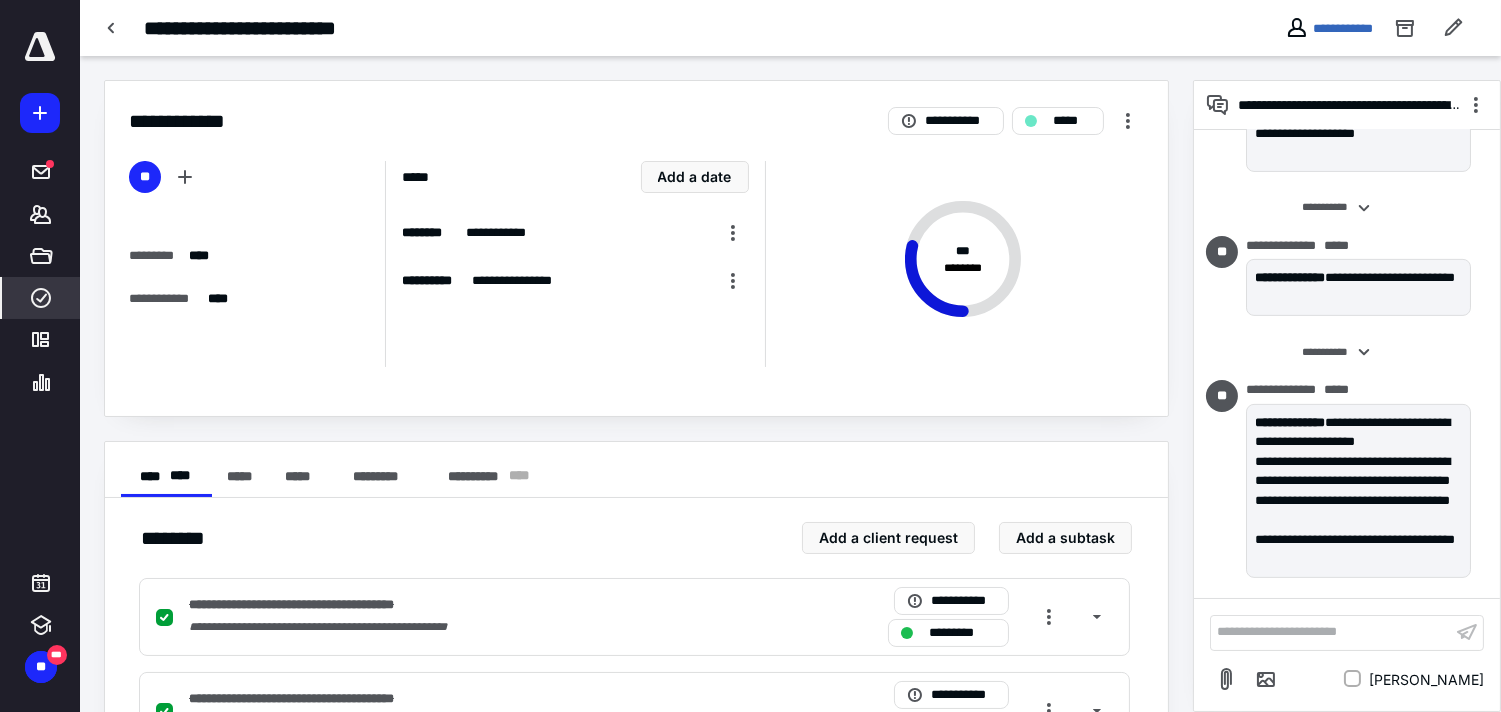 click on "****" at bounding box center [41, 298] 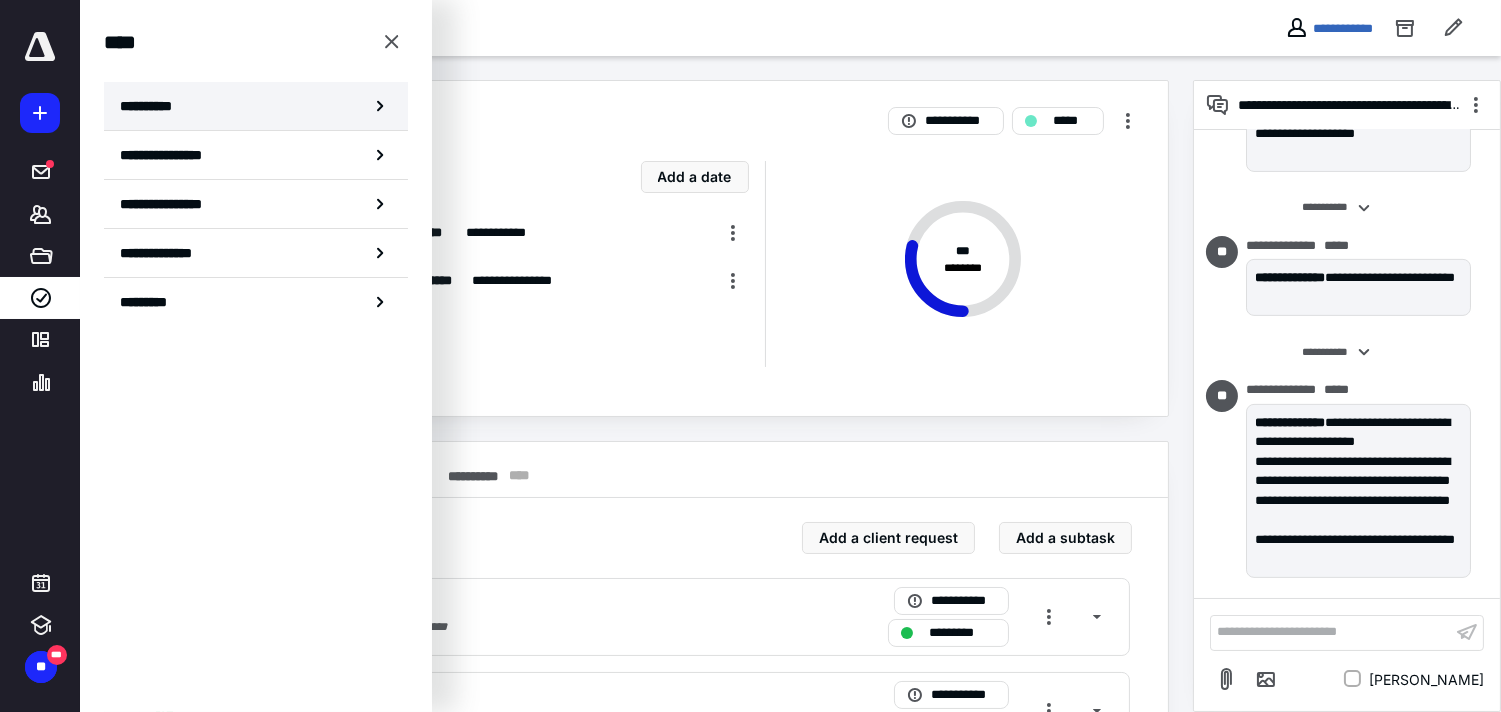 click on "**********" at bounding box center (153, 106) 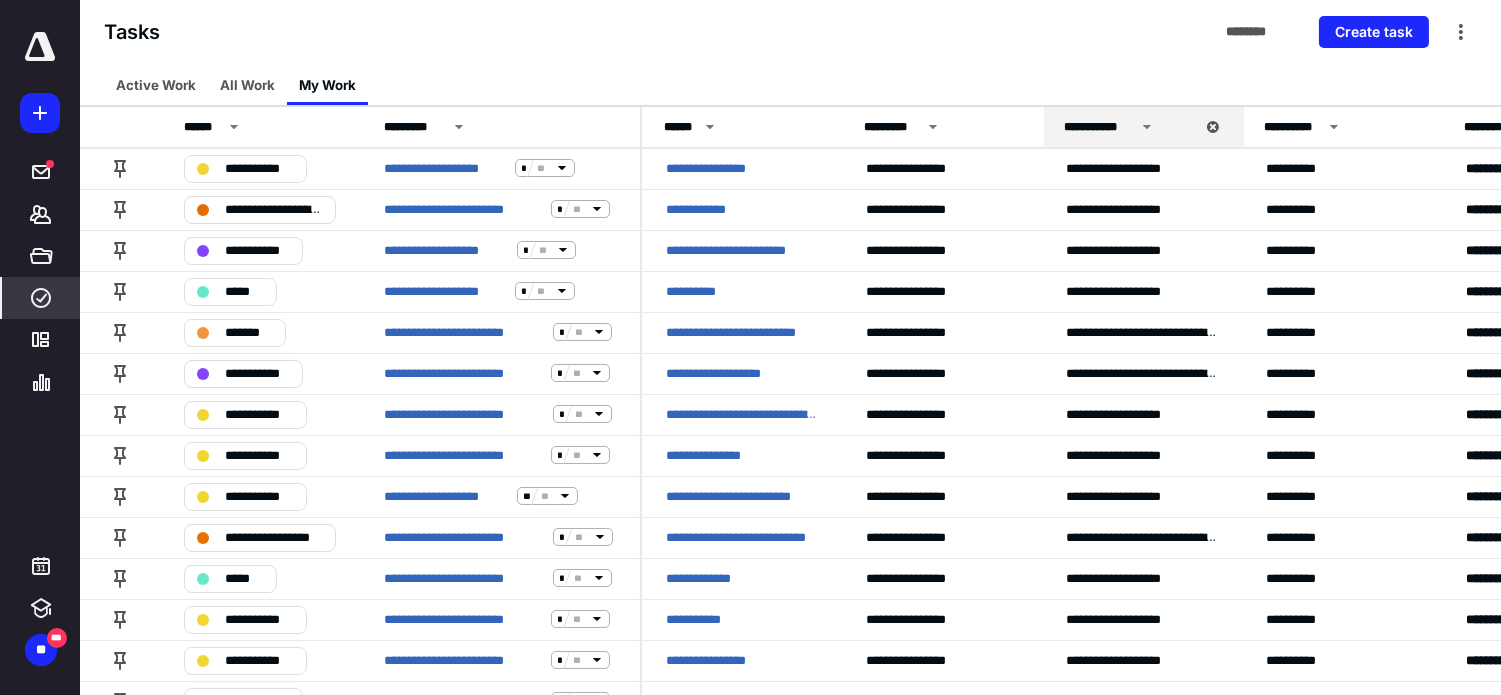 click on "Tasks ******** Create task" at bounding box center (790, 32) 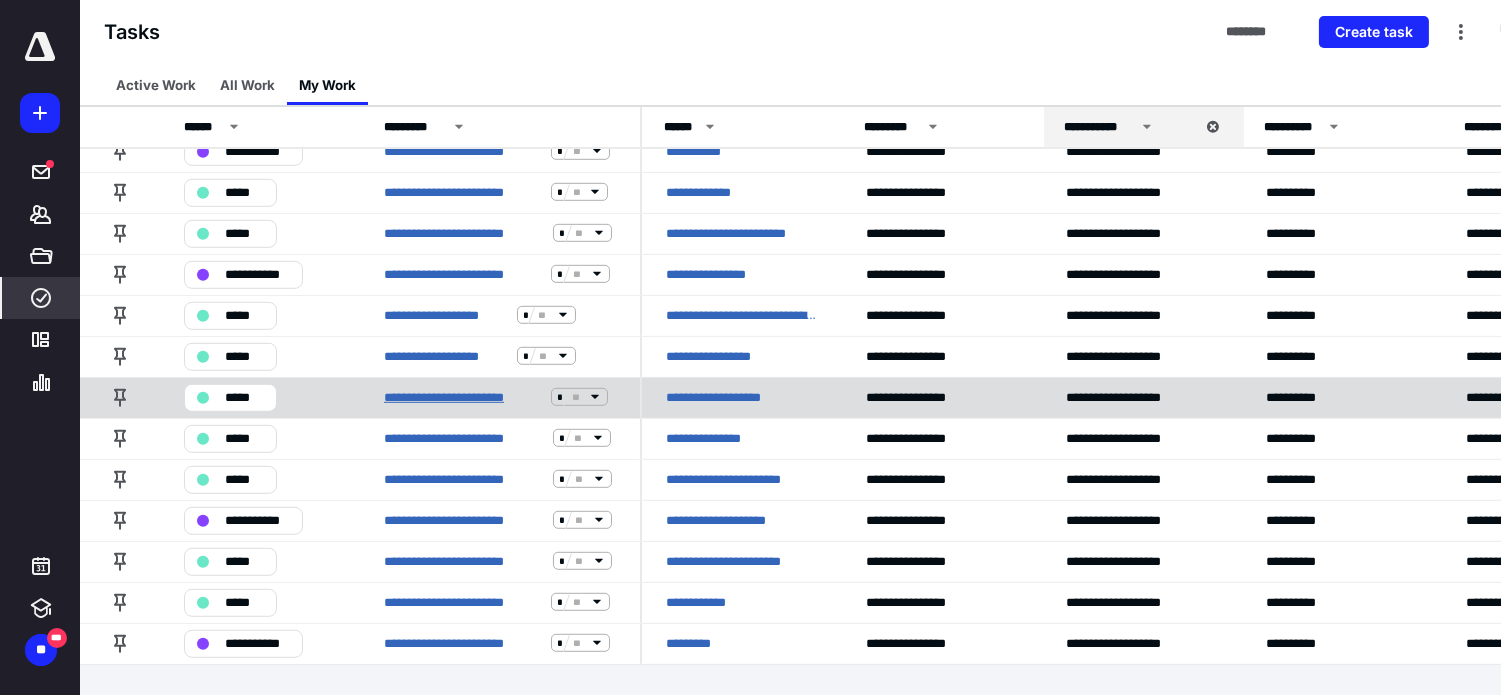 click on "**********" at bounding box center [463, 397] 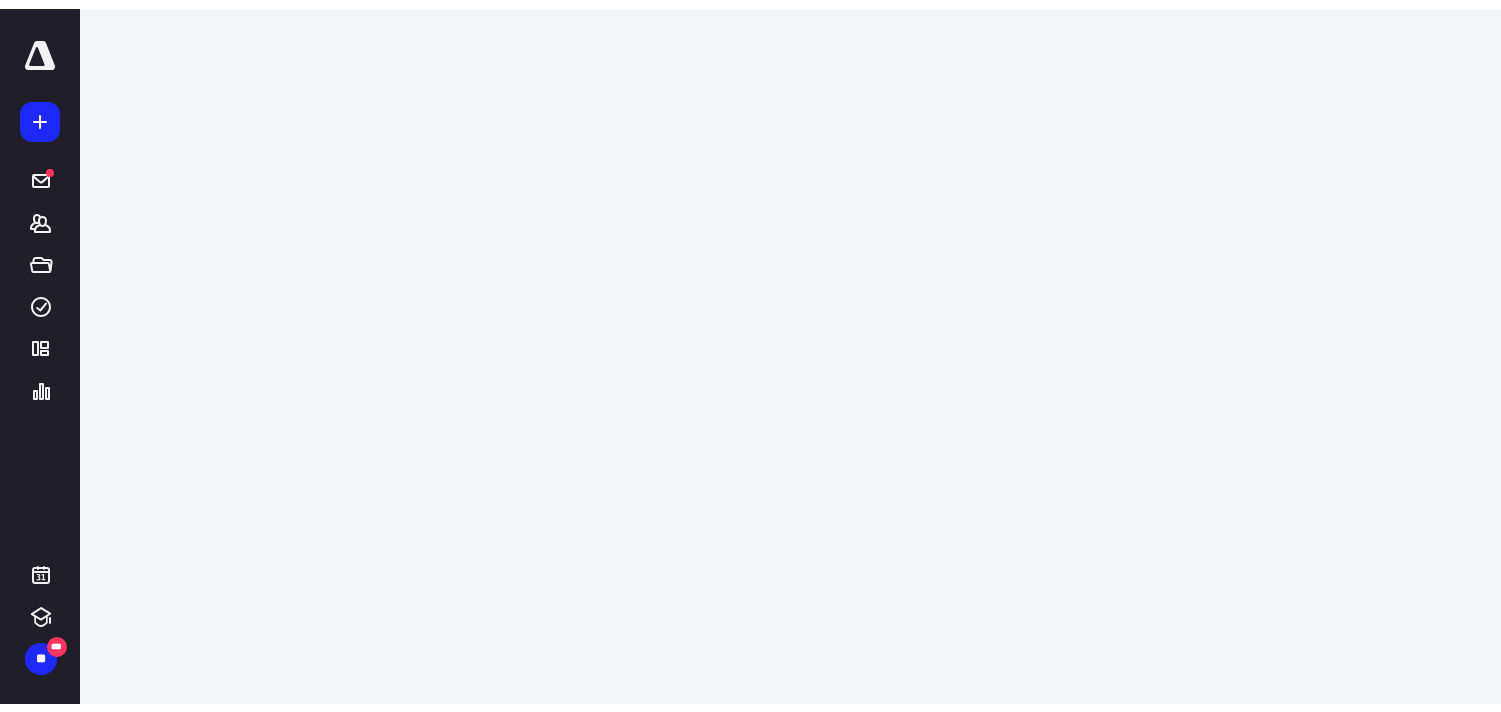 scroll, scrollTop: 0, scrollLeft: 0, axis: both 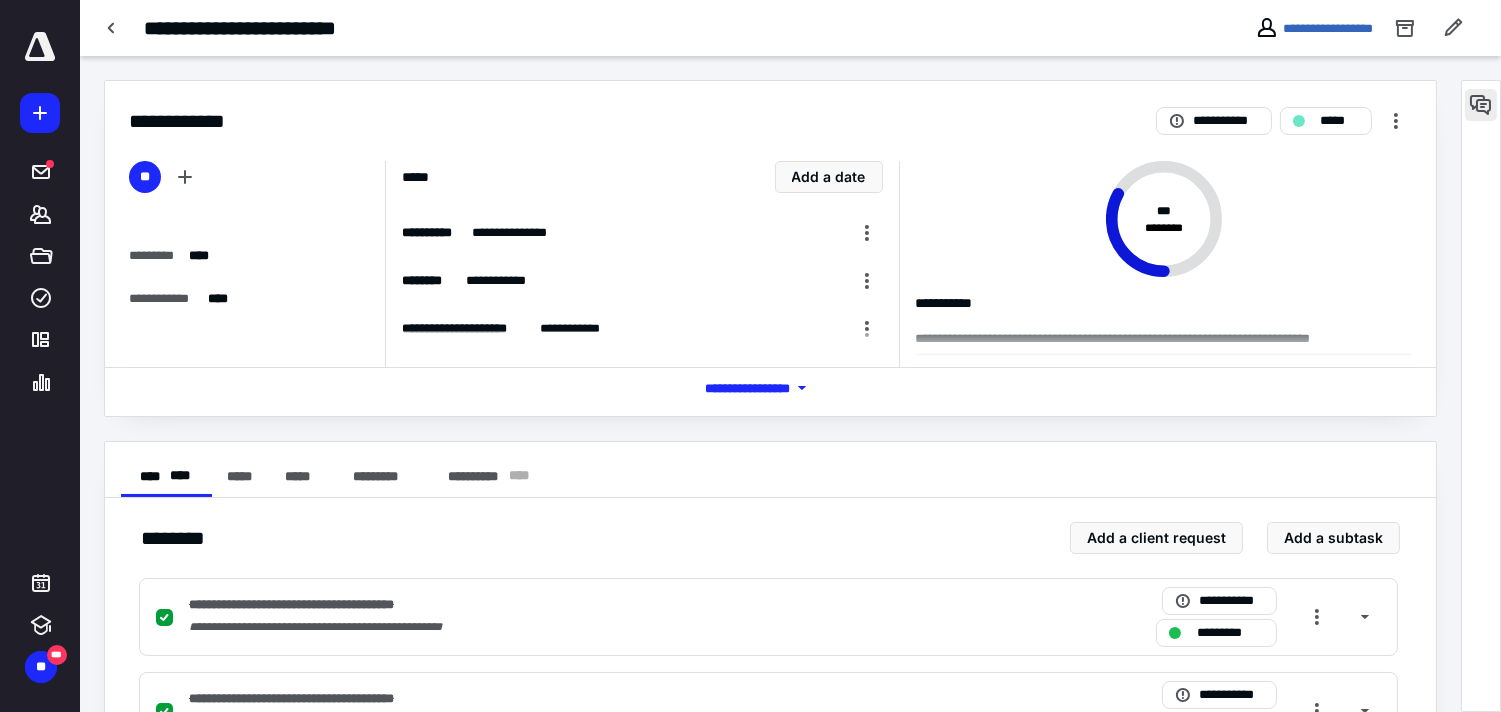 click at bounding box center (1481, 105) 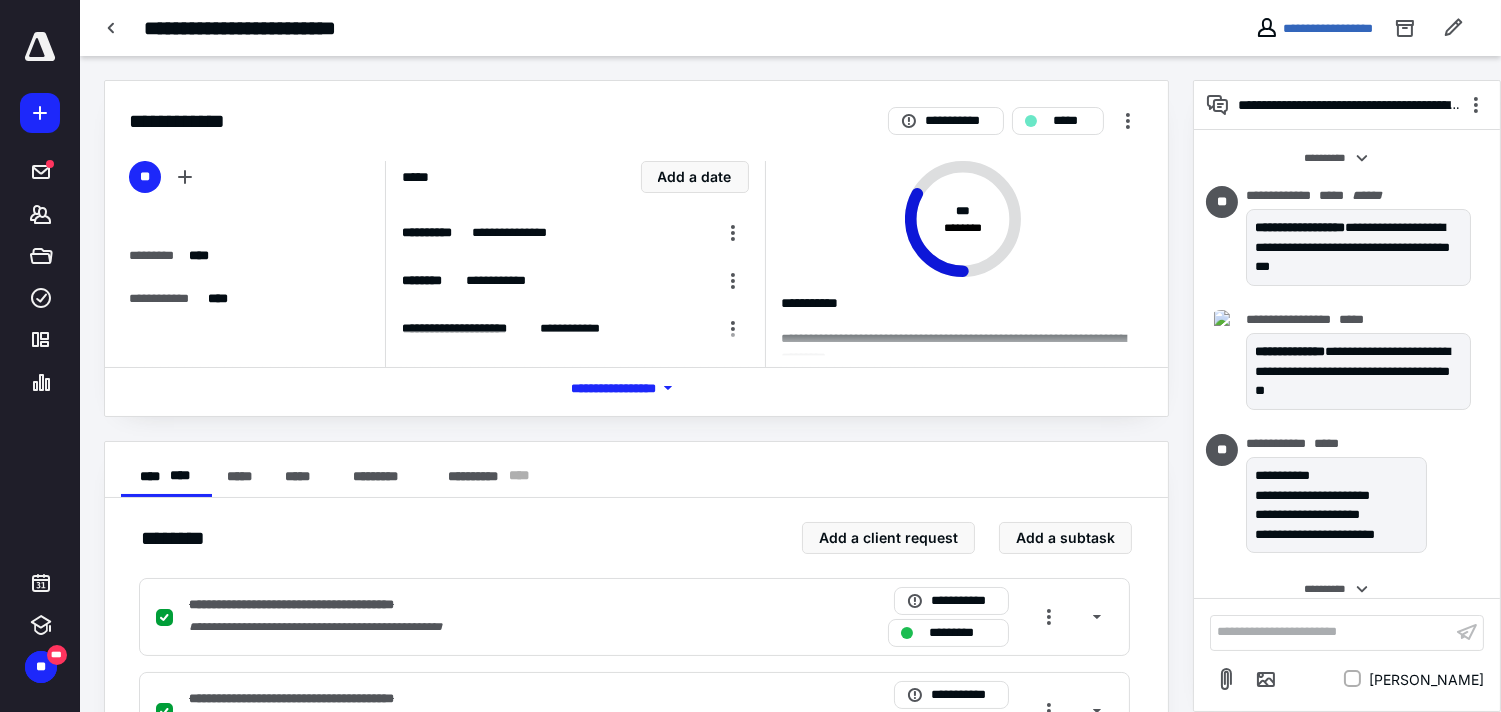 scroll, scrollTop: 533, scrollLeft: 0, axis: vertical 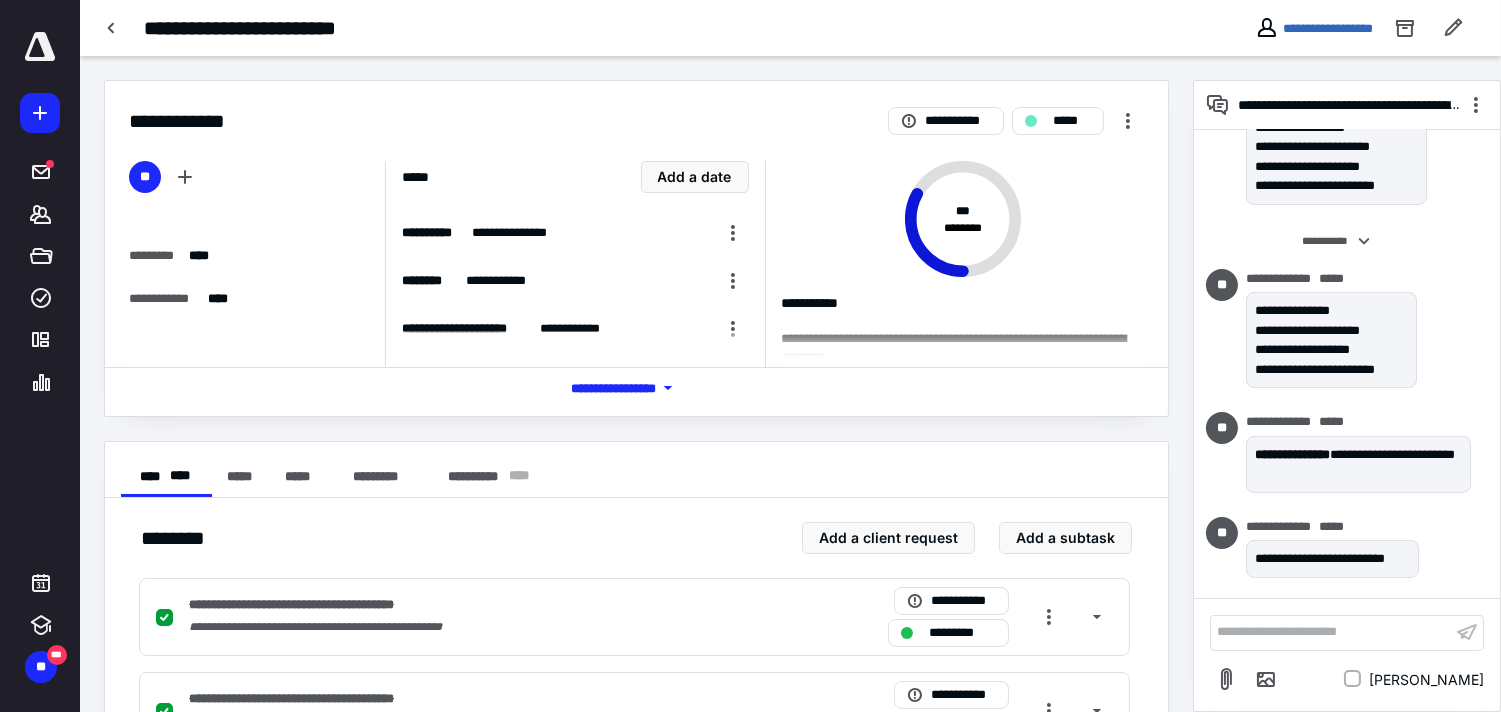click on "**********" at bounding box center [1331, 632] 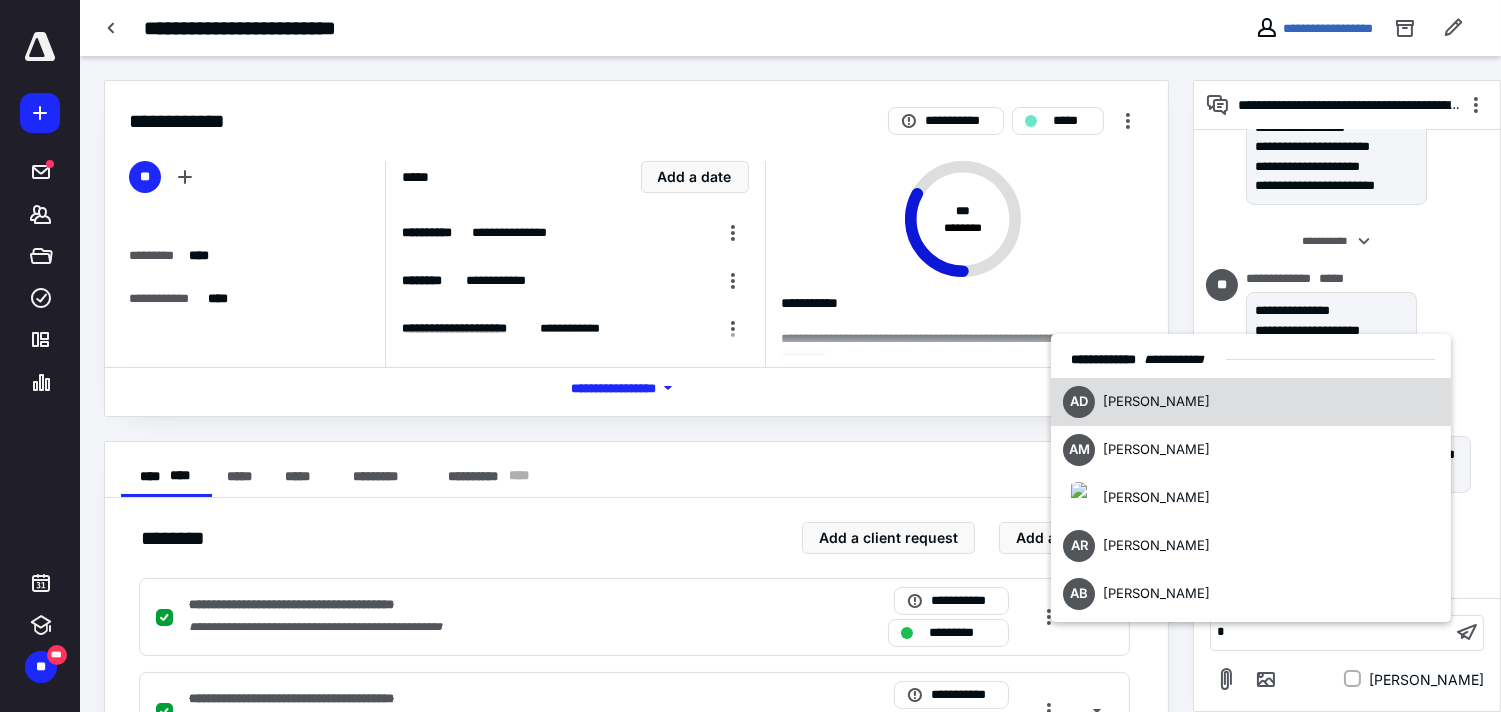 type 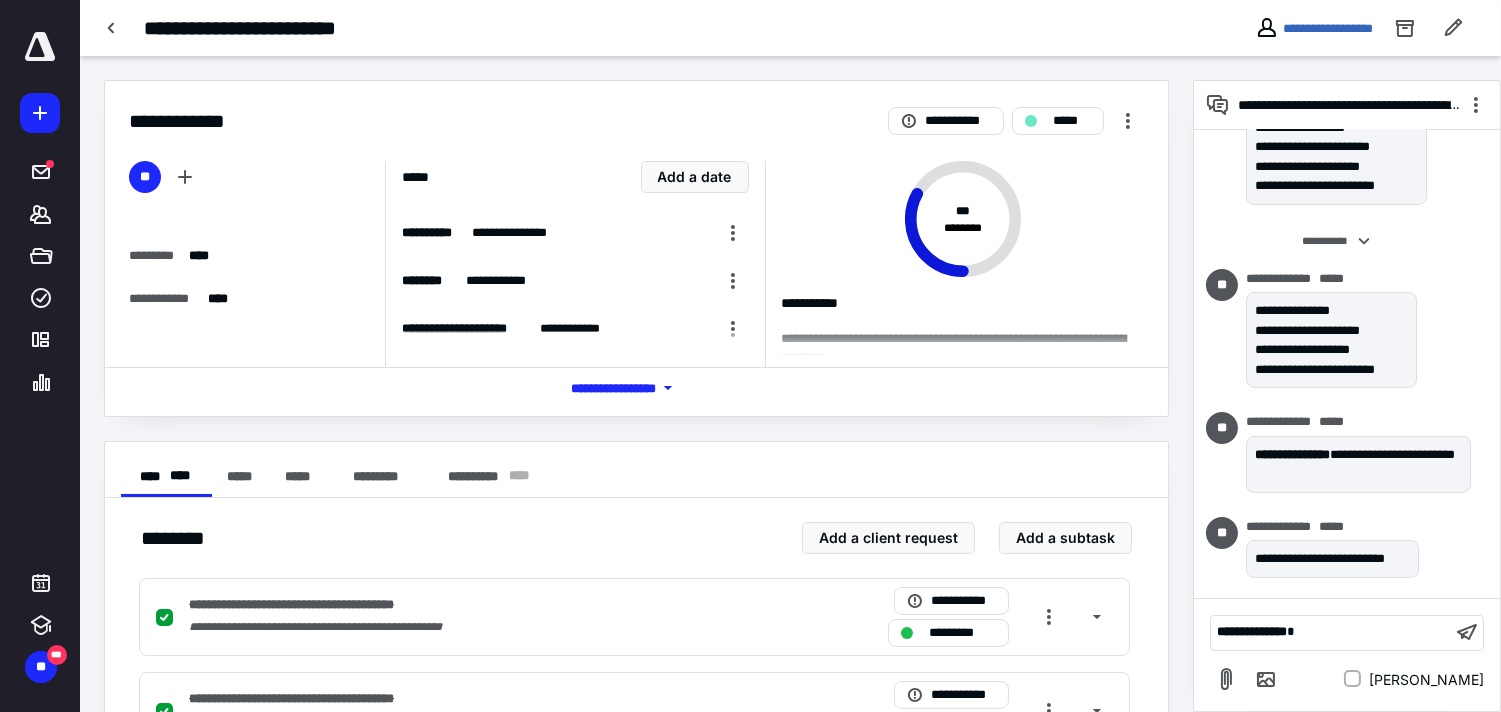 click on "**********" at bounding box center [1331, 632] 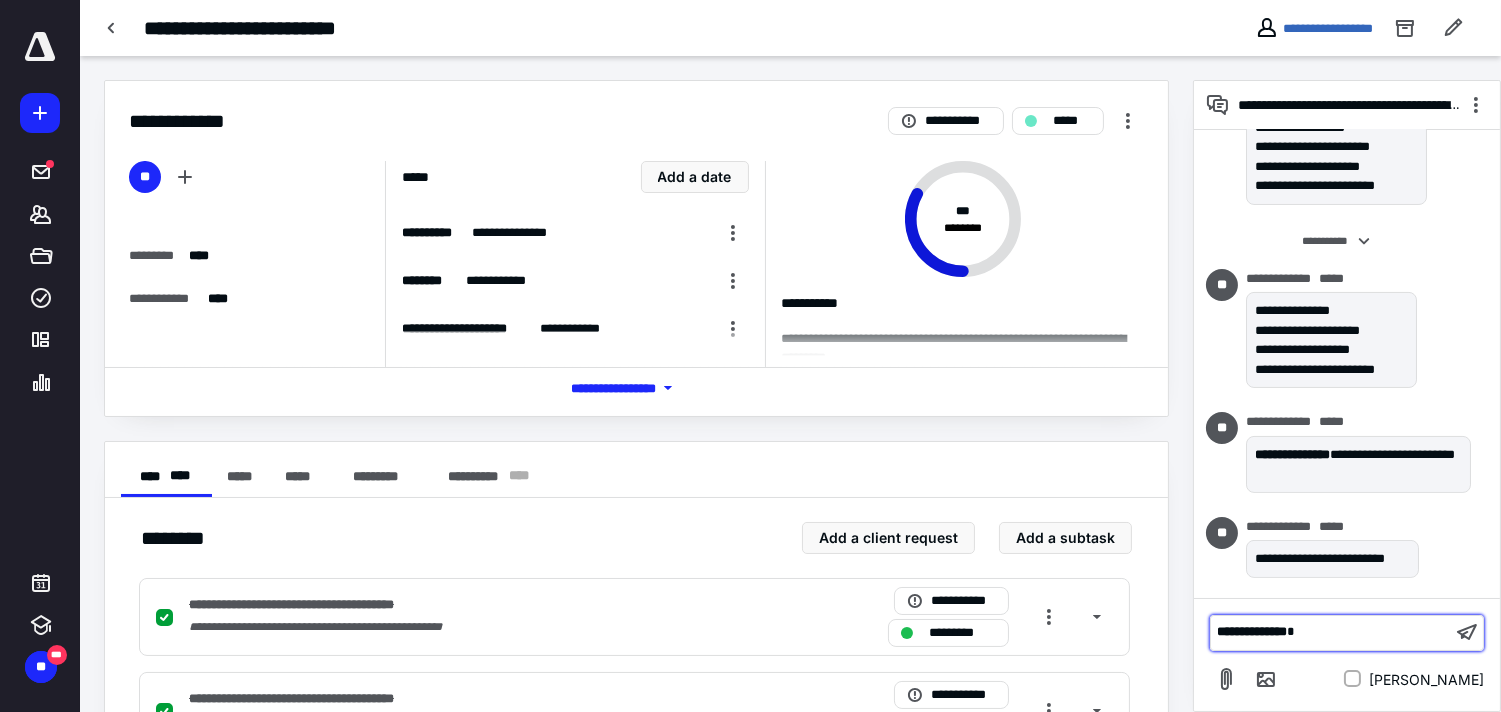 click on "**********" at bounding box center (1331, 632) 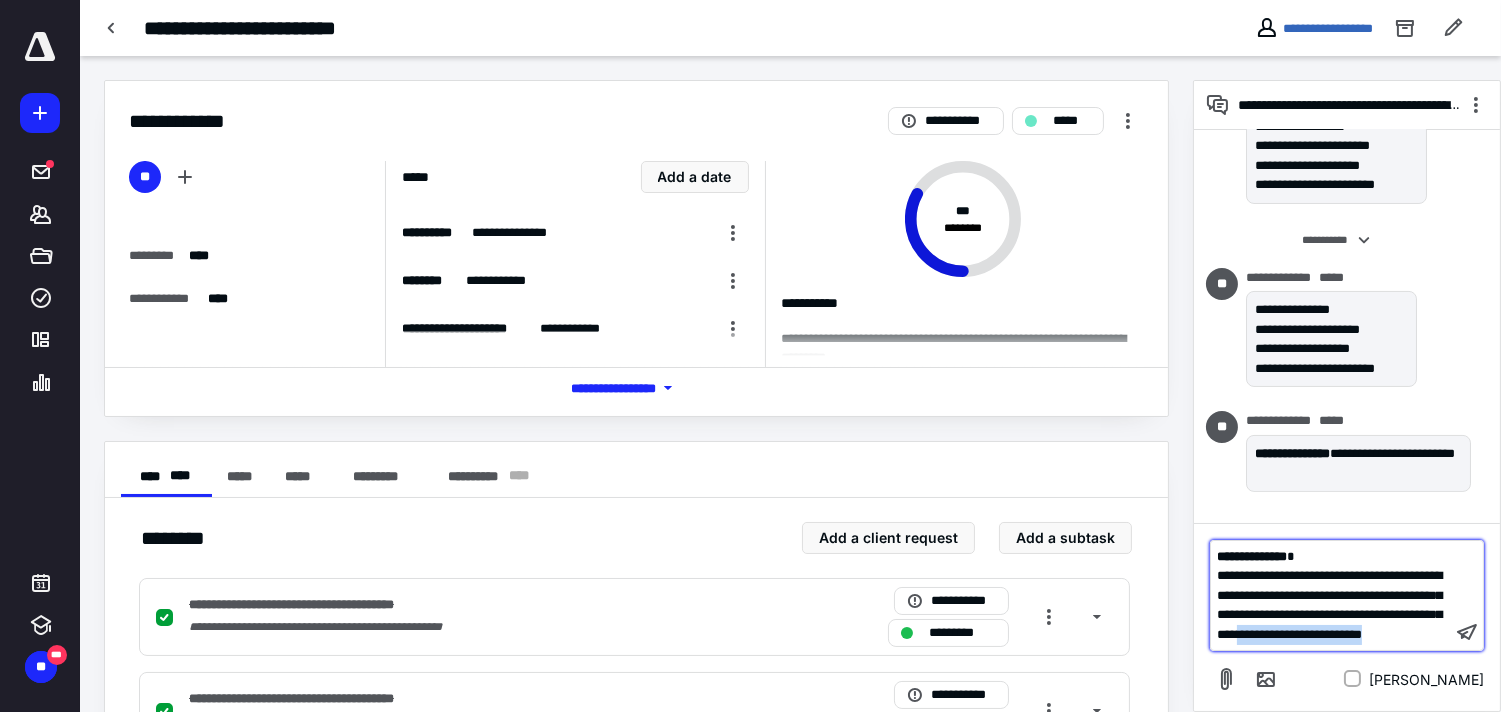 drag, startPoint x: 1420, startPoint y: 620, endPoint x: 1431, endPoint y: 638, distance: 21.095022 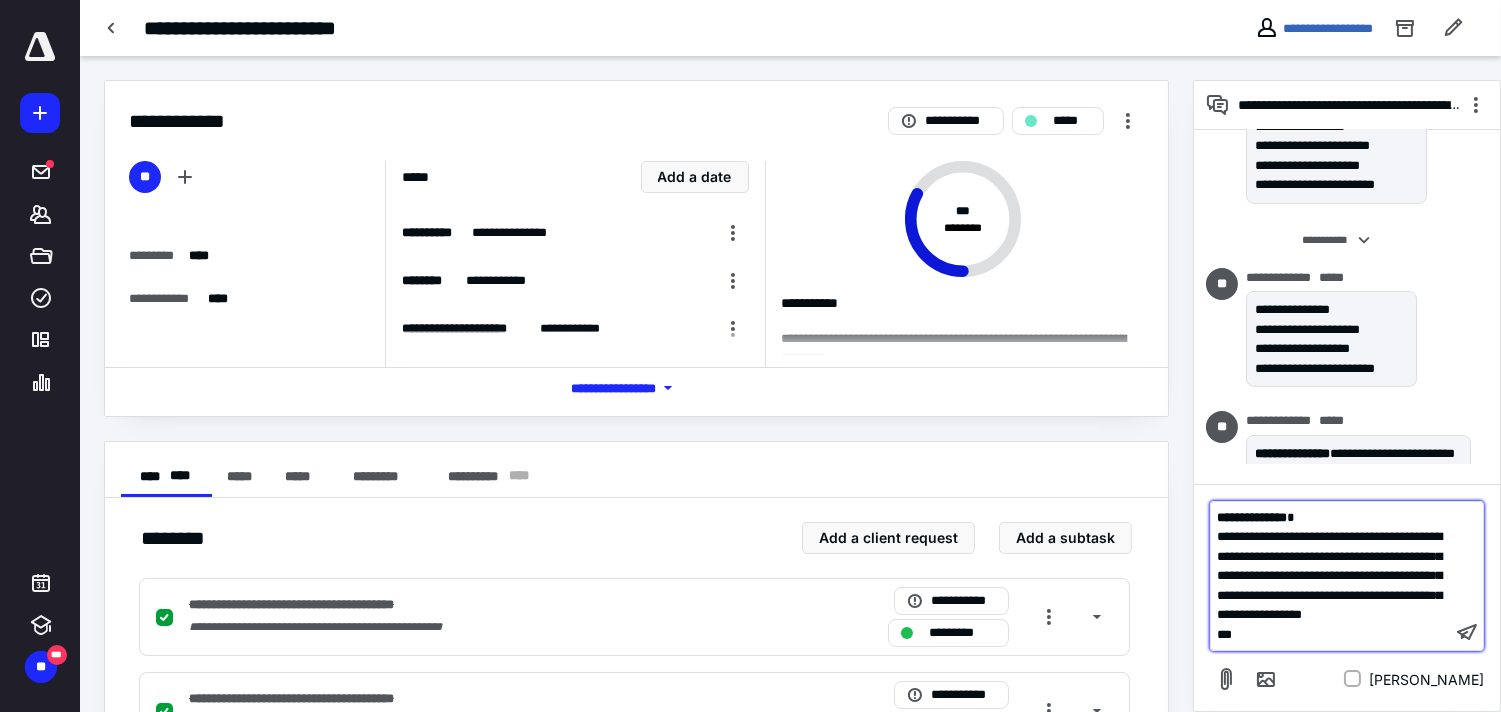 click on "**" at bounding box center (1331, 635) 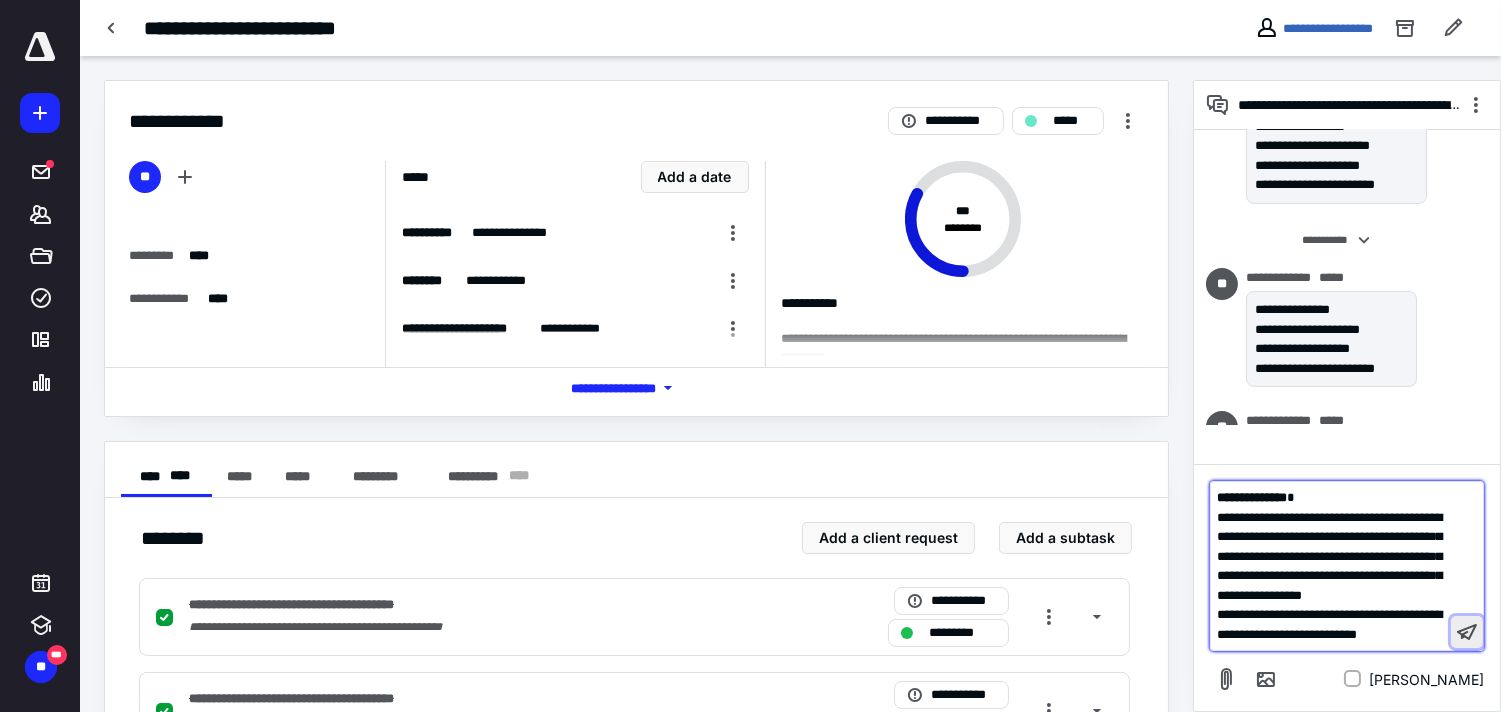click at bounding box center (1467, 632) 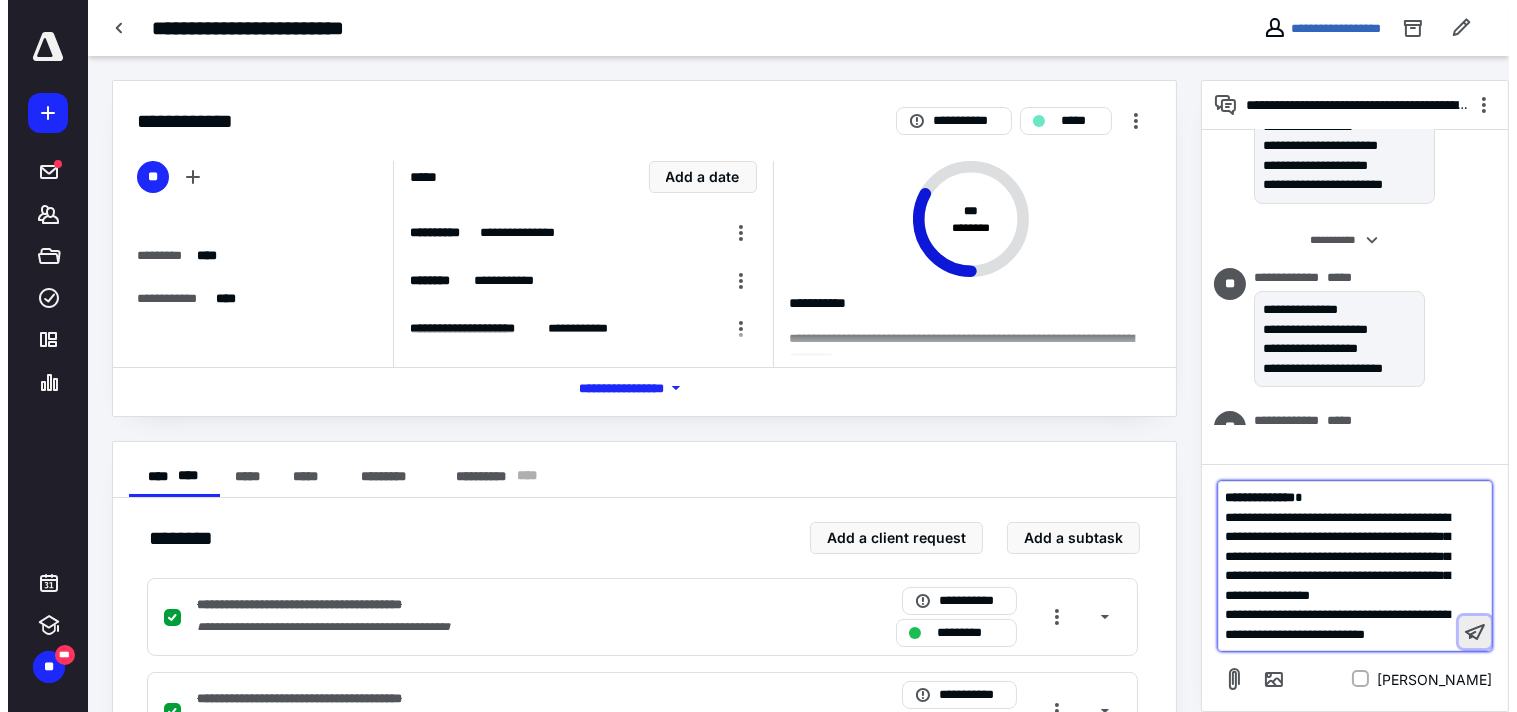 scroll, scrollTop: 853, scrollLeft: 0, axis: vertical 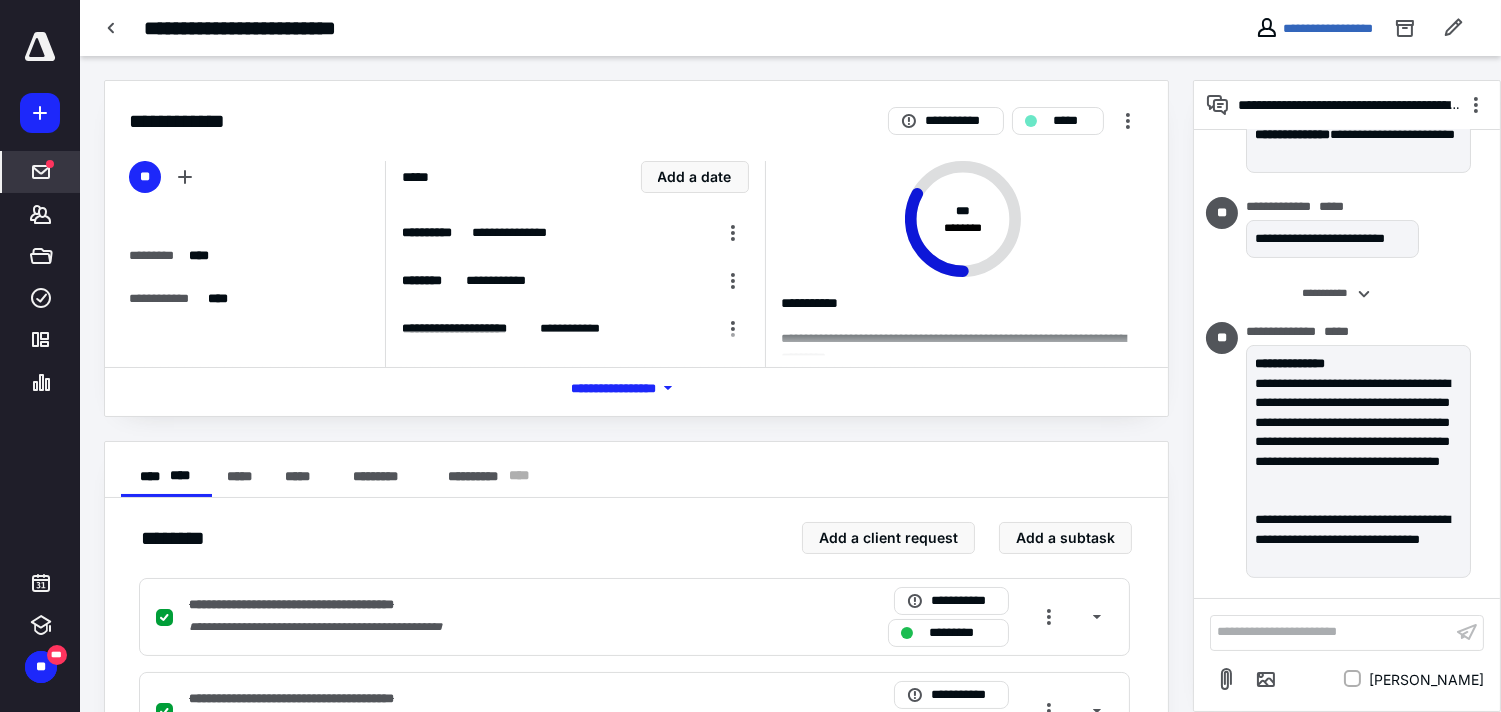 click 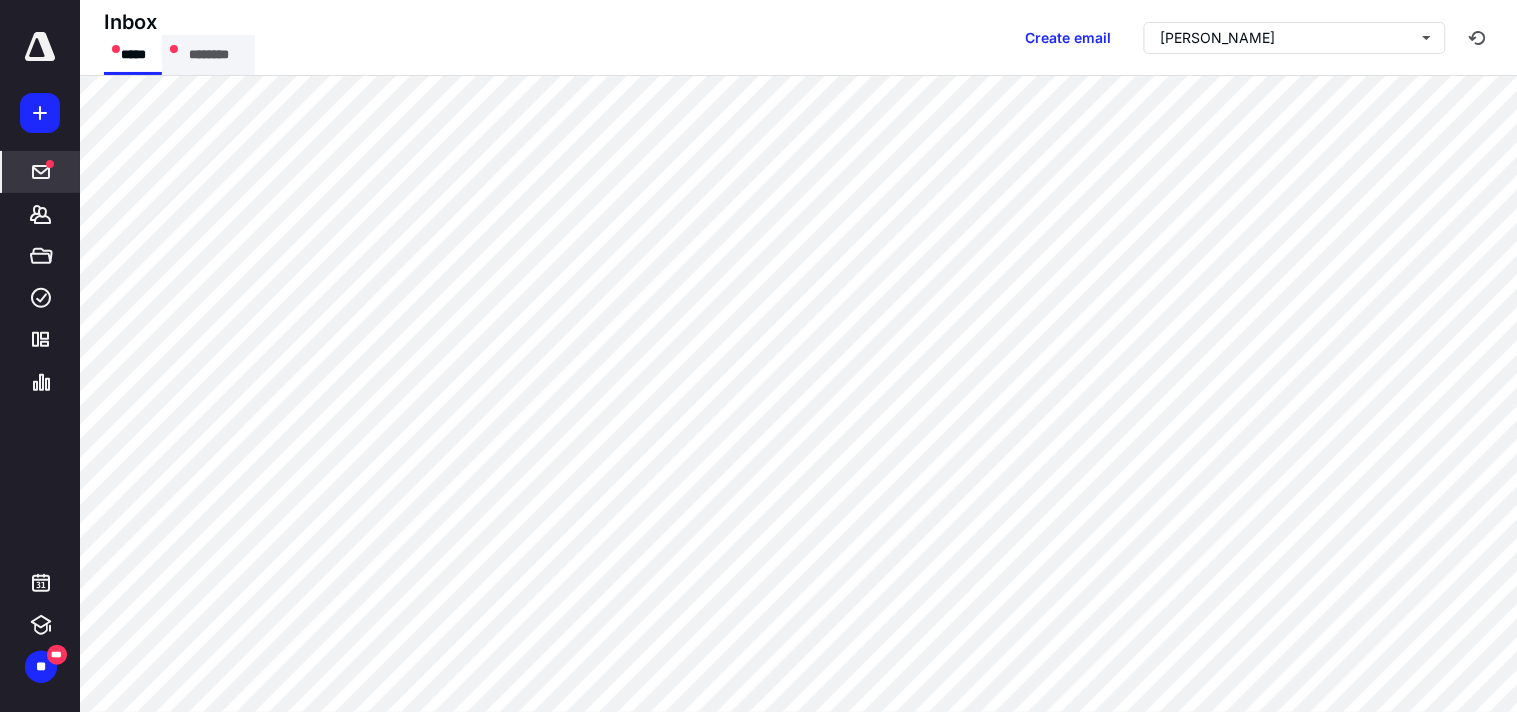 click on "********" at bounding box center [208, 55] 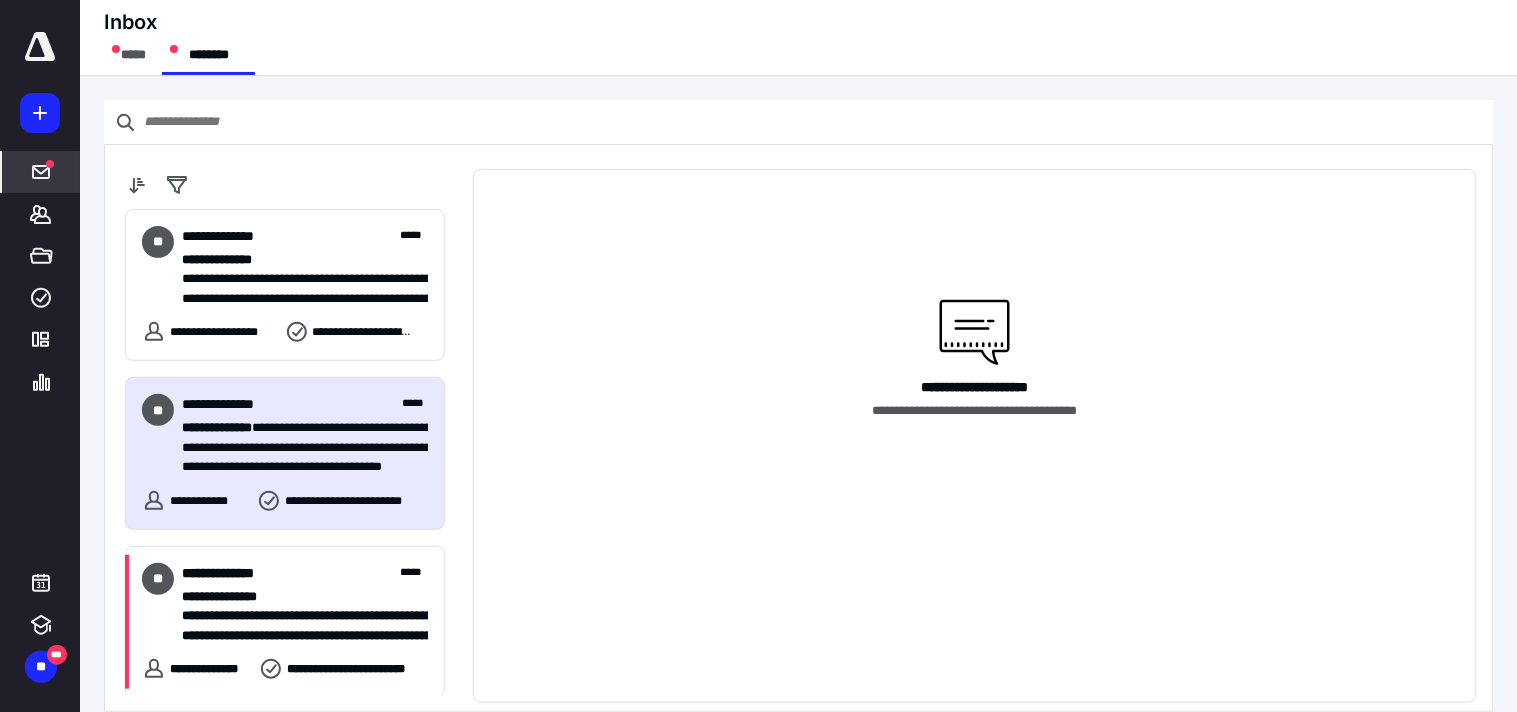 scroll, scrollTop: 111, scrollLeft: 0, axis: vertical 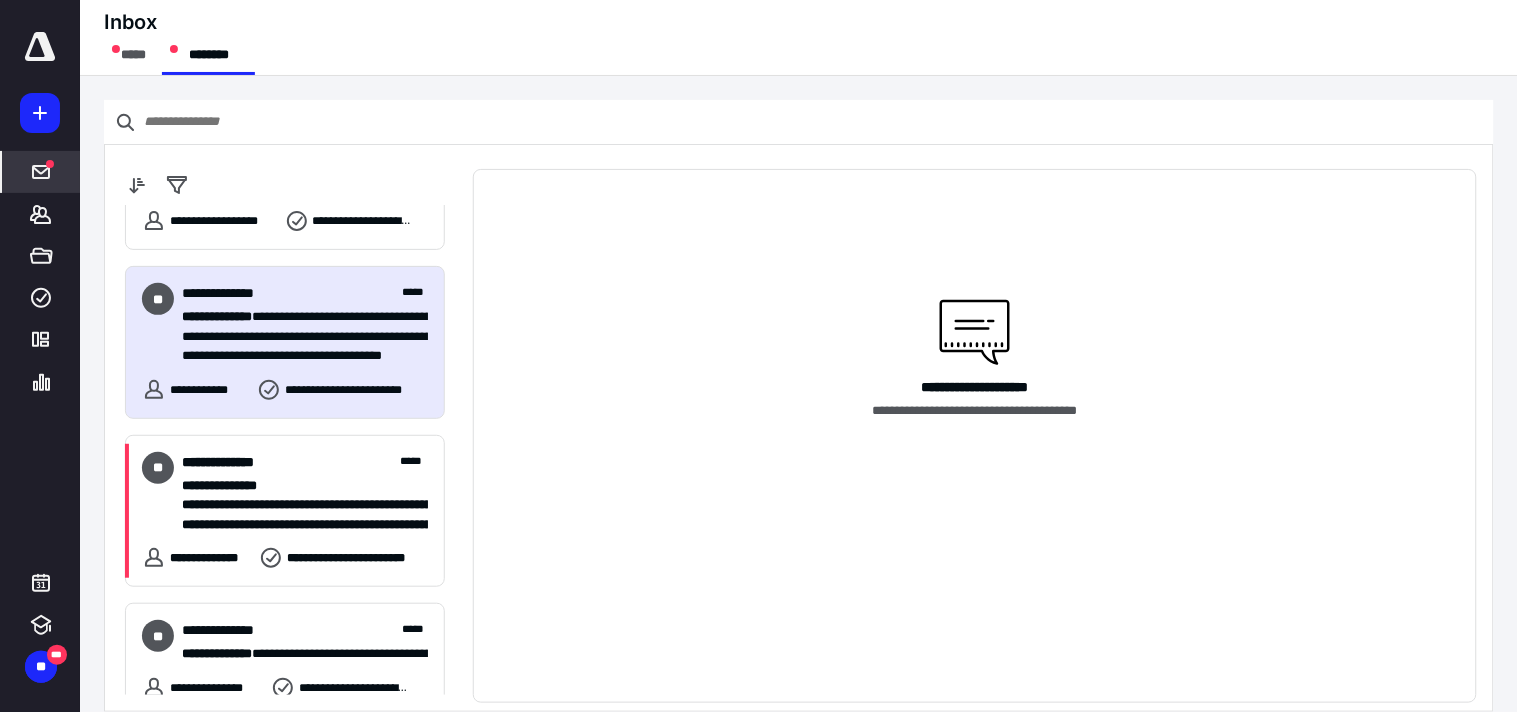 click on "**********" at bounding box center [296, 485] 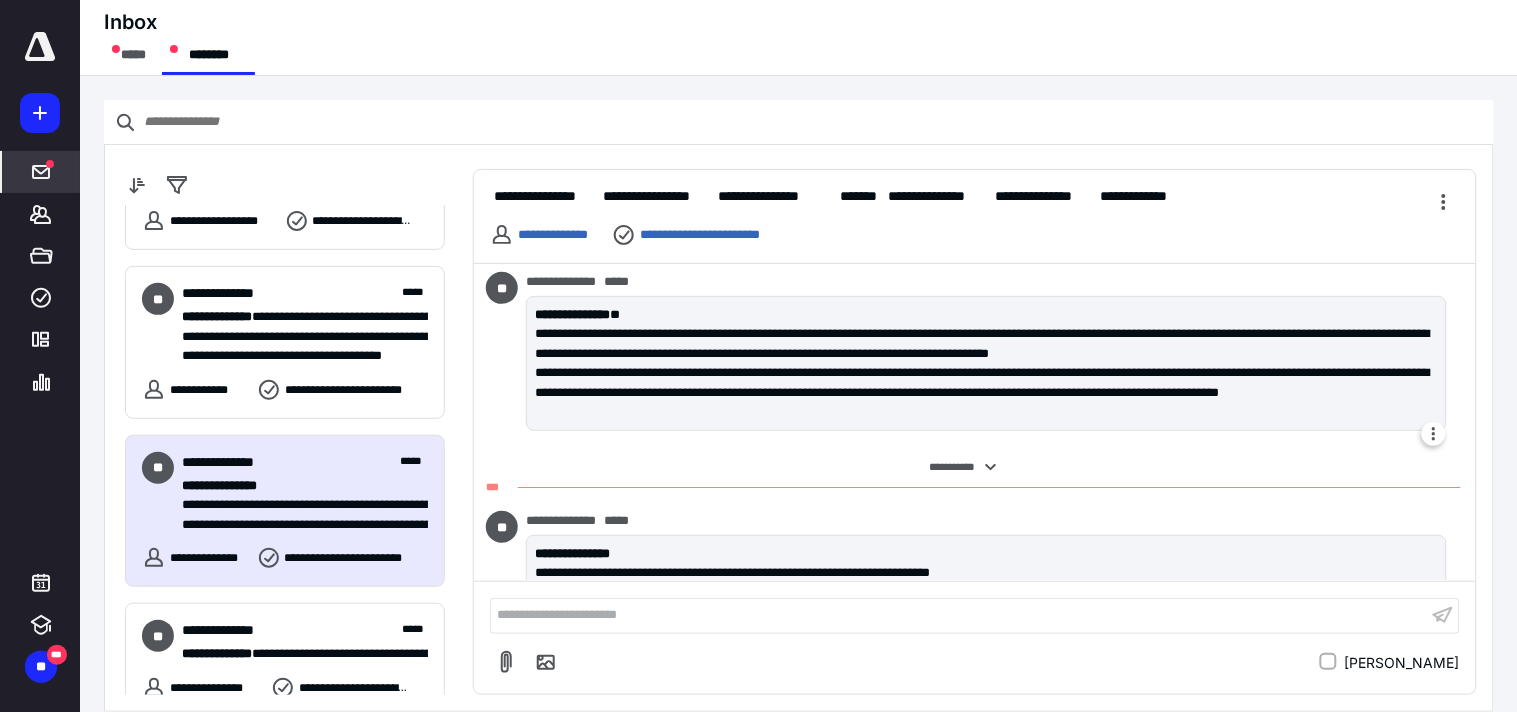 scroll, scrollTop: 1894, scrollLeft: 0, axis: vertical 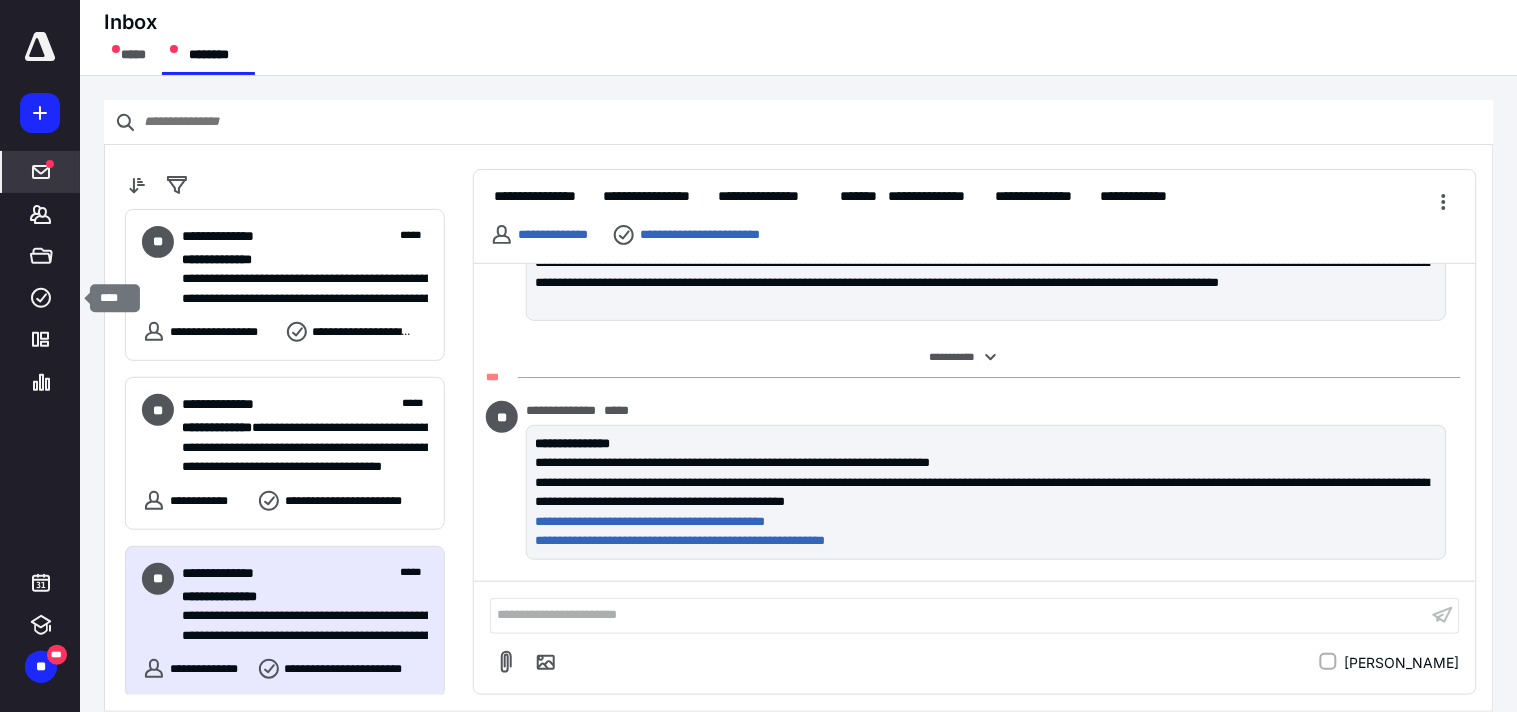 click on "****" at bounding box center (41, 298) 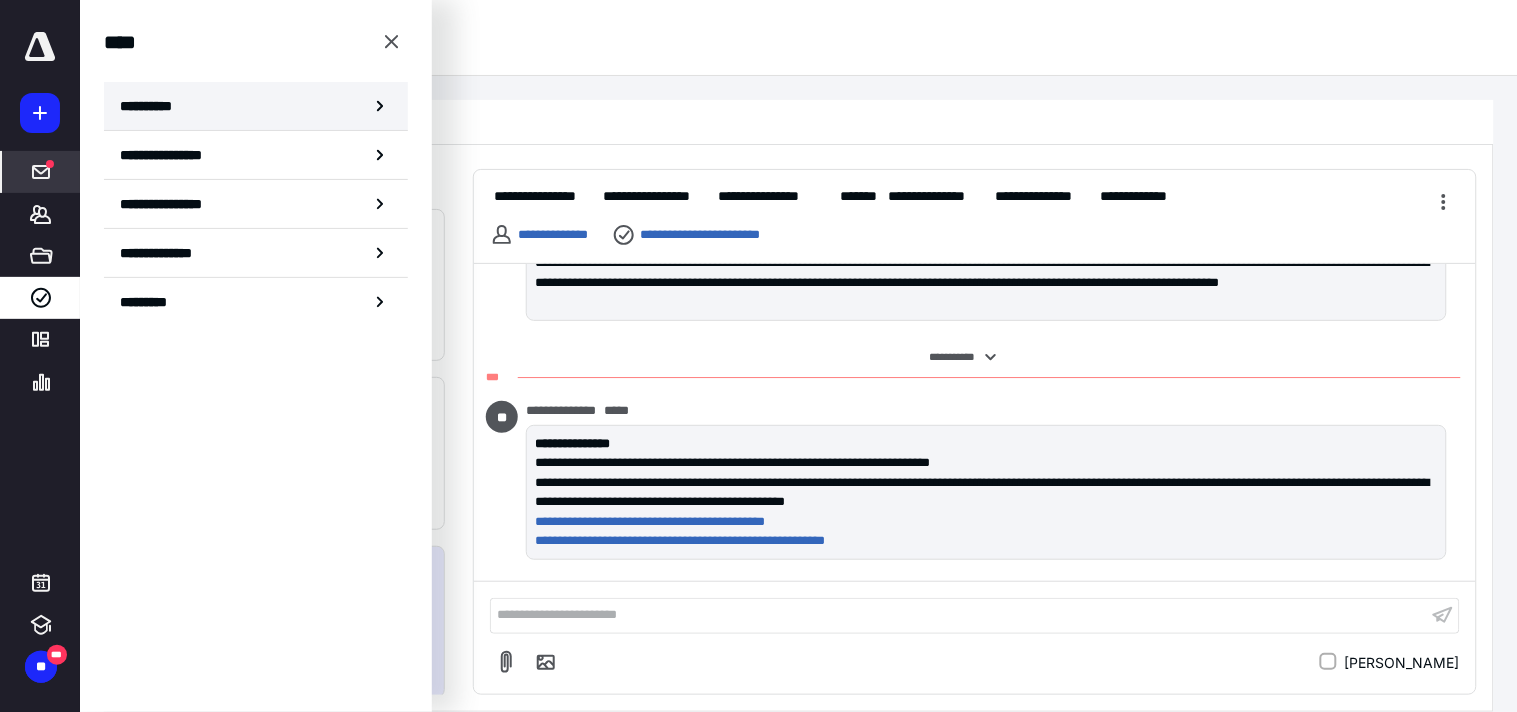 click on "**********" at bounding box center [153, 106] 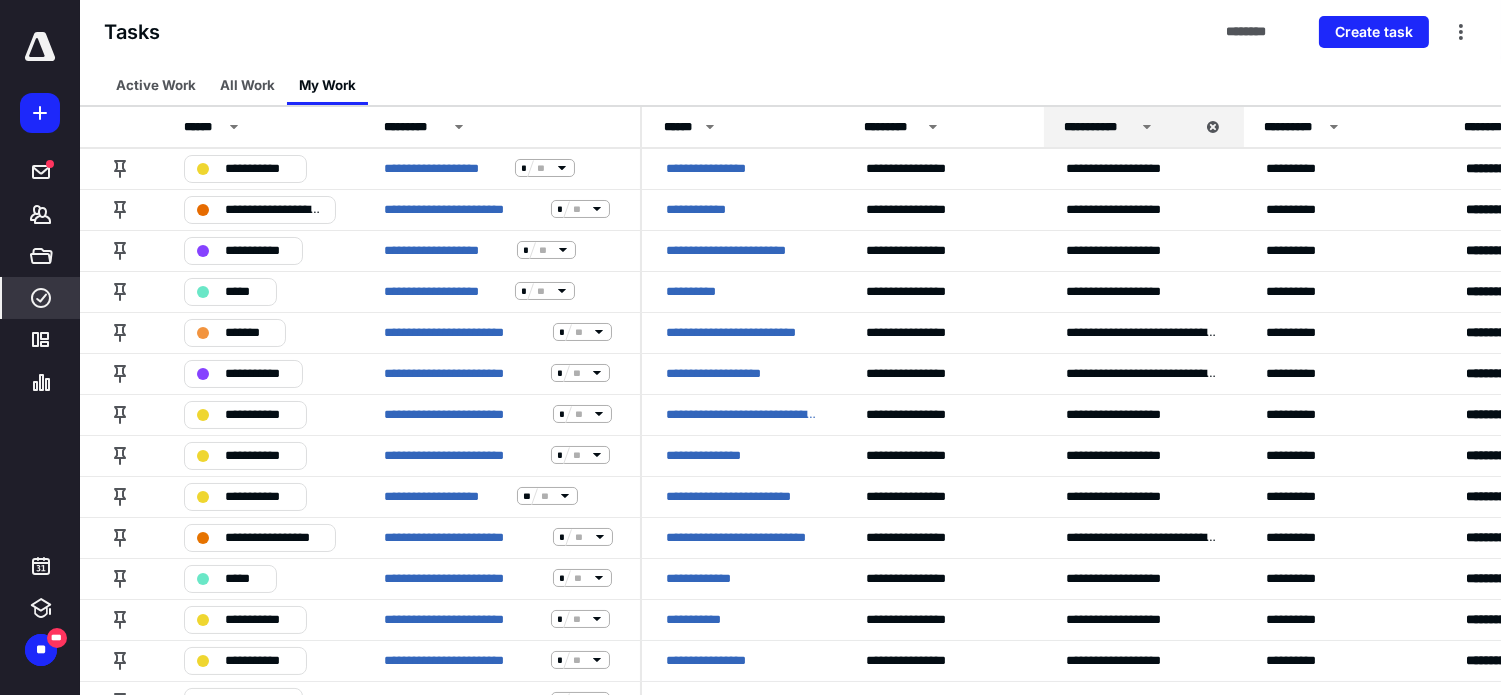 click on "Active Work All Work My Work" at bounding box center [790, 85] 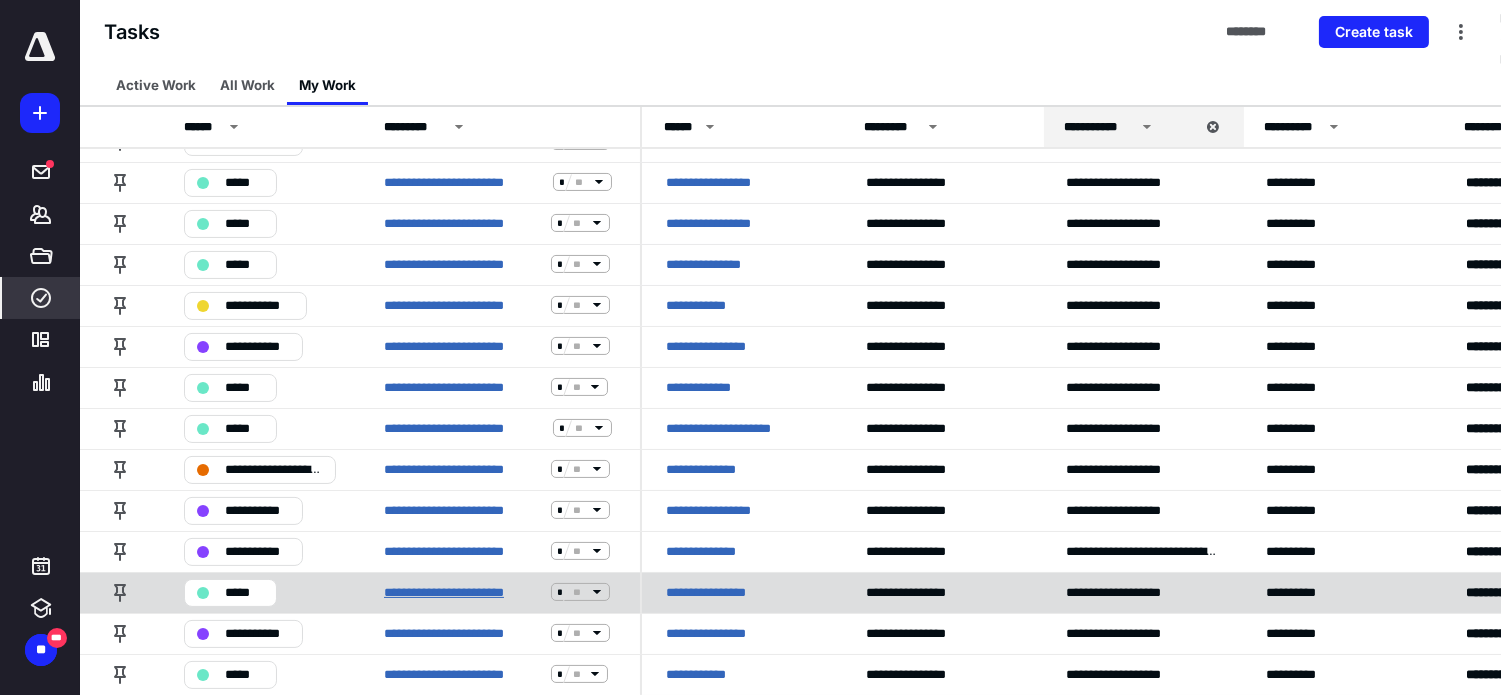 click on "**********" at bounding box center (463, 592) 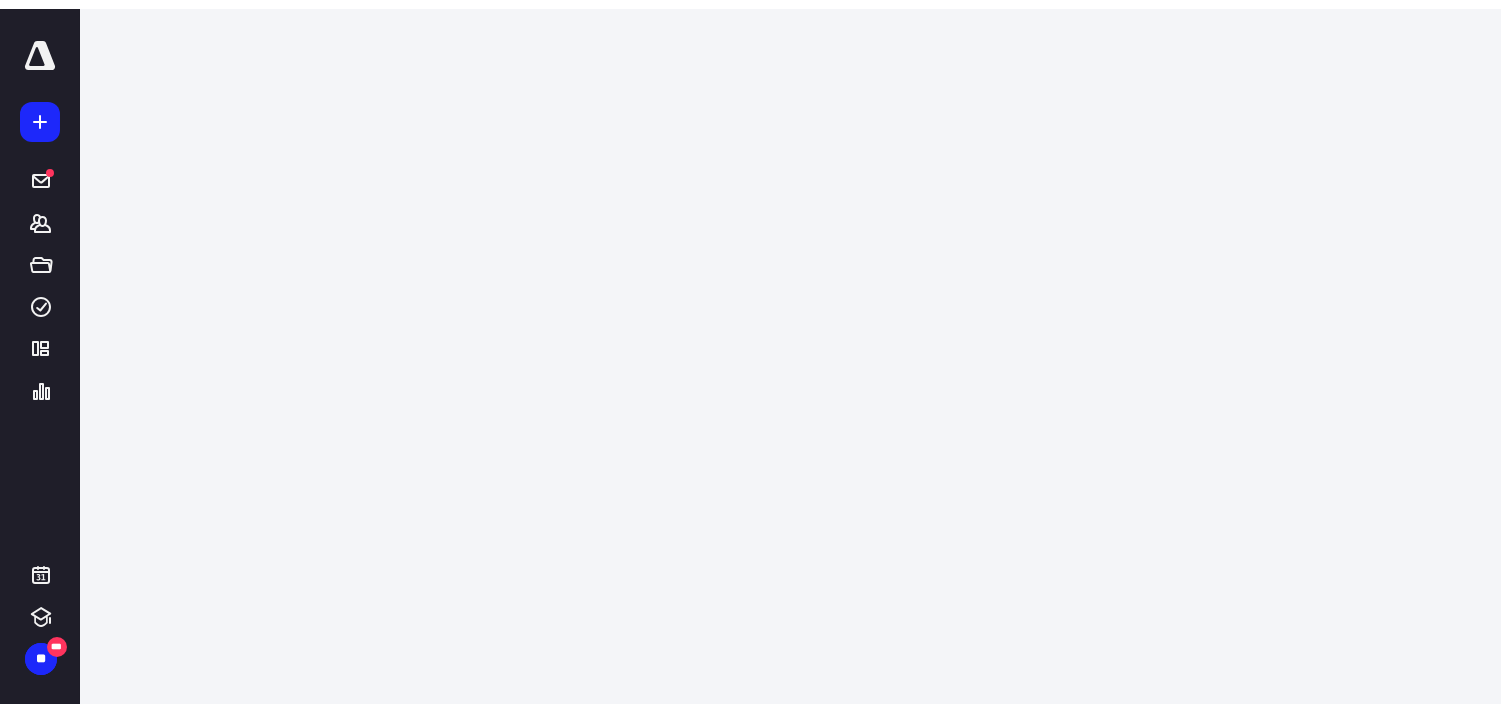scroll, scrollTop: 0, scrollLeft: 0, axis: both 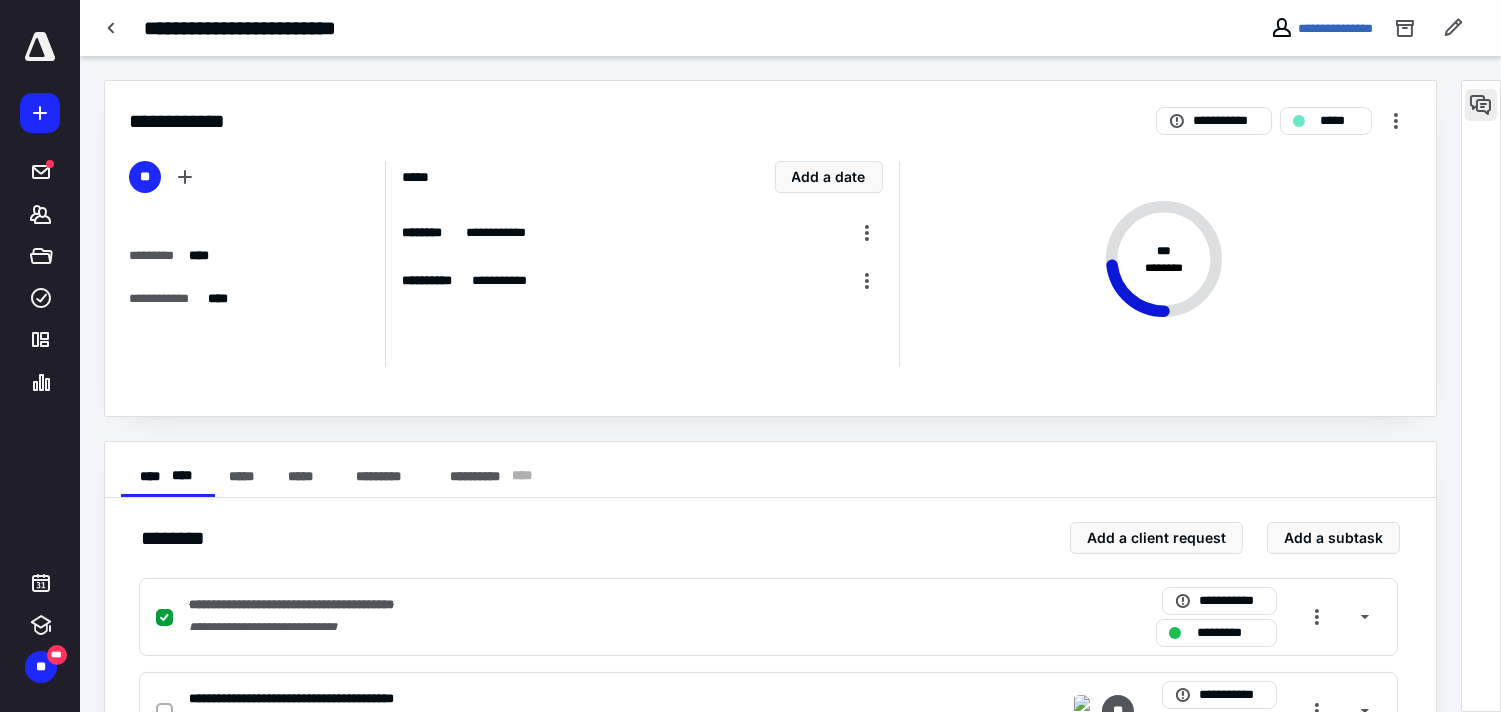 click at bounding box center (1481, 105) 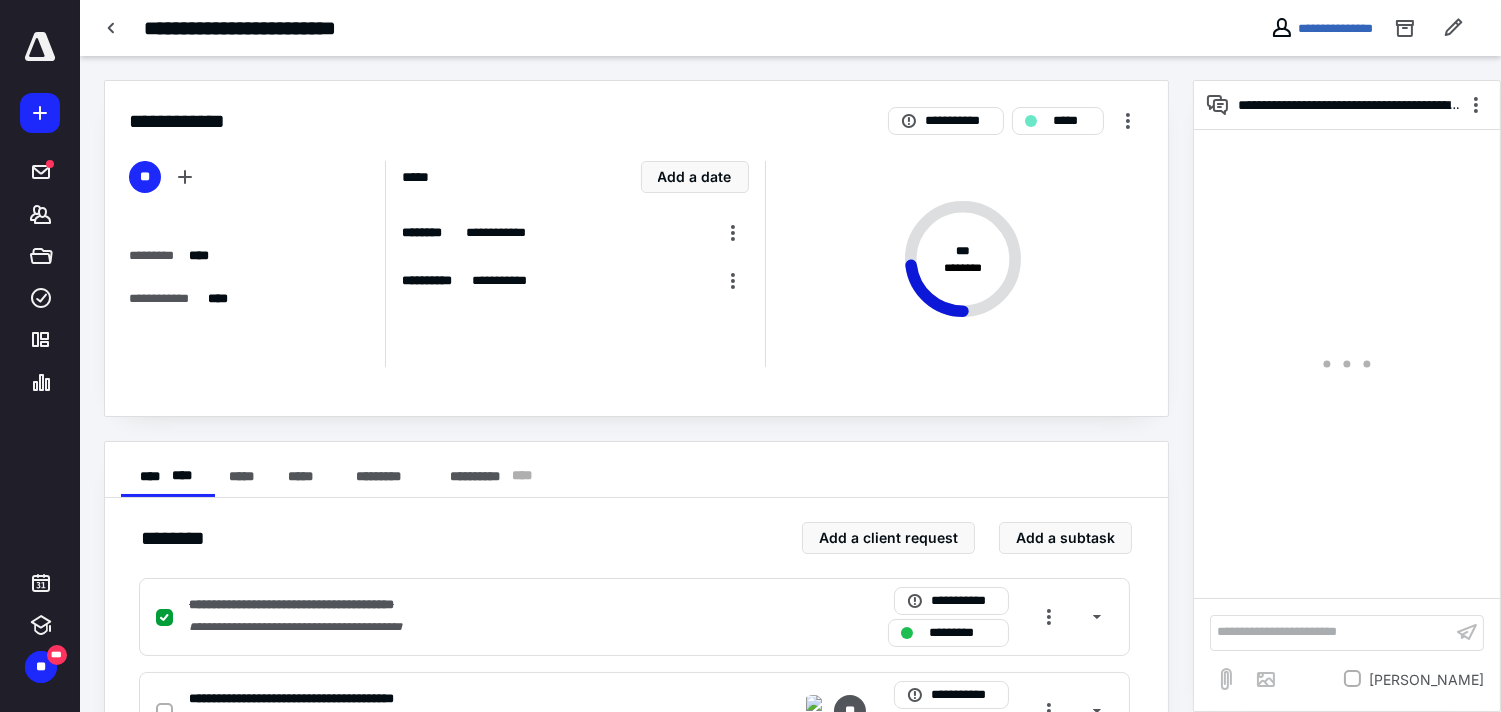 click on "**********" at bounding box center (1331, 632) 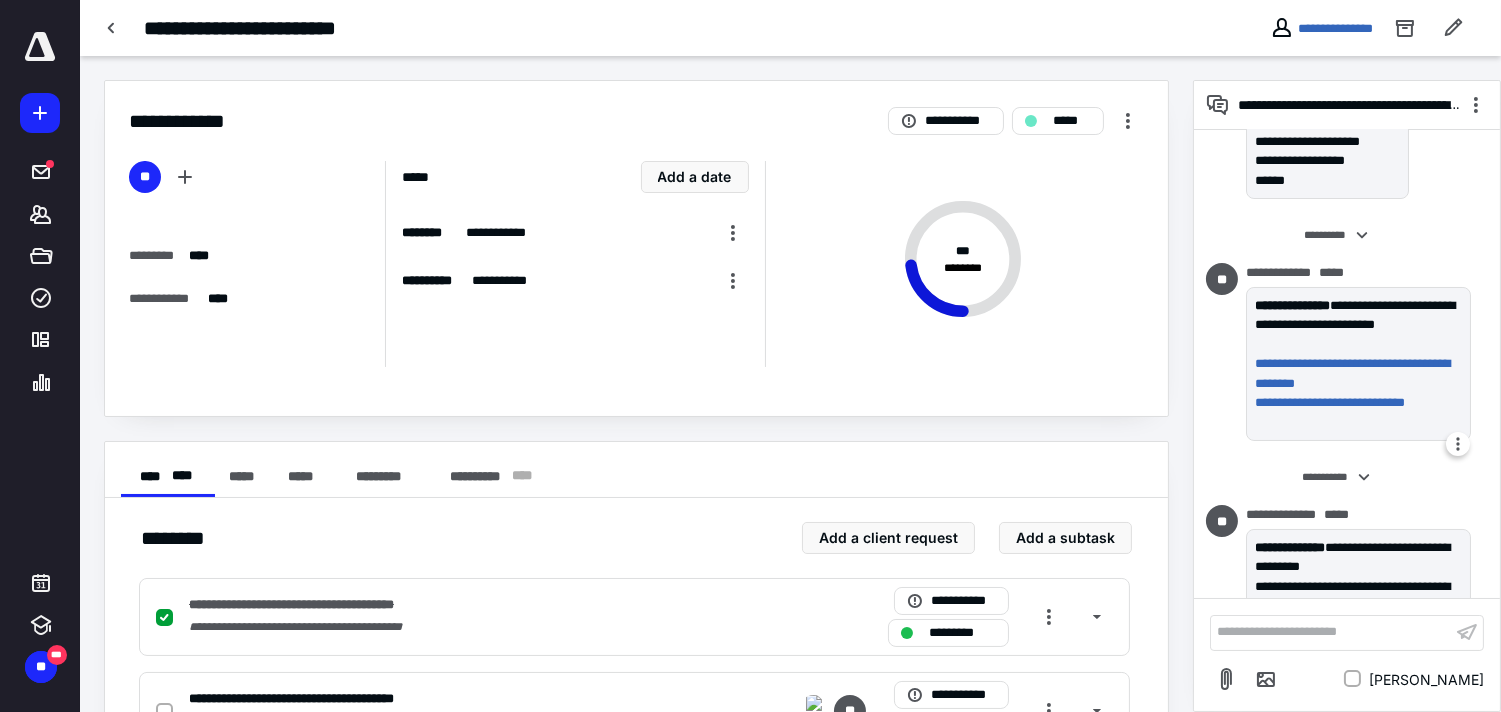 scroll, scrollTop: 0, scrollLeft: 0, axis: both 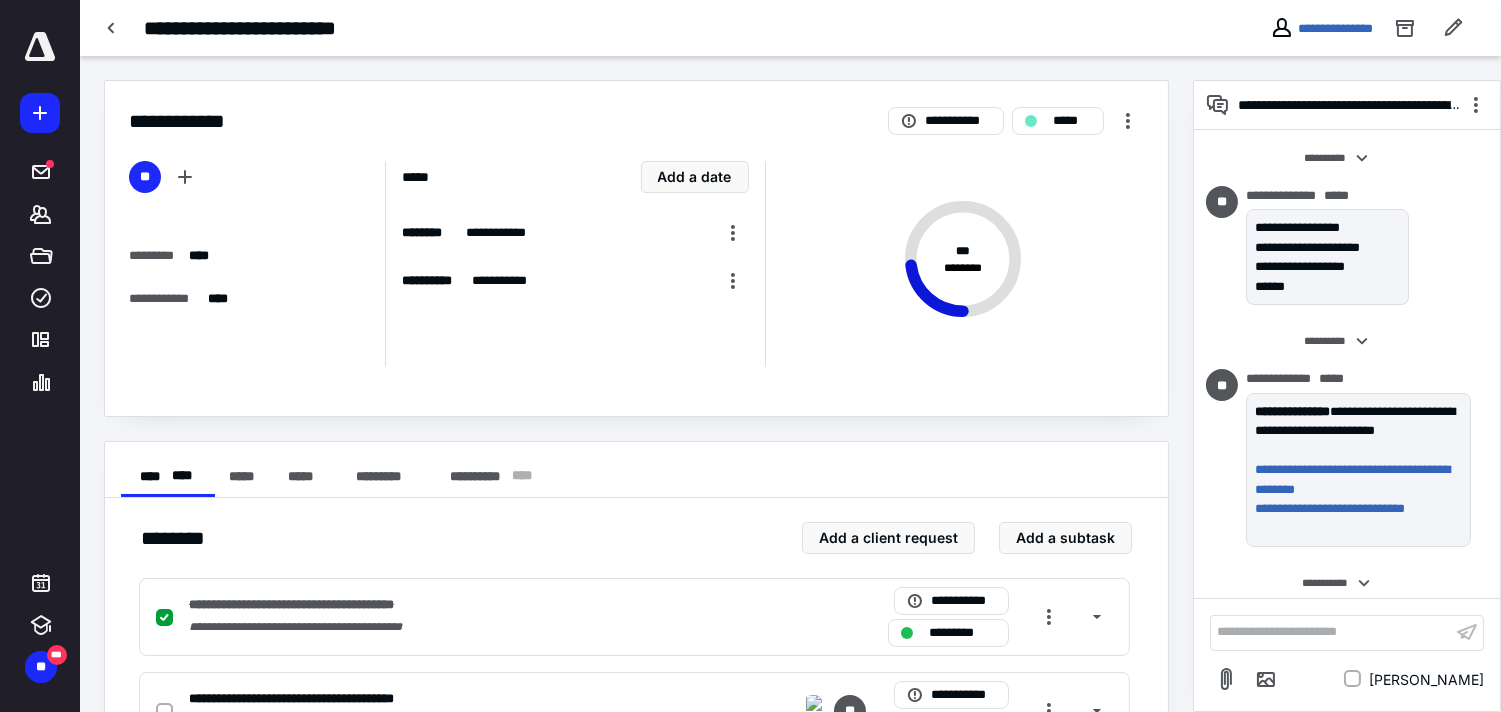 click on "**********" at bounding box center [1331, 632] 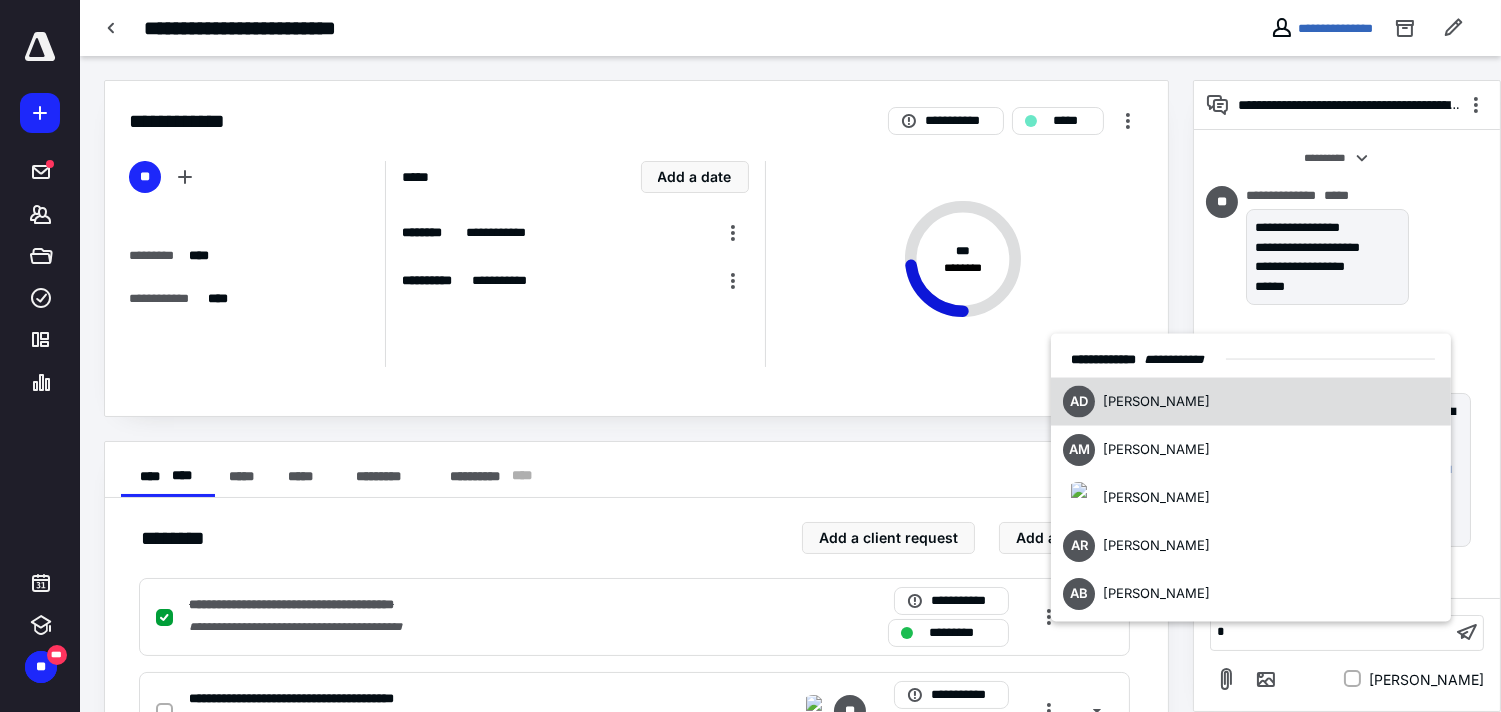 type 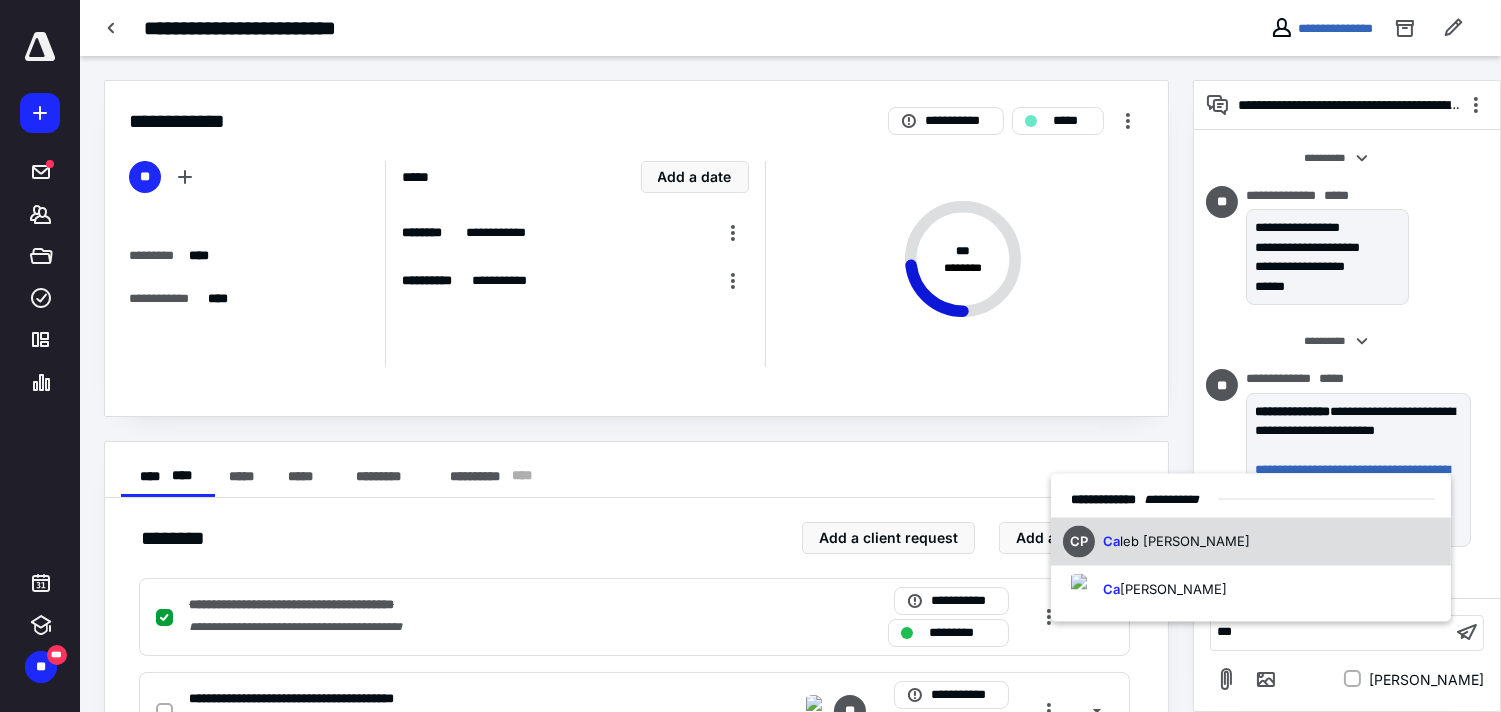 click on "CP Ca leb [PERSON_NAME]" at bounding box center [1251, 542] 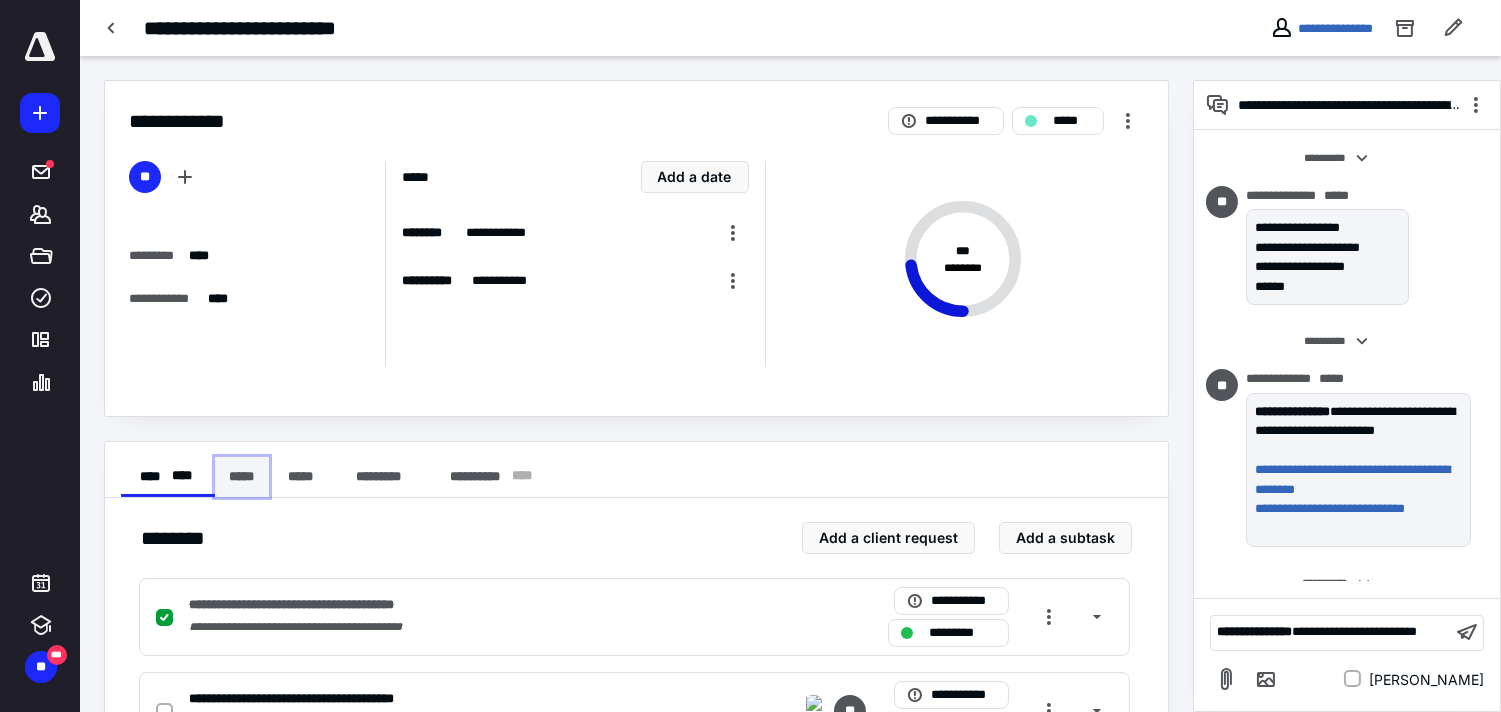 click on "*****" at bounding box center [242, 477] 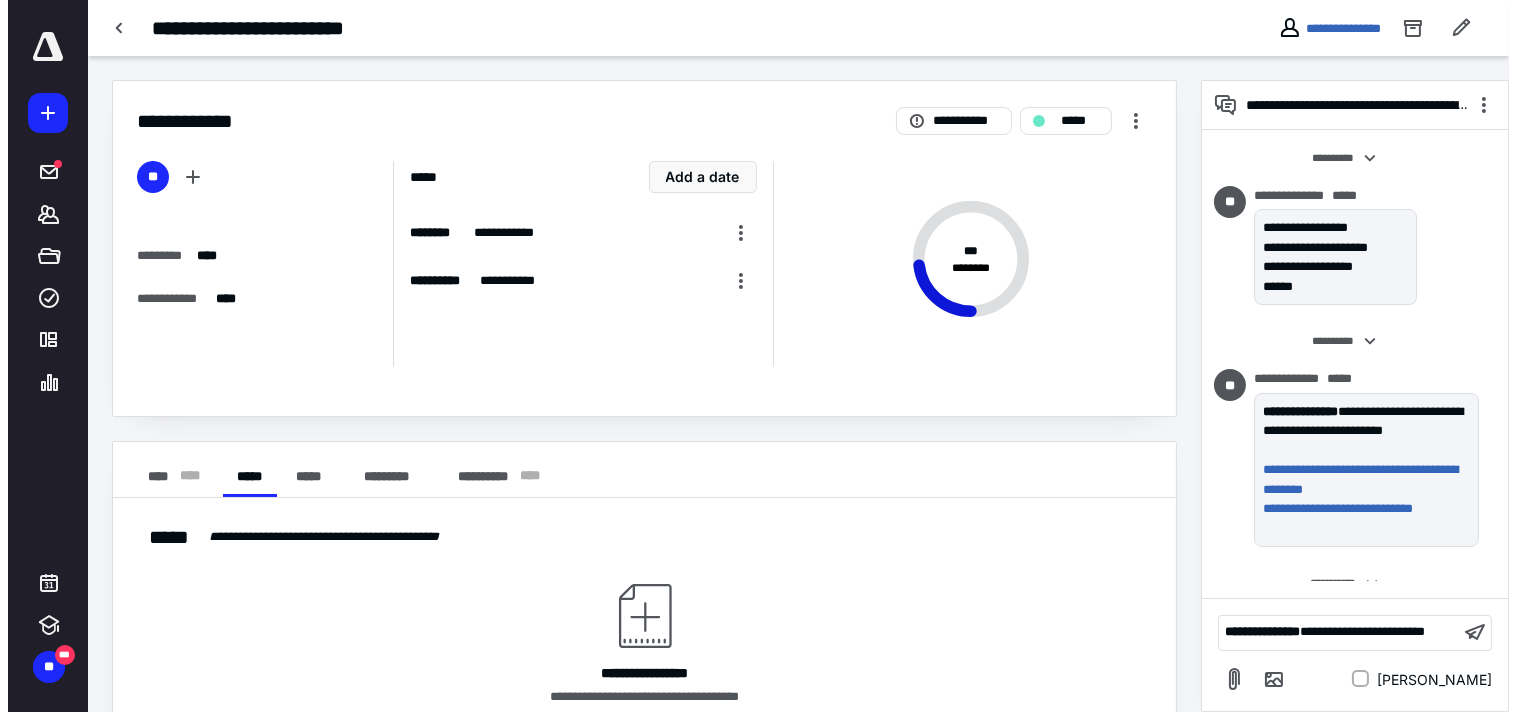 scroll, scrollTop: 87, scrollLeft: 0, axis: vertical 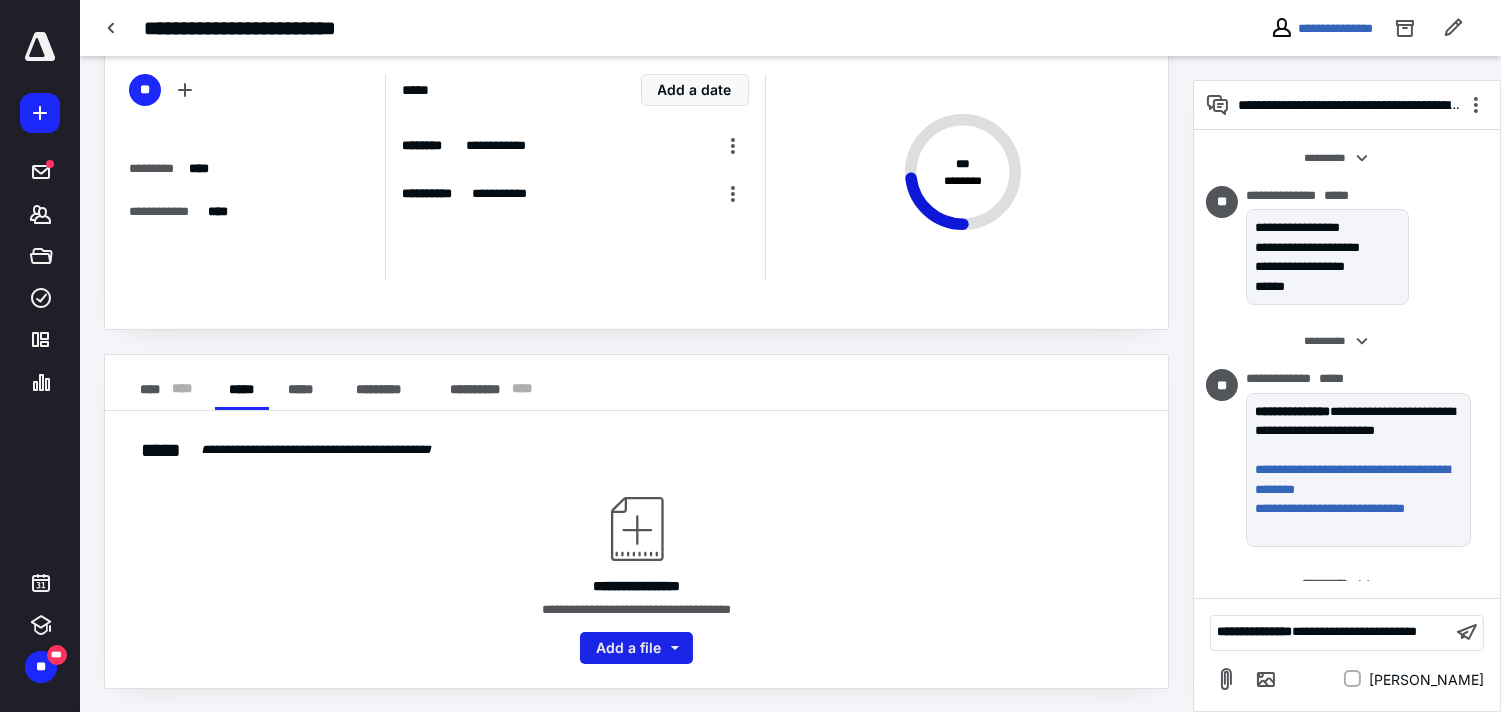 drag, startPoint x: 647, startPoint y: 625, endPoint x: 646, endPoint y: 637, distance: 12.0415945 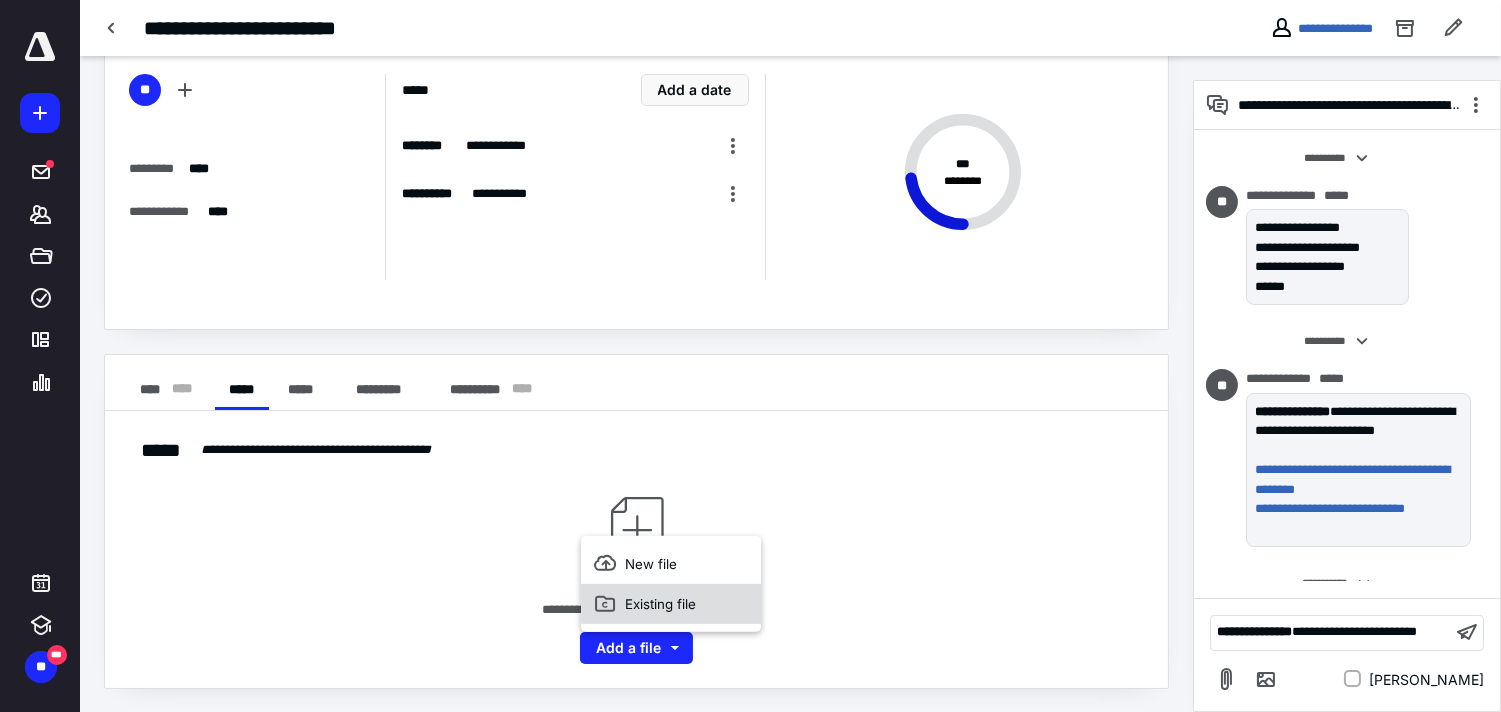 click on "Existing file" at bounding box center (671, 604) 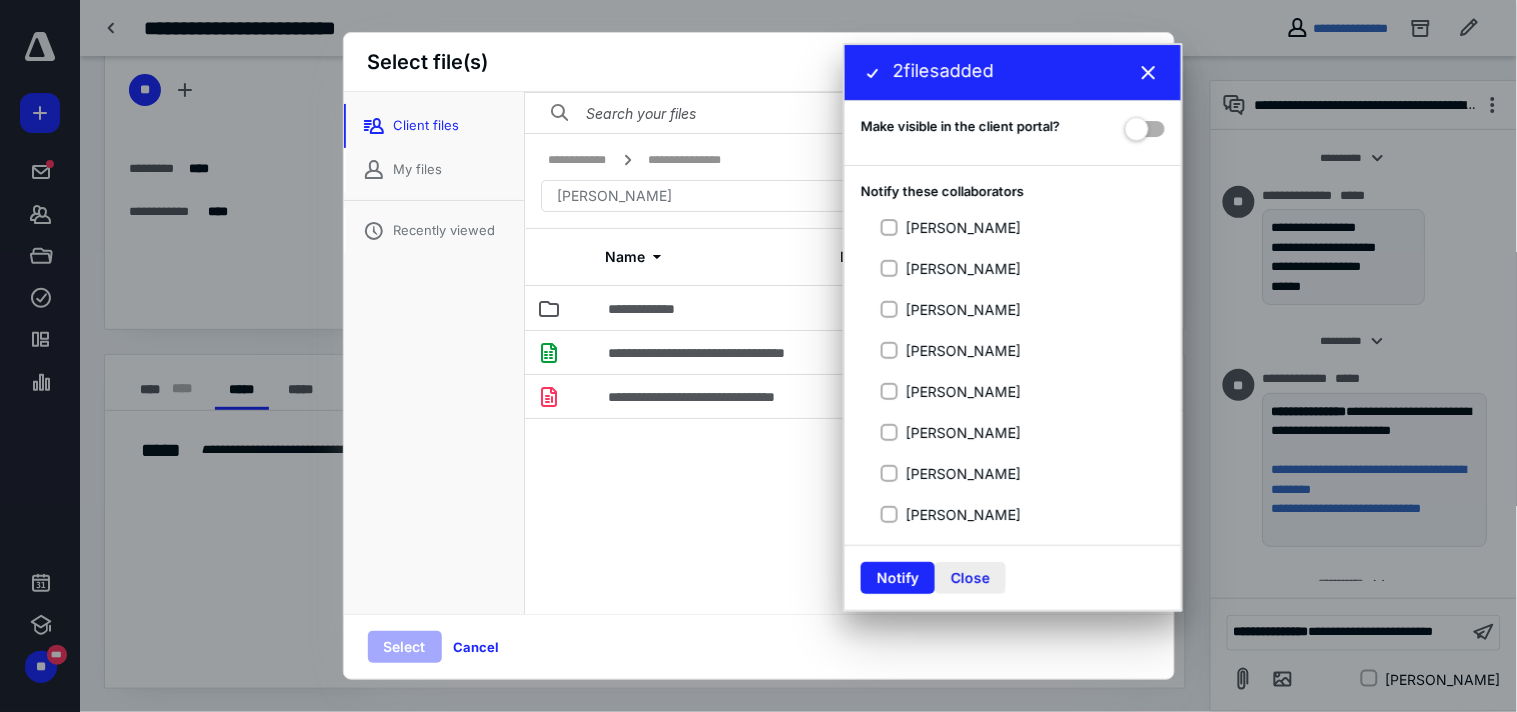 click on "Close" at bounding box center [970, 578] 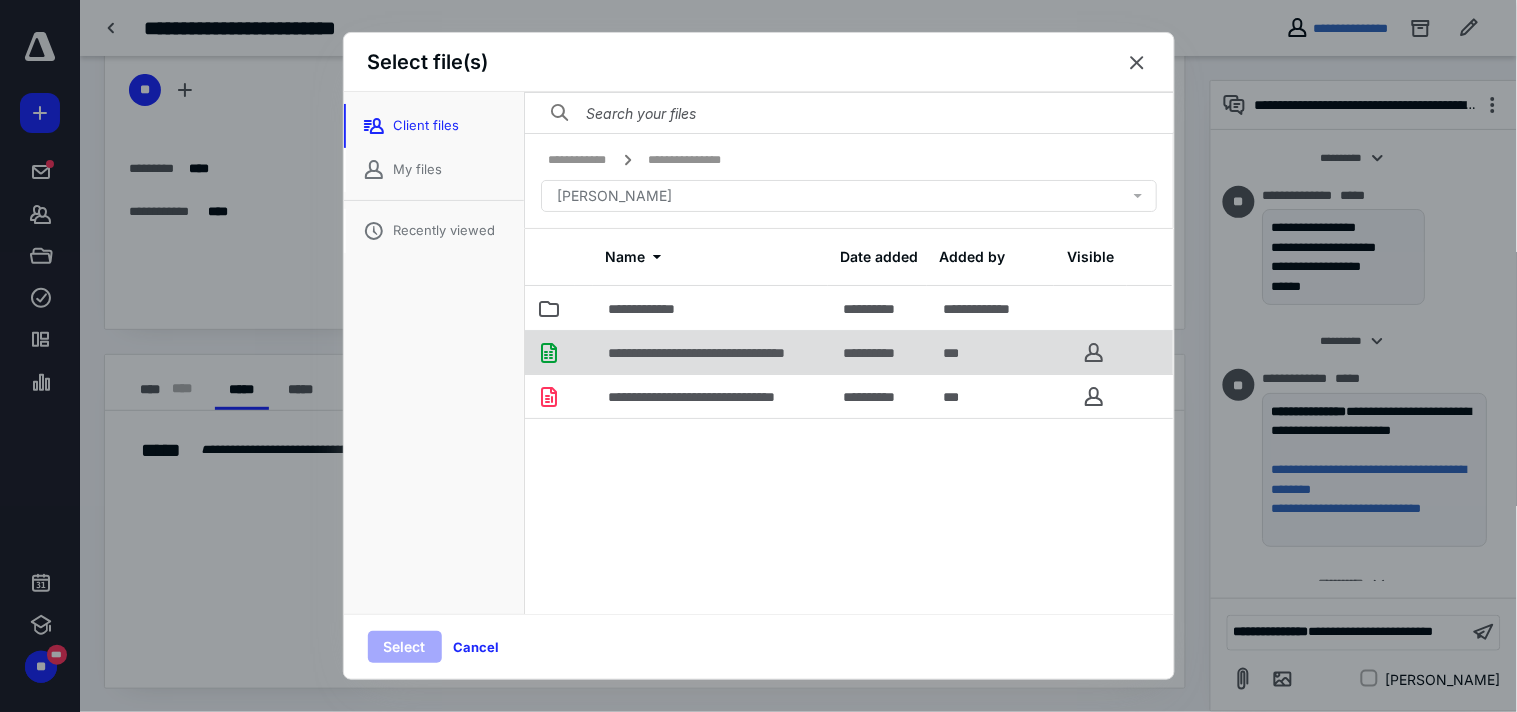 click on "**********" at bounding box center [734, 353] 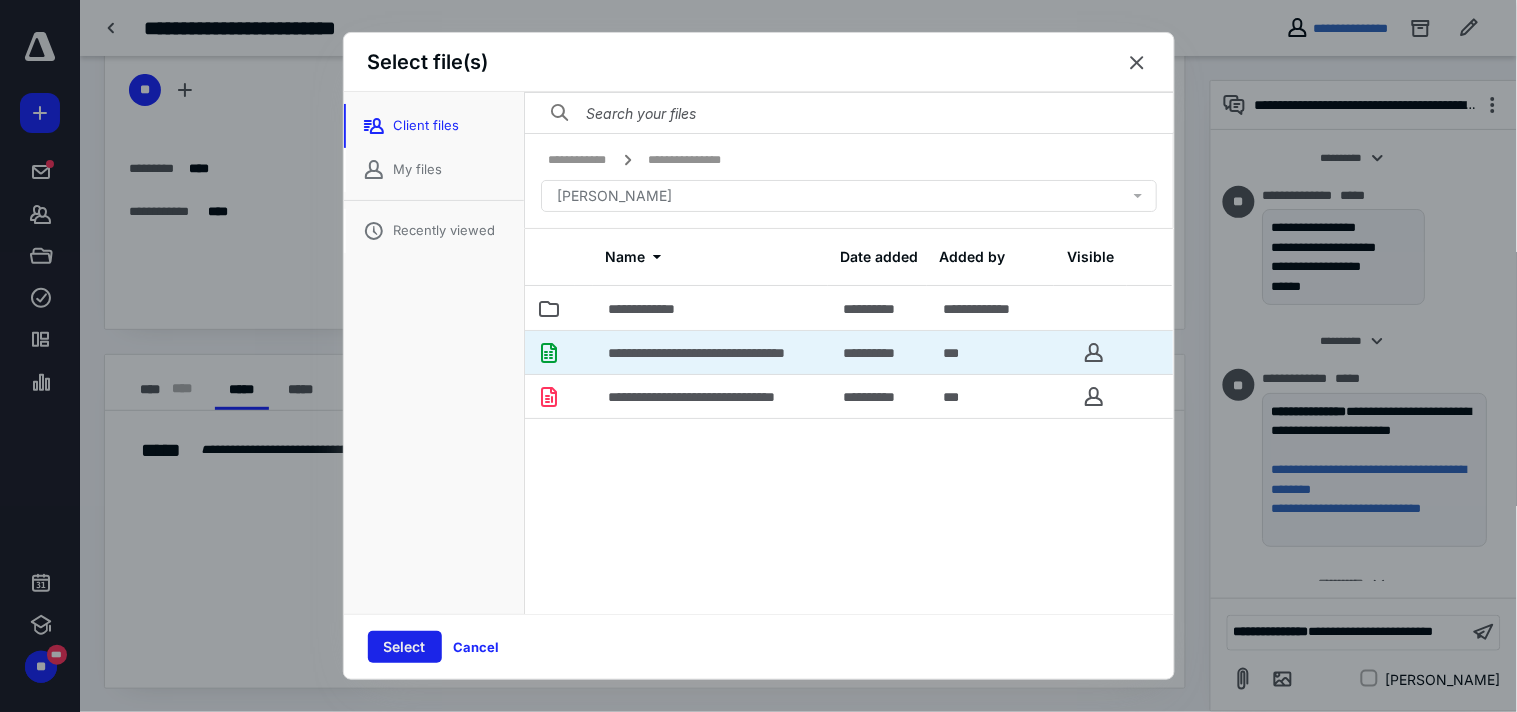 click on "Select" at bounding box center (405, 647) 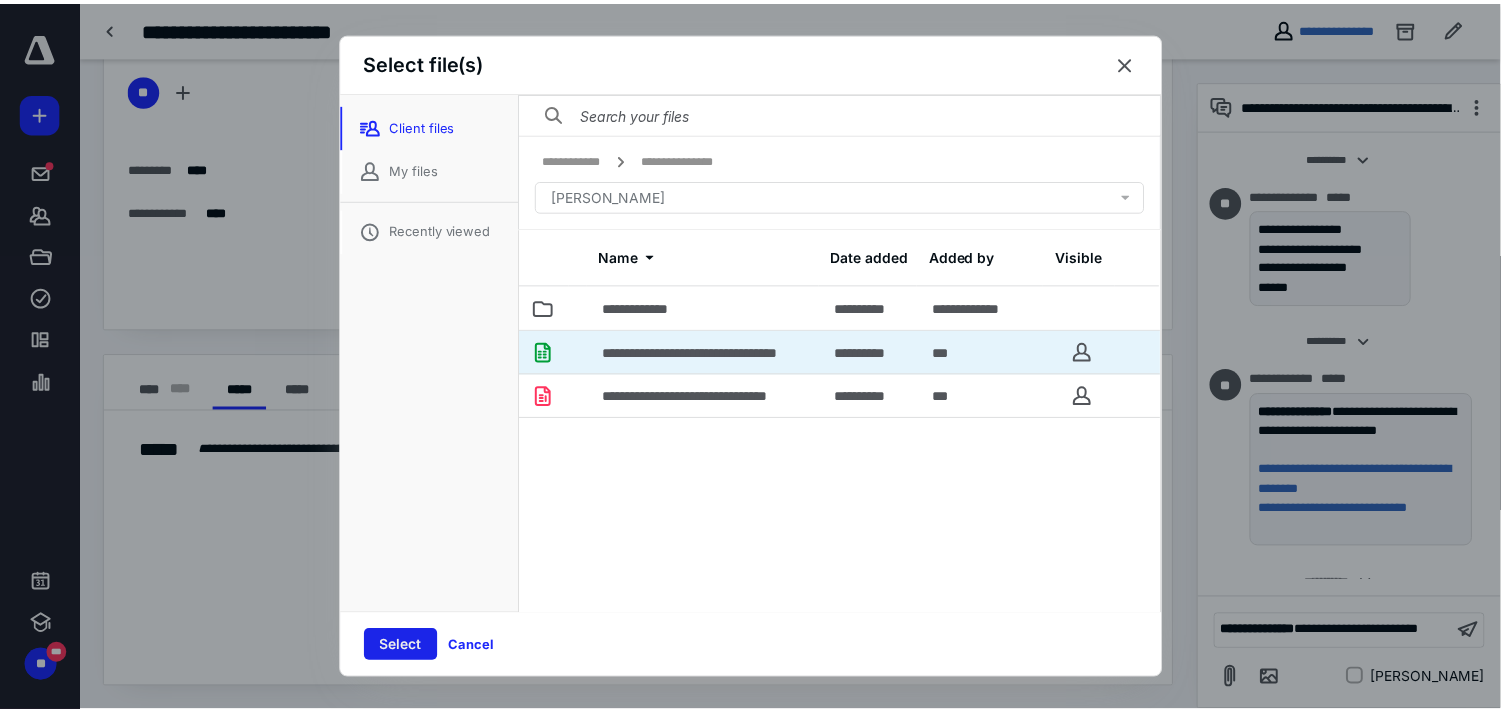 scroll, scrollTop: 0, scrollLeft: 0, axis: both 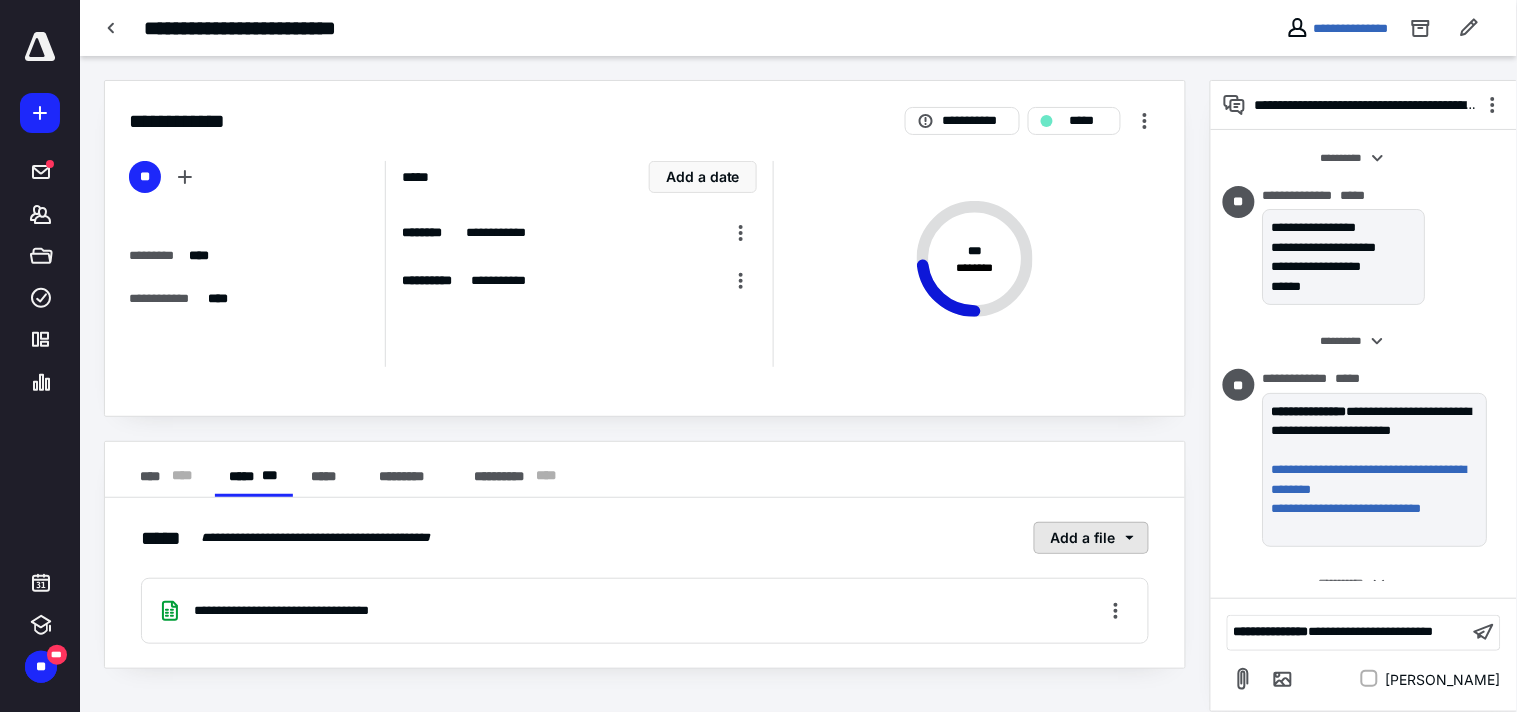 click on "Add a file" at bounding box center (1091, 538) 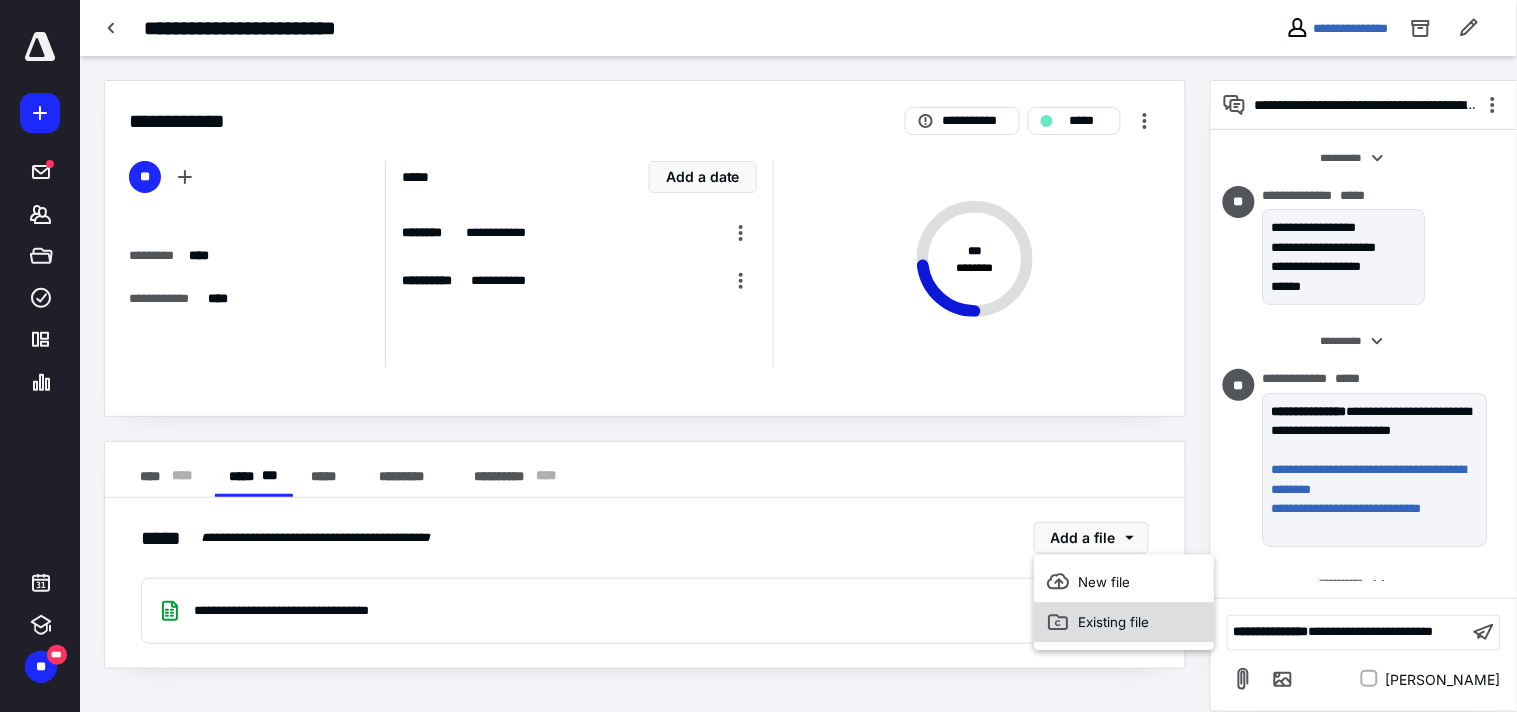 click on "Existing file" at bounding box center (1124, 622) 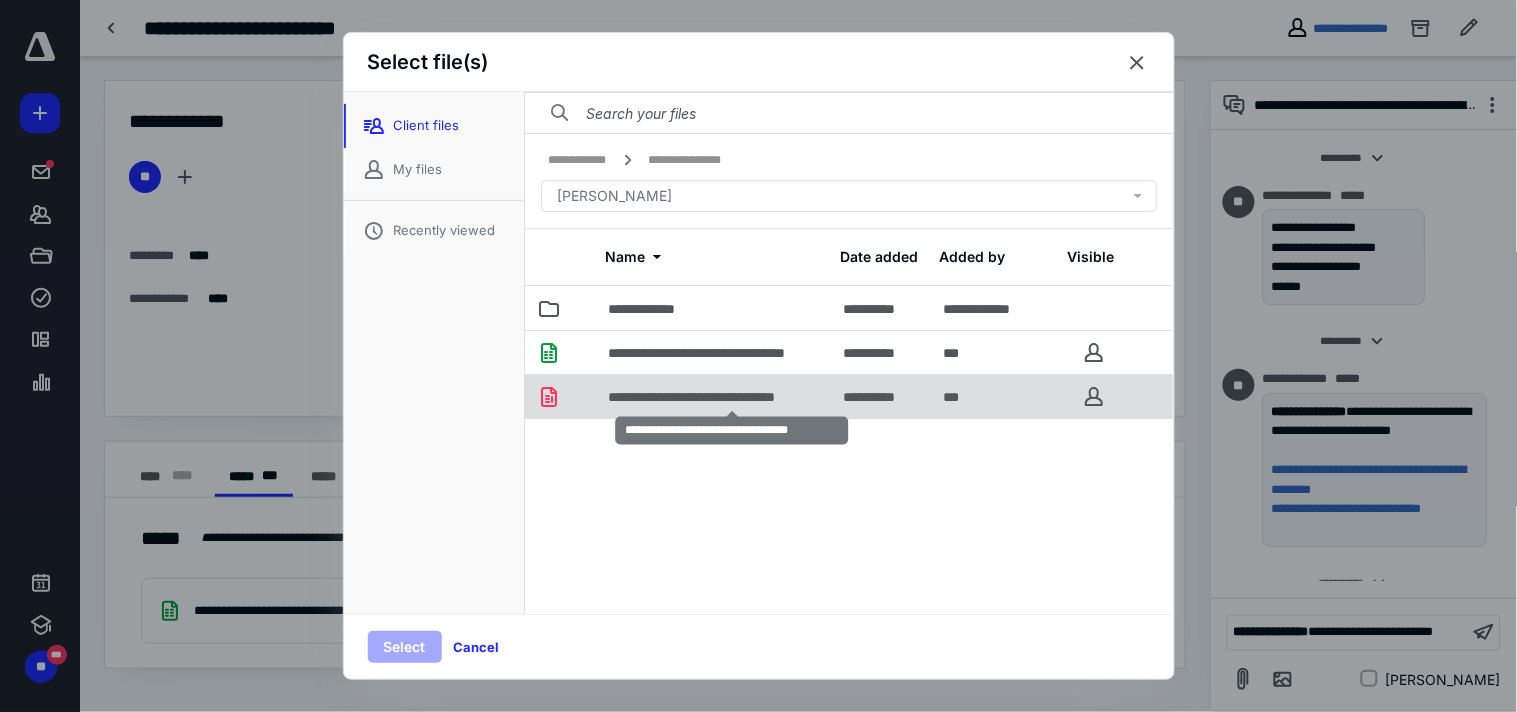 click on "**********" at bounding box center [732, 397] 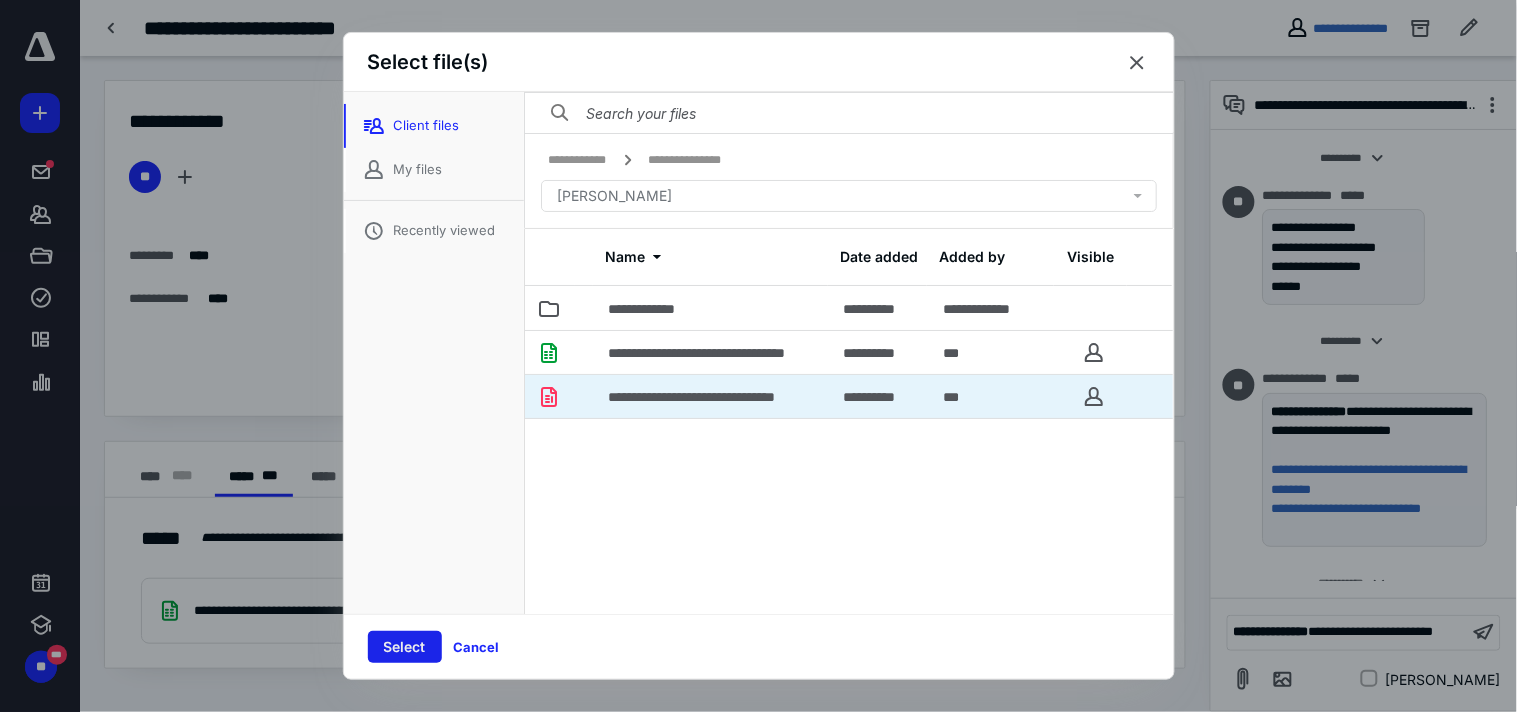 click on "Select" at bounding box center (405, 647) 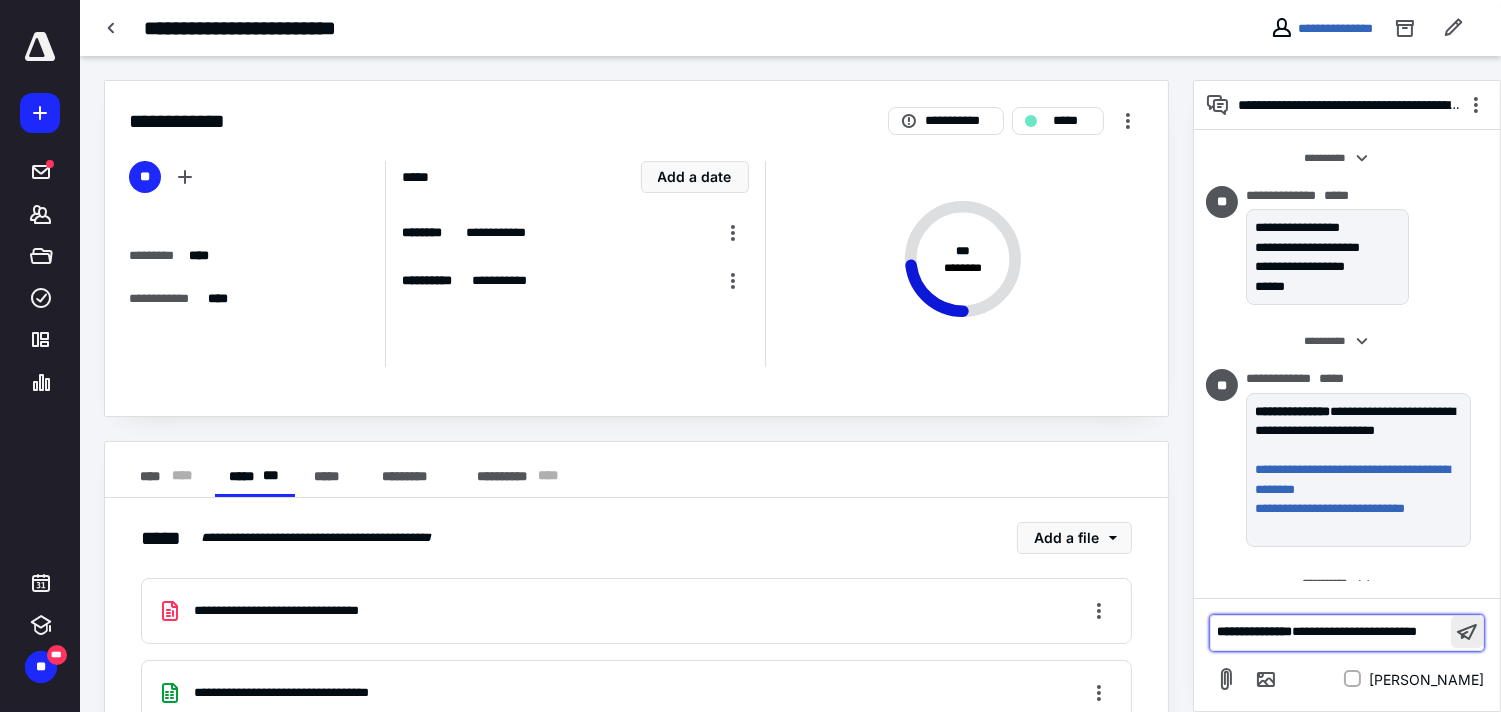 click at bounding box center [1467, 632] 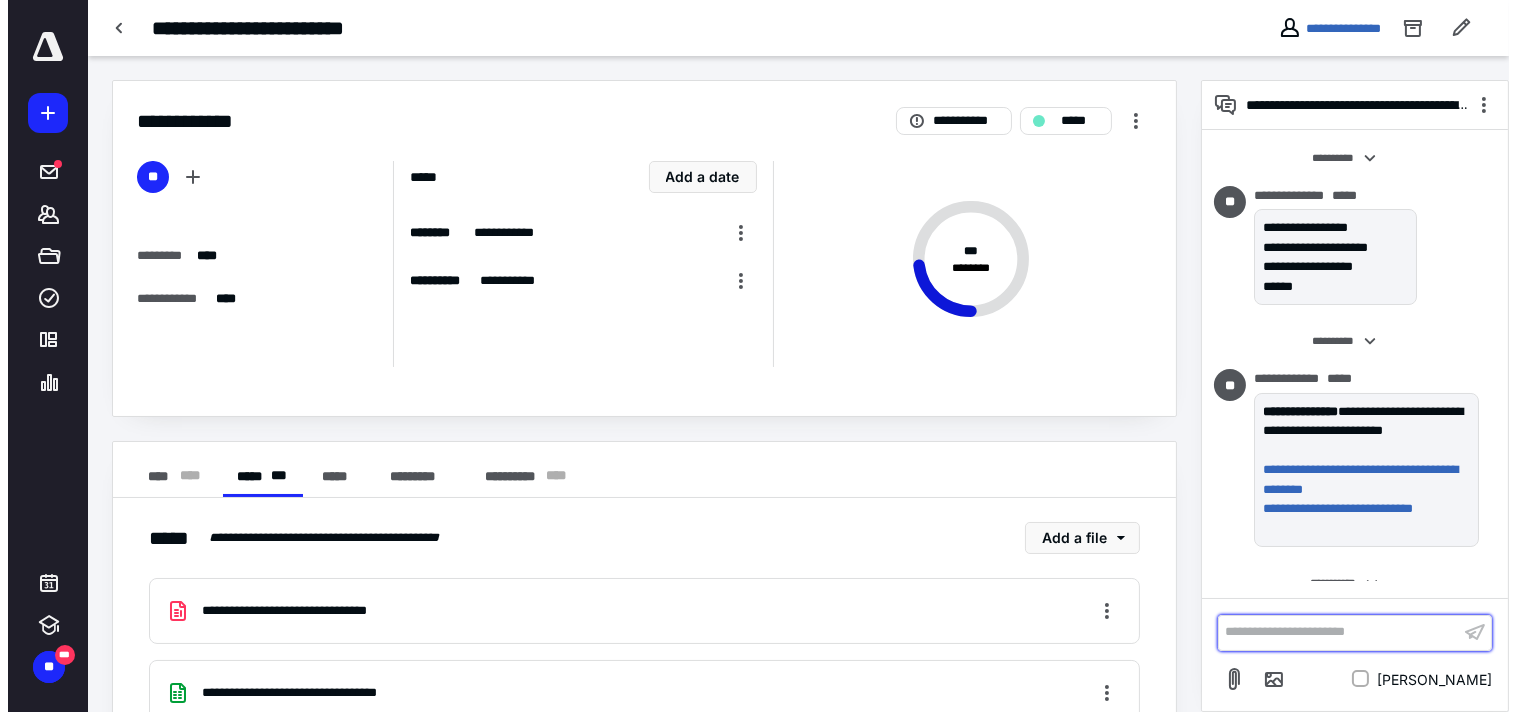 scroll, scrollTop: 1363, scrollLeft: 0, axis: vertical 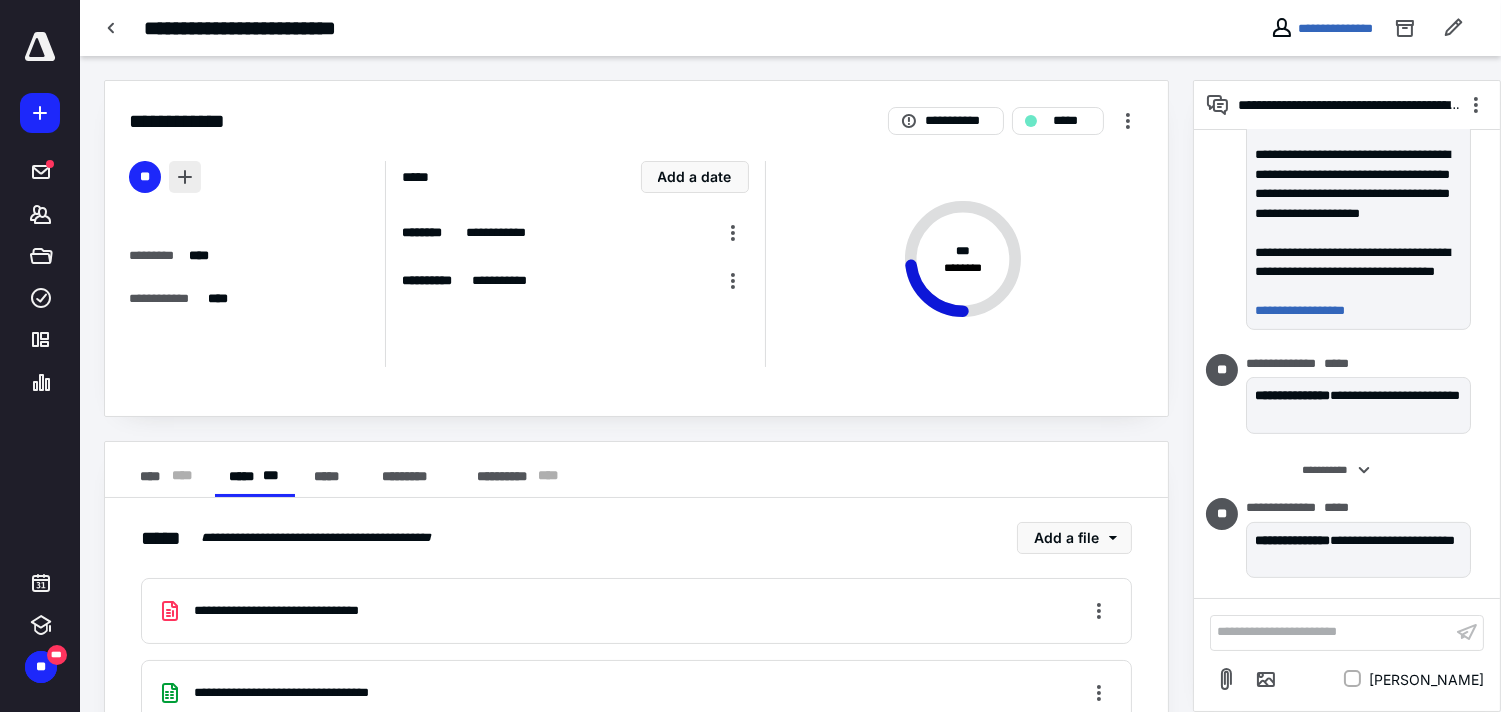 click at bounding box center (185, 177) 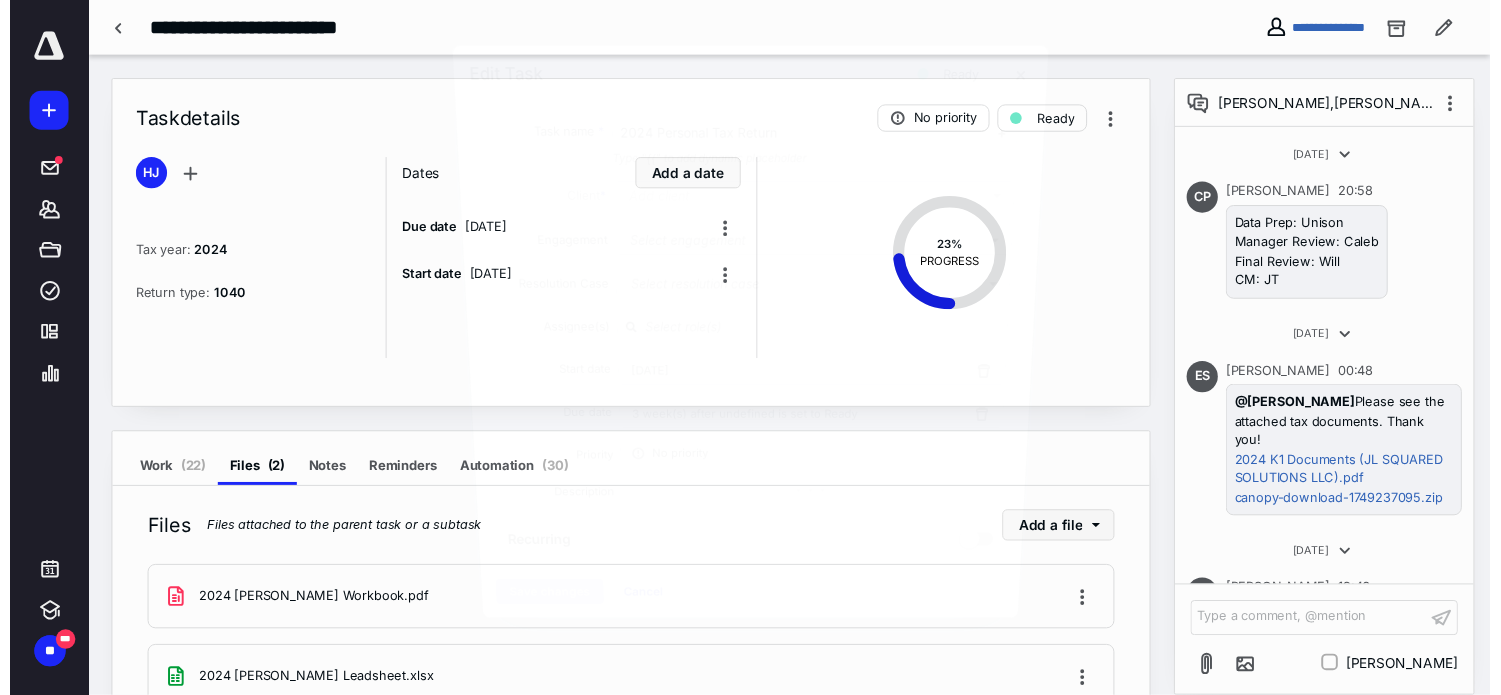 scroll, scrollTop: 1363, scrollLeft: 0, axis: vertical 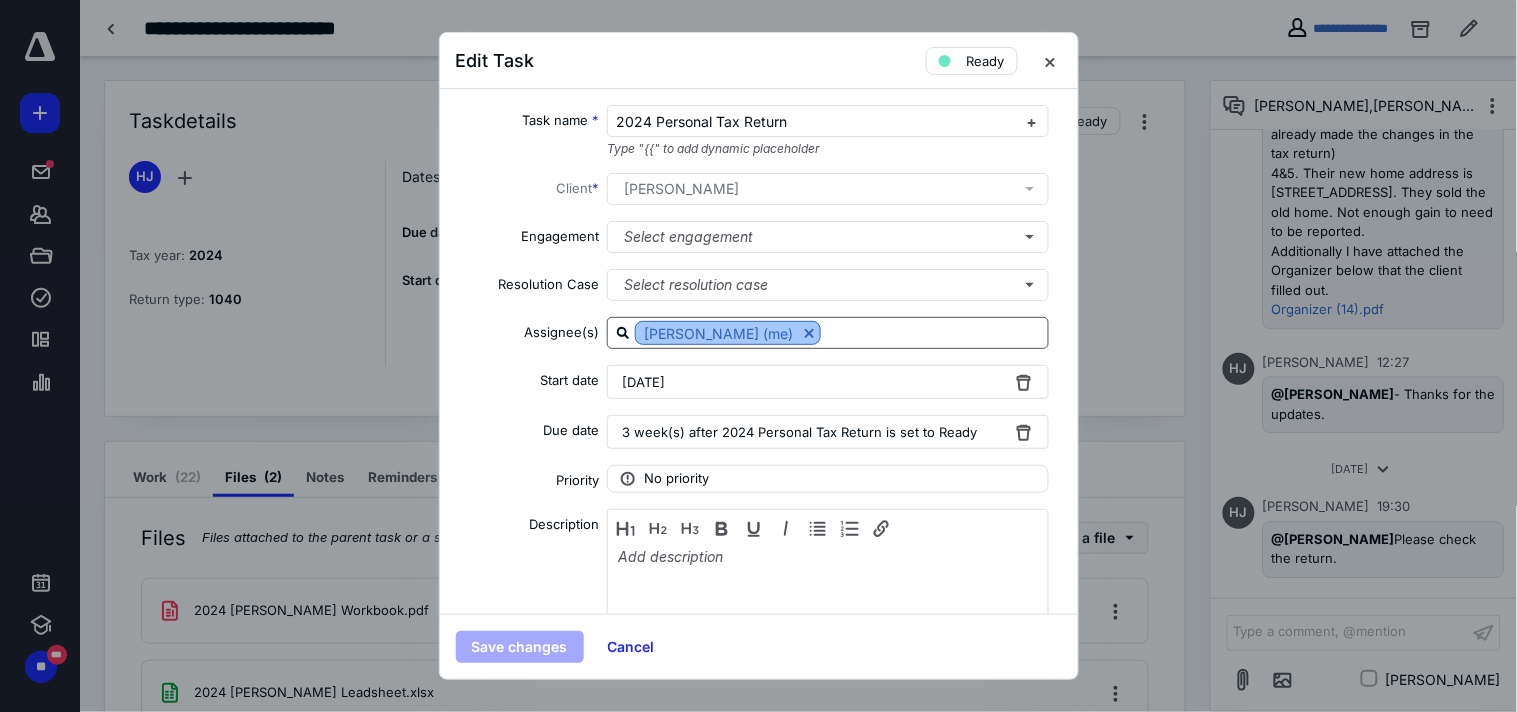 click at bounding box center (809, 333) 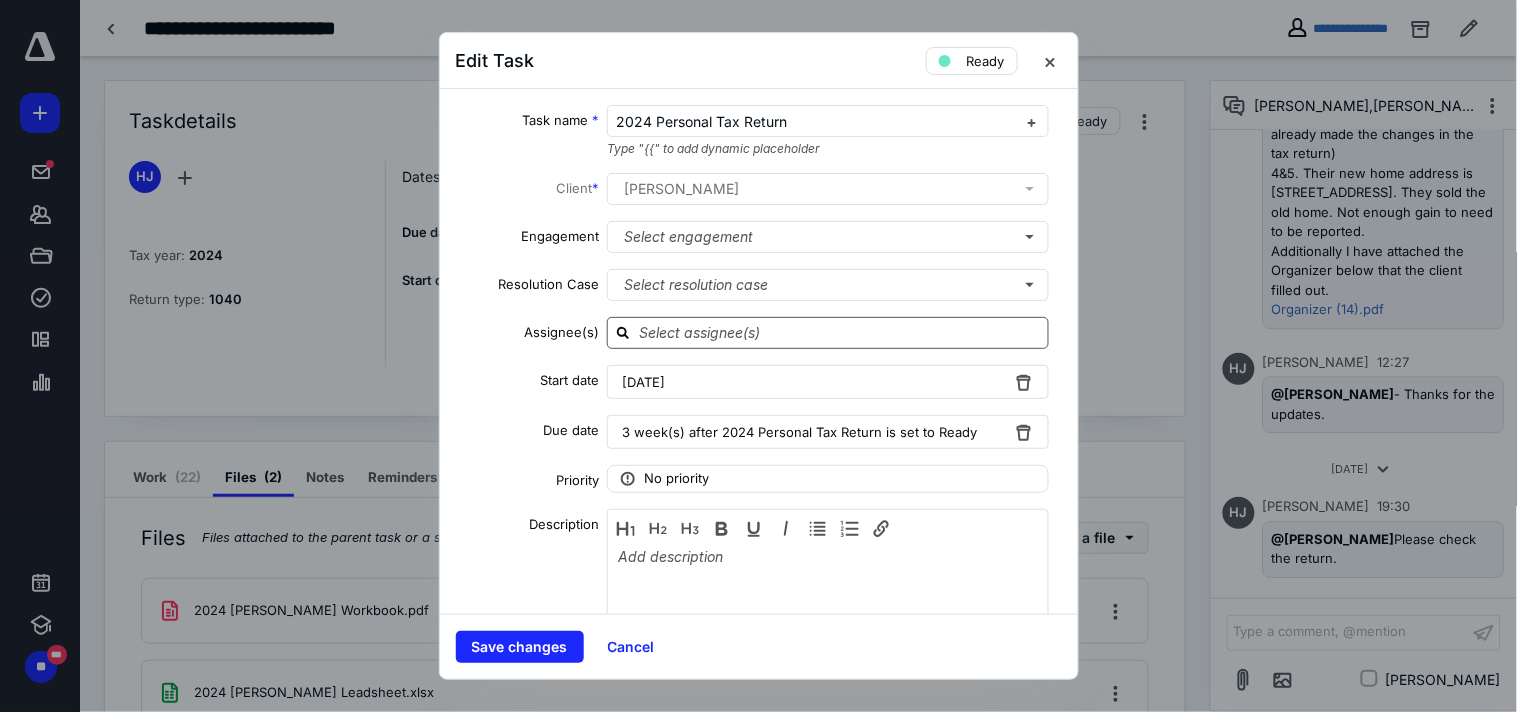 click at bounding box center (840, 332) 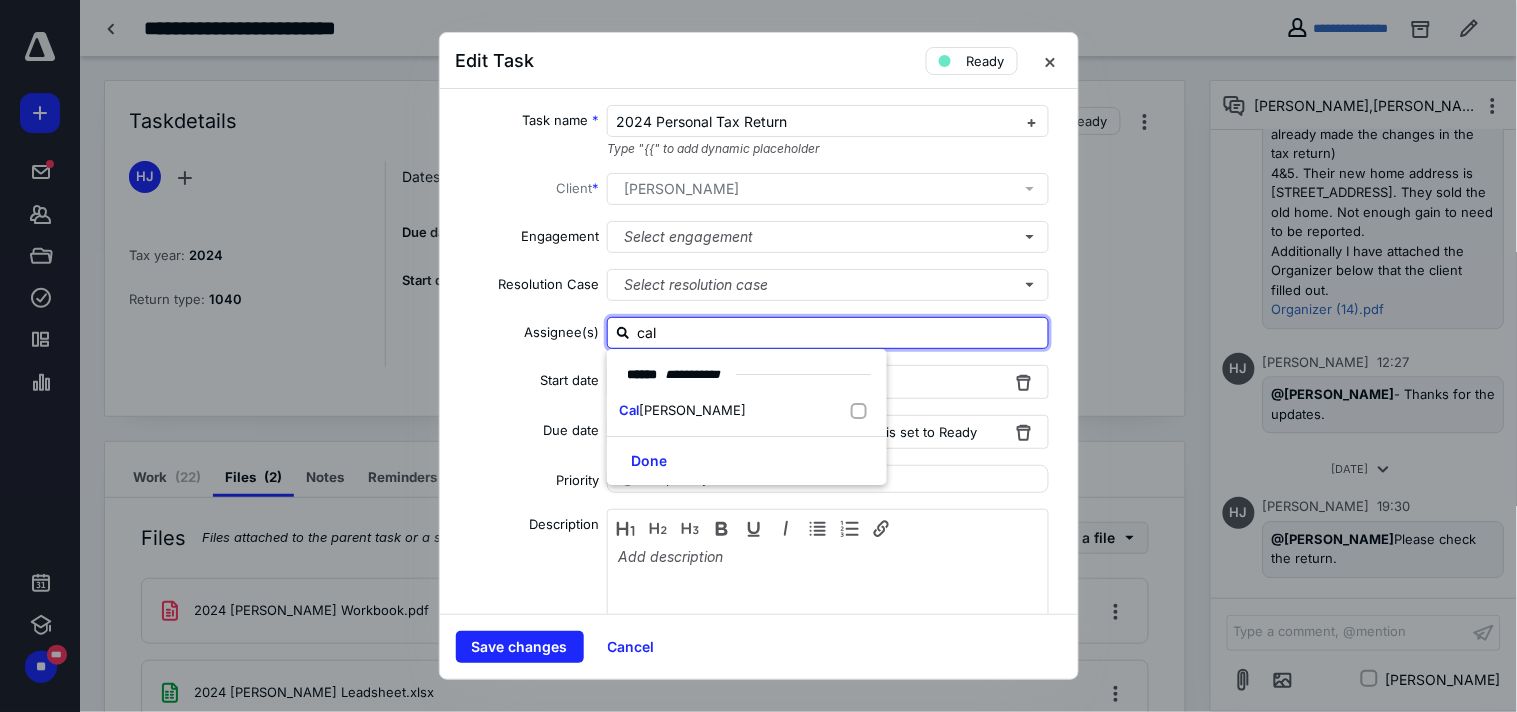 type on "cale" 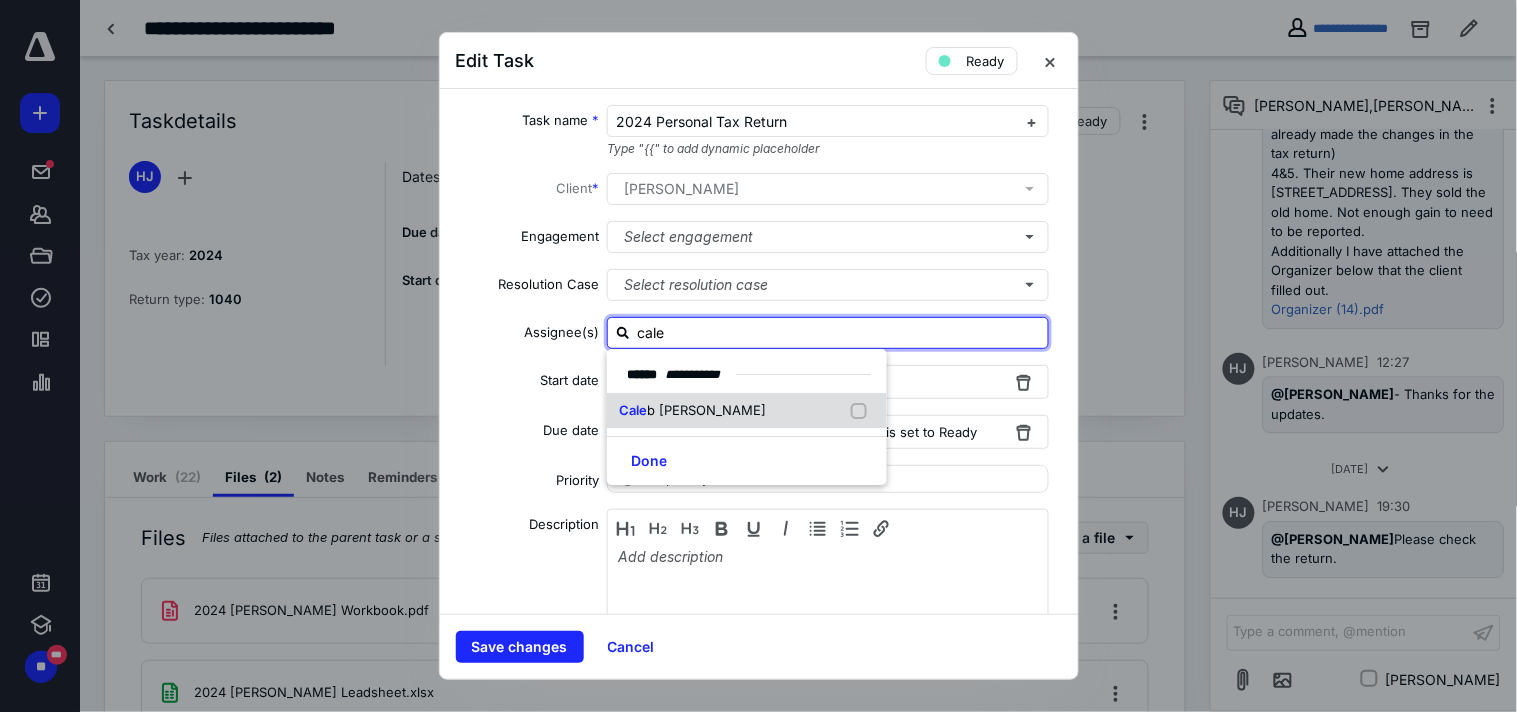 click on "[PERSON_NAME]" at bounding box center [747, 411] 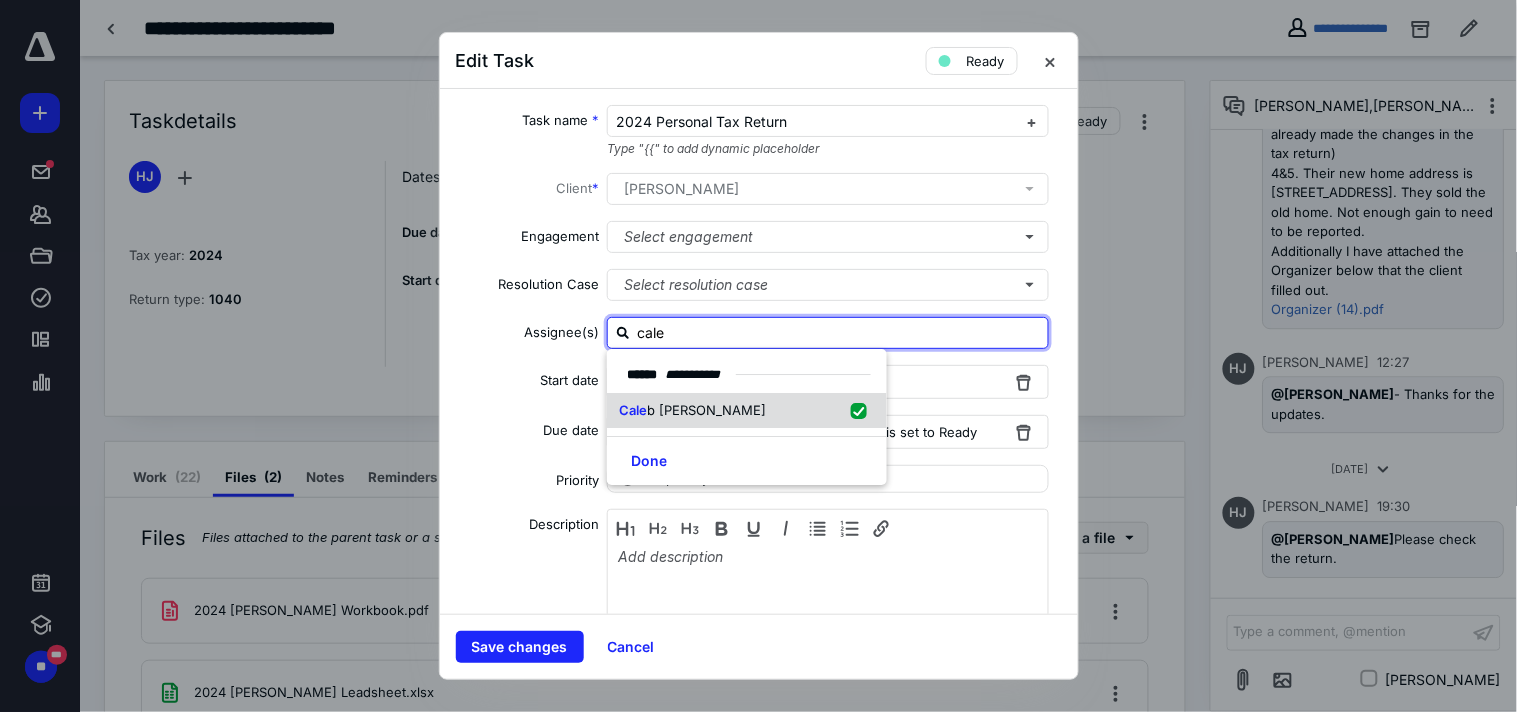 checkbox on "true" 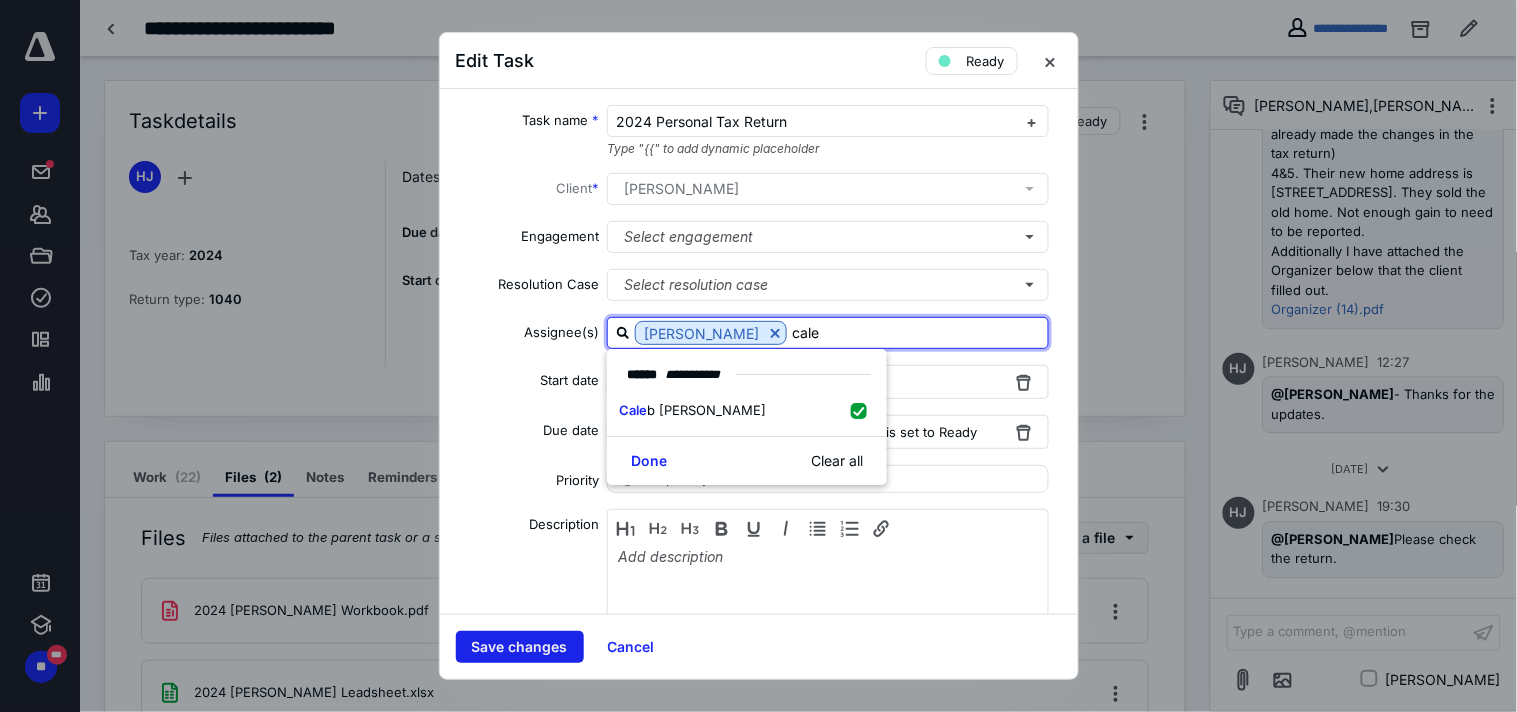 type on "cale" 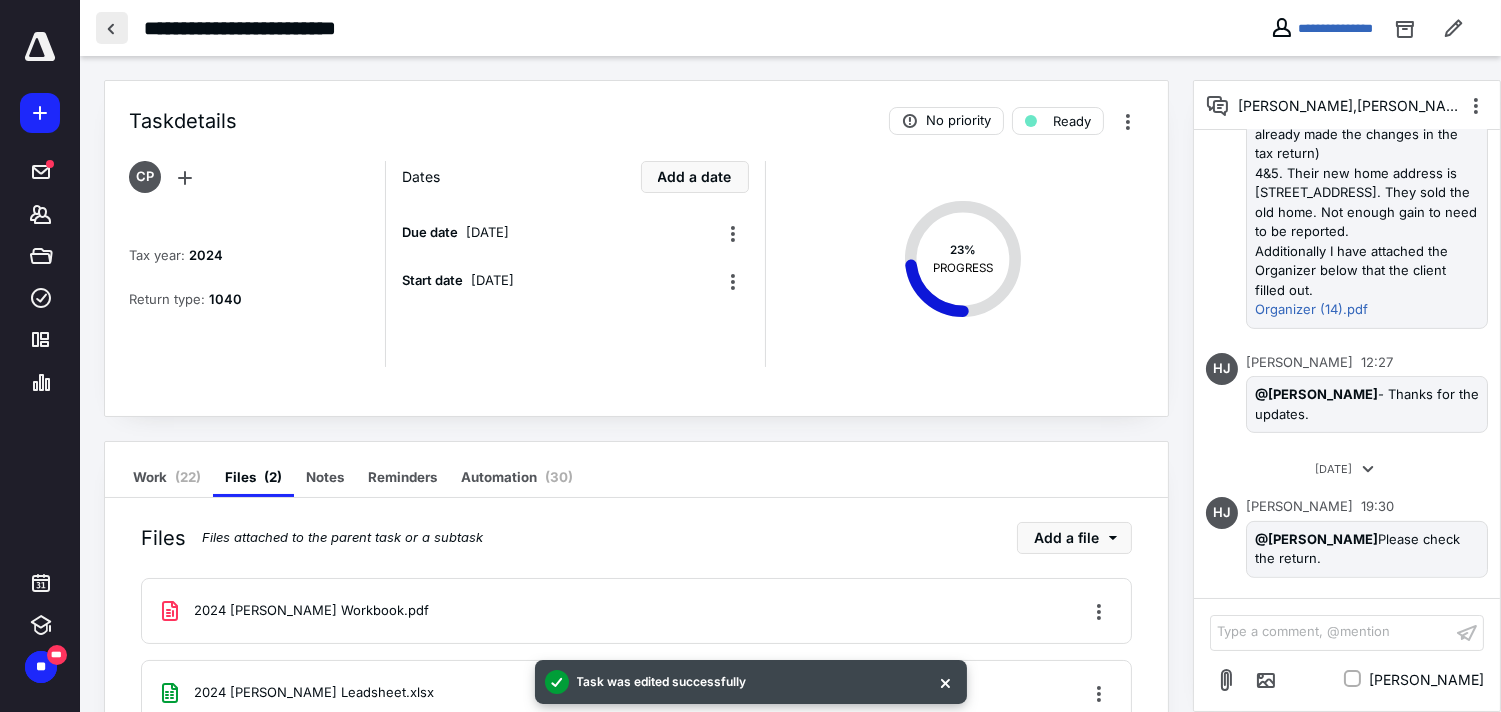 click at bounding box center [112, 28] 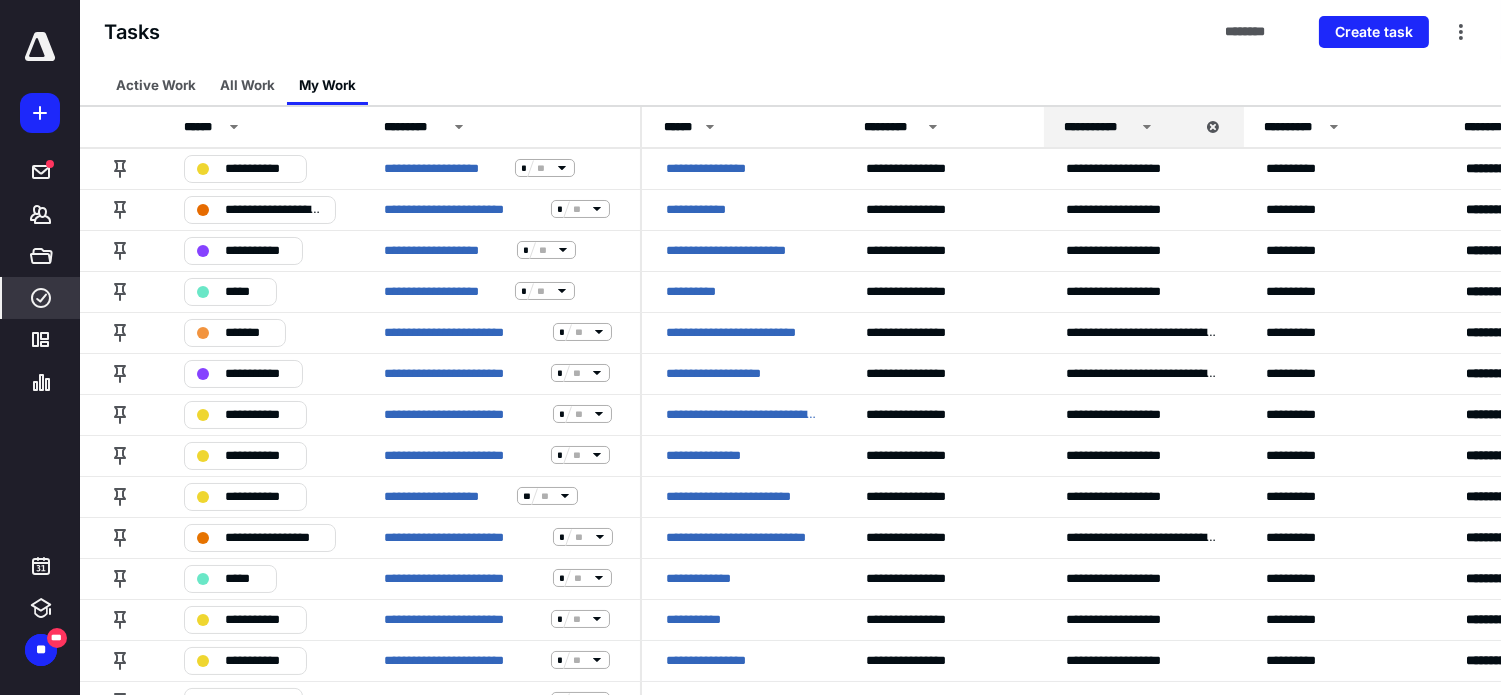 click on "Tasks ******** Create task" at bounding box center [790, 32] 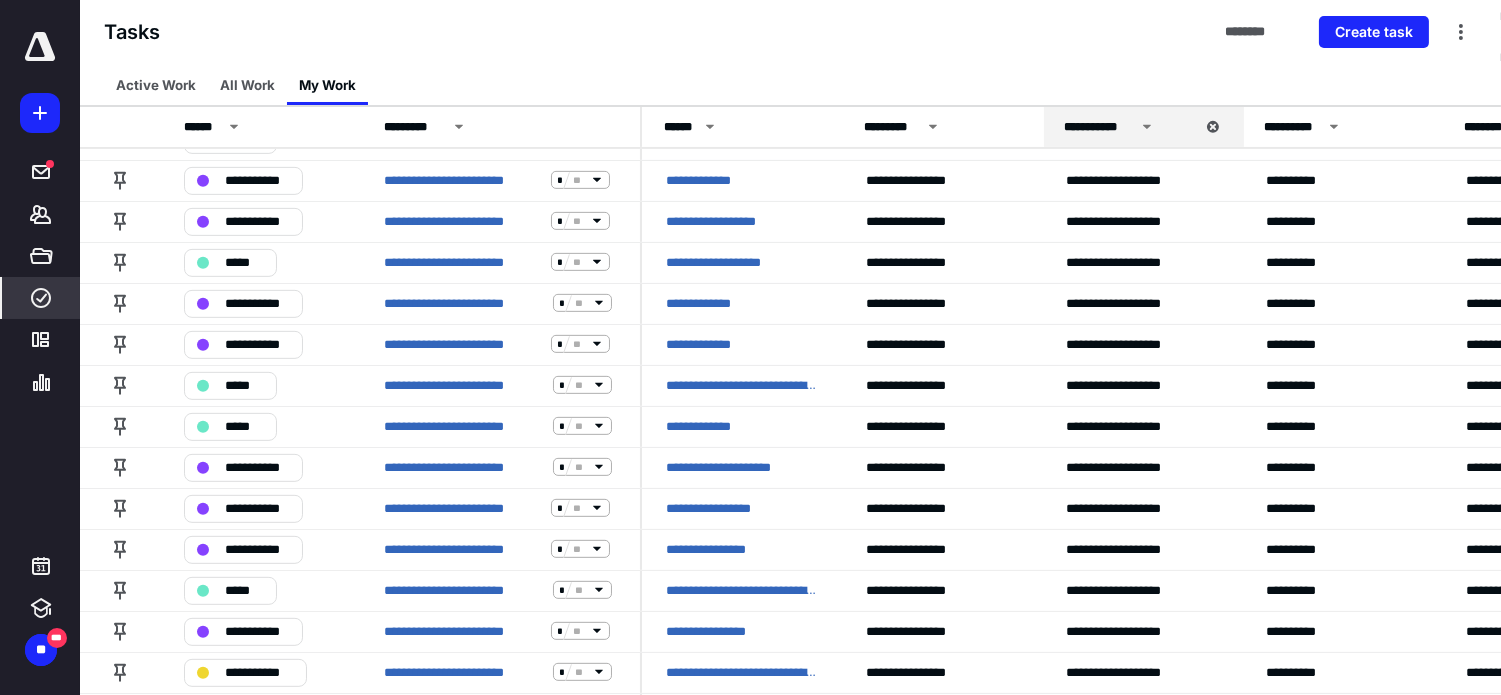 scroll, scrollTop: 2163, scrollLeft: 0, axis: vertical 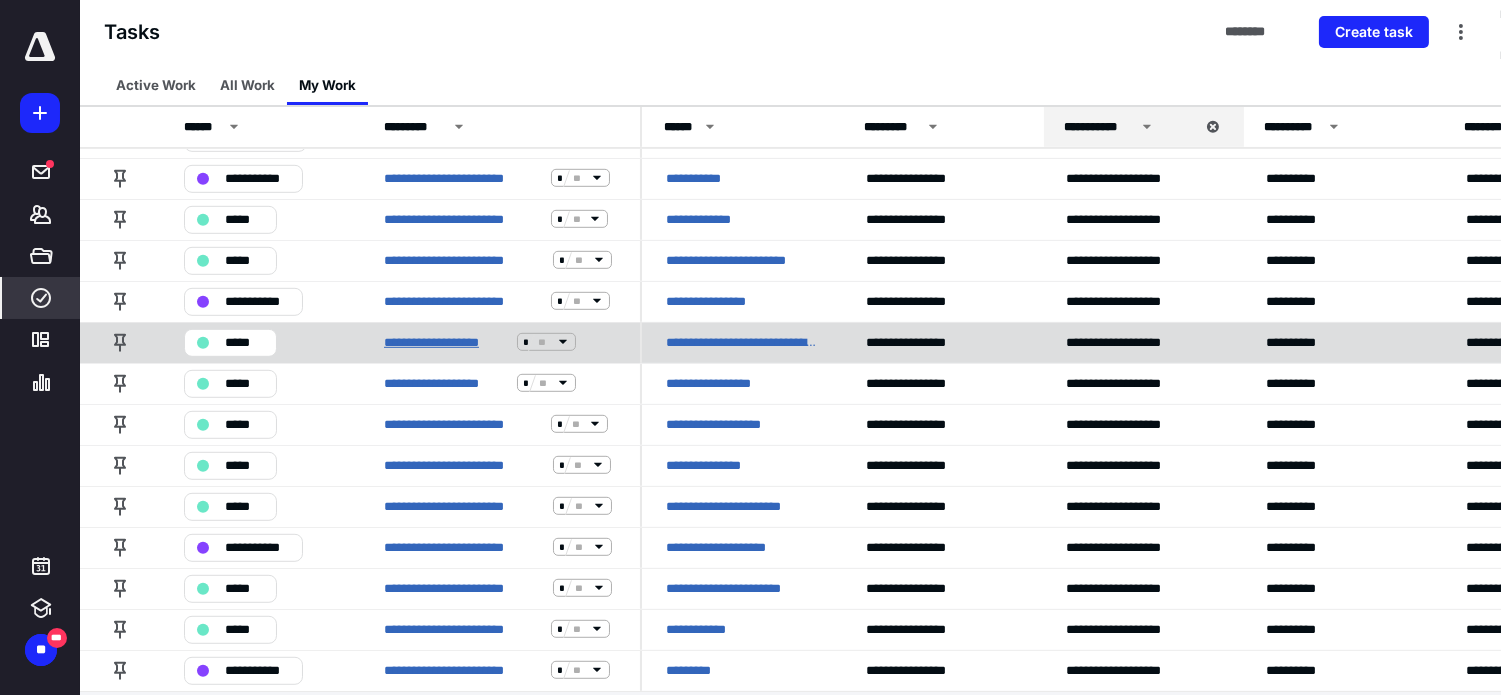 click on "**********" at bounding box center [446, 342] 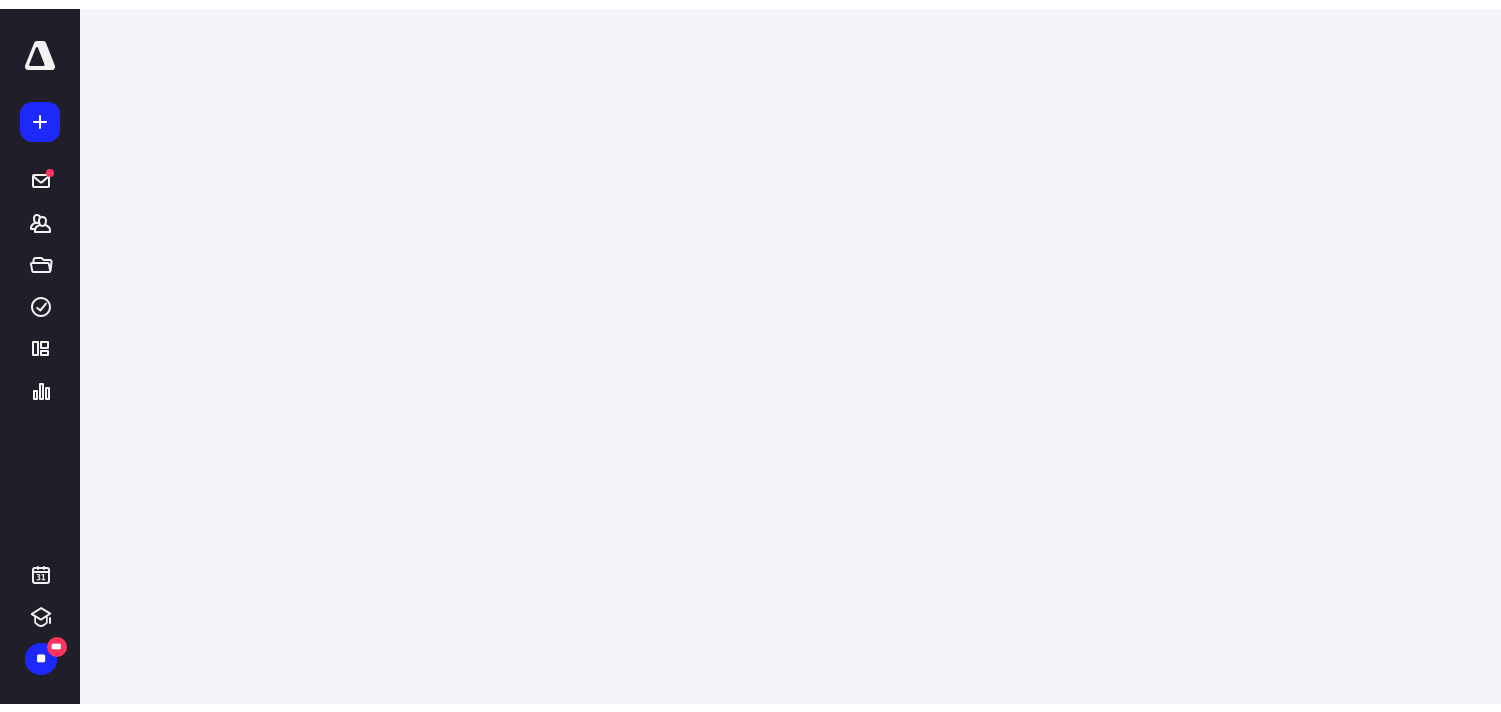scroll, scrollTop: 0, scrollLeft: 0, axis: both 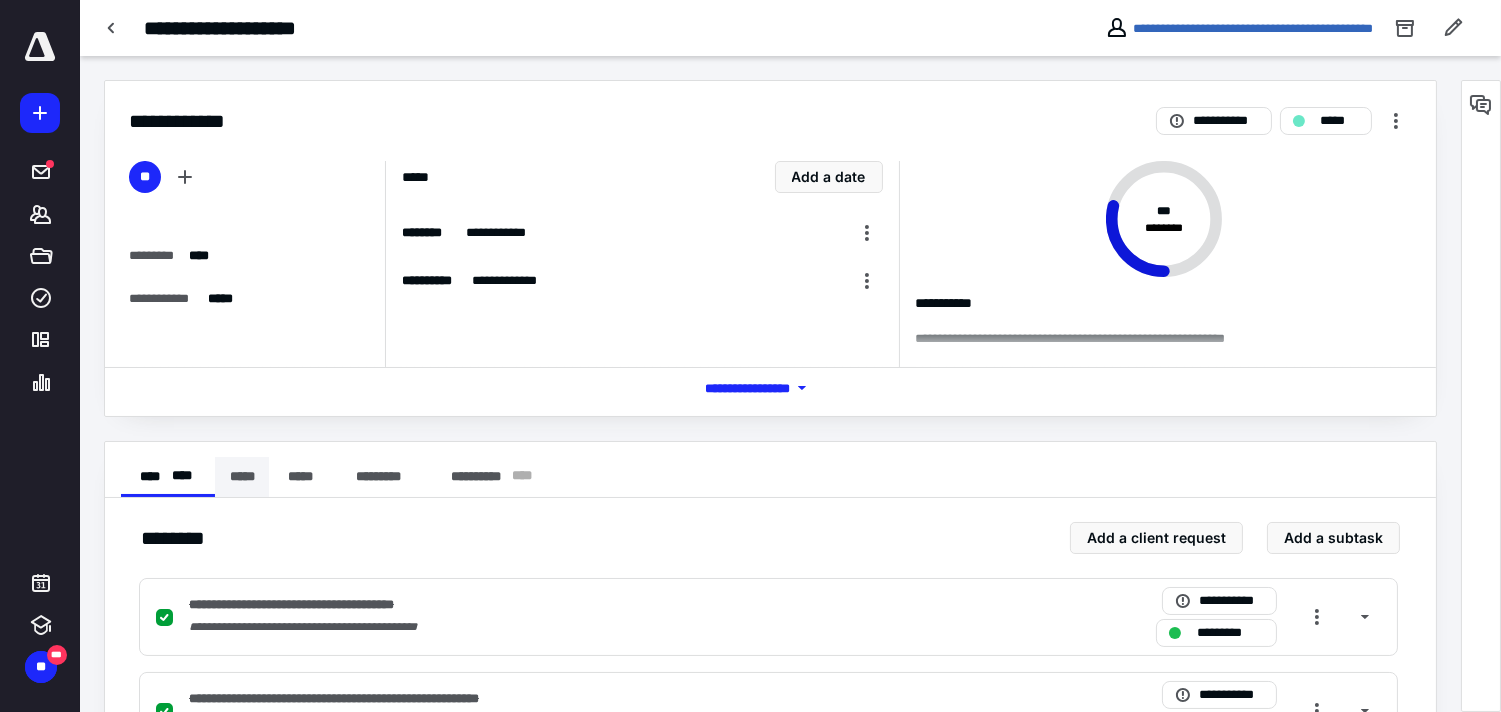 click on "*****" at bounding box center [242, 477] 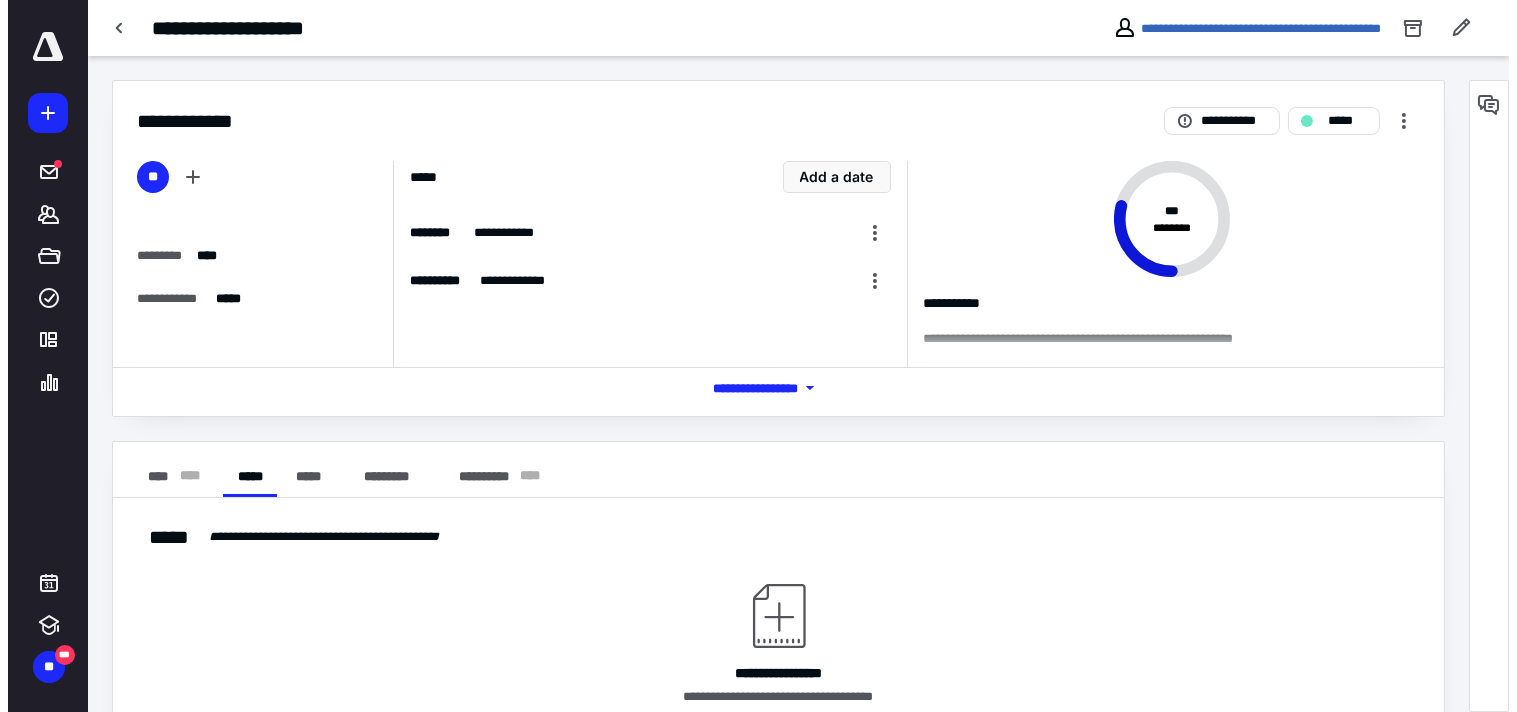 scroll, scrollTop: 87, scrollLeft: 0, axis: vertical 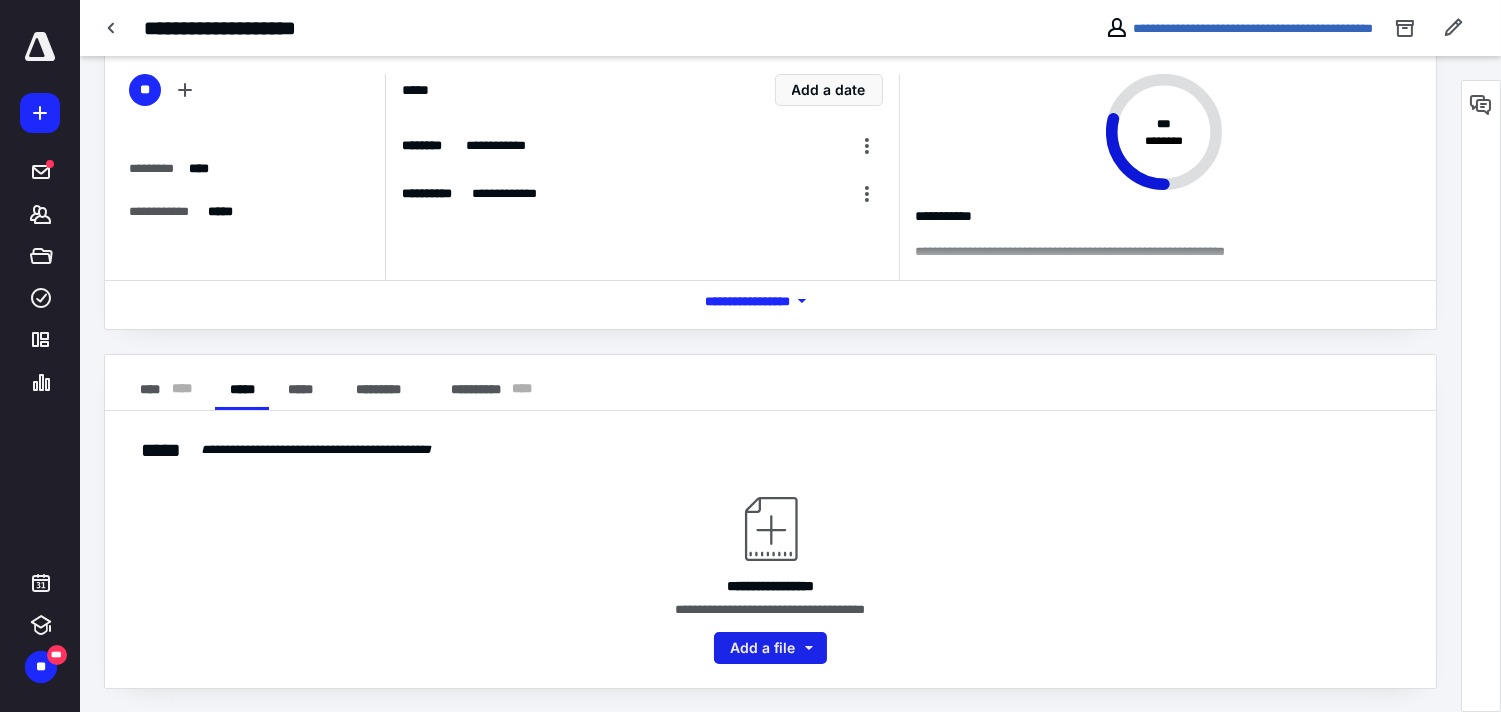 click on "Add a file" at bounding box center [770, 648] 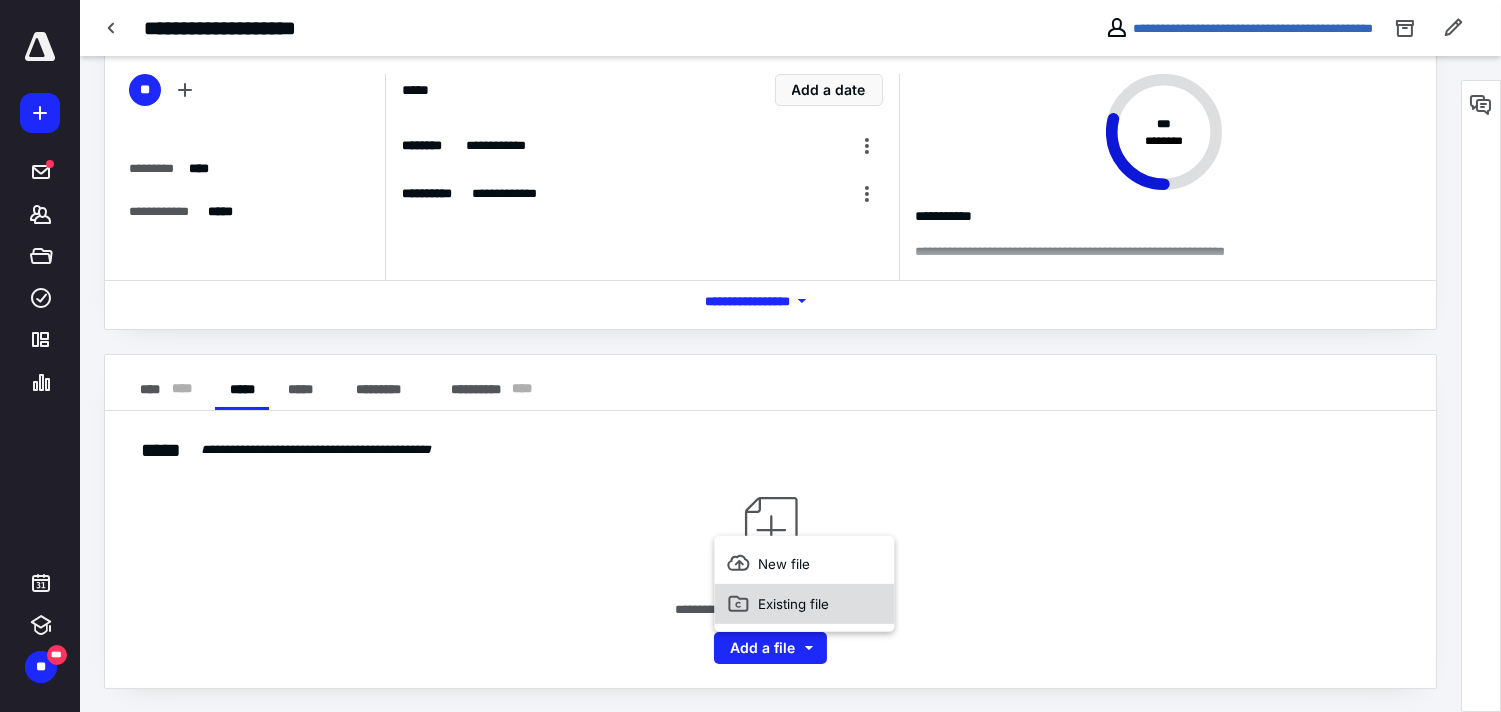 click on "Existing file" at bounding box center (804, 604) 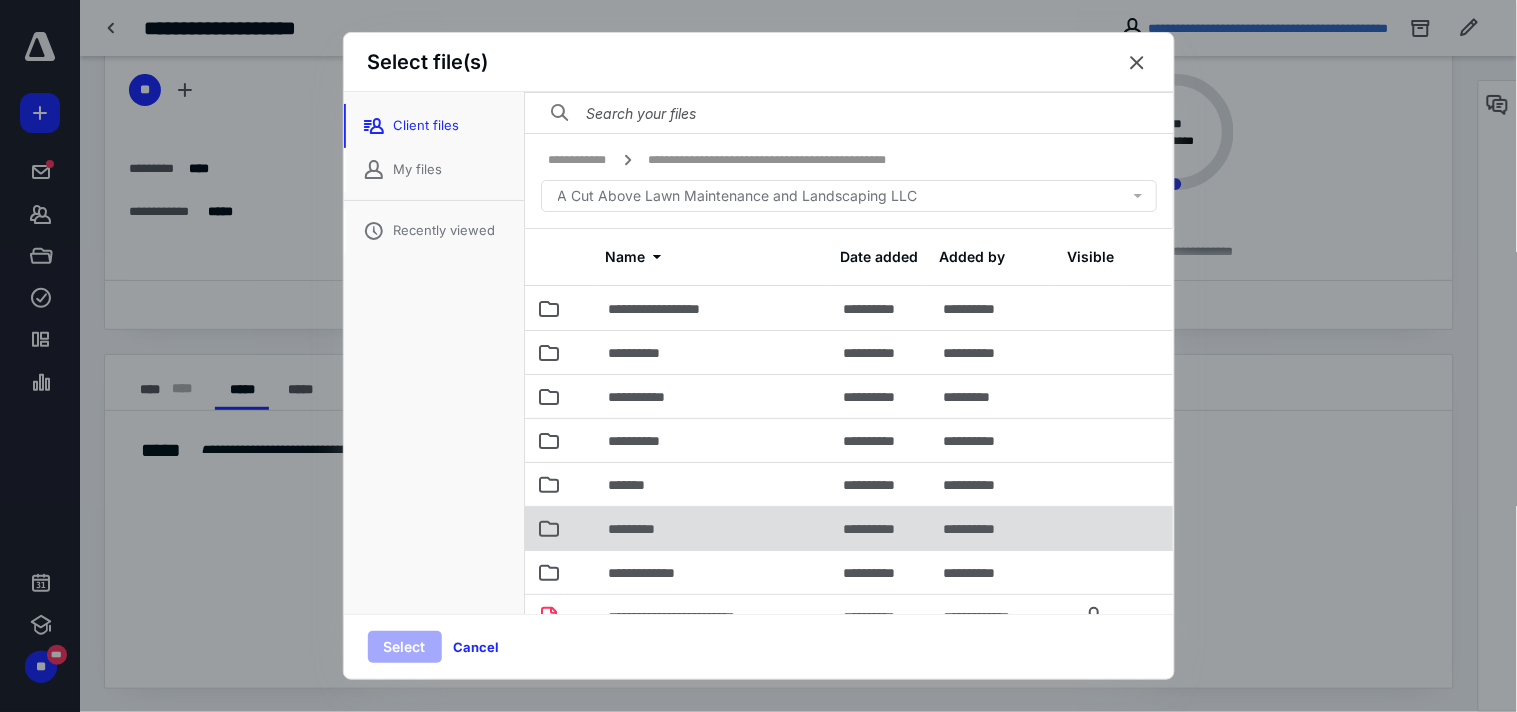 scroll, scrollTop: 100, scrollLeft: 0, axis: vertical 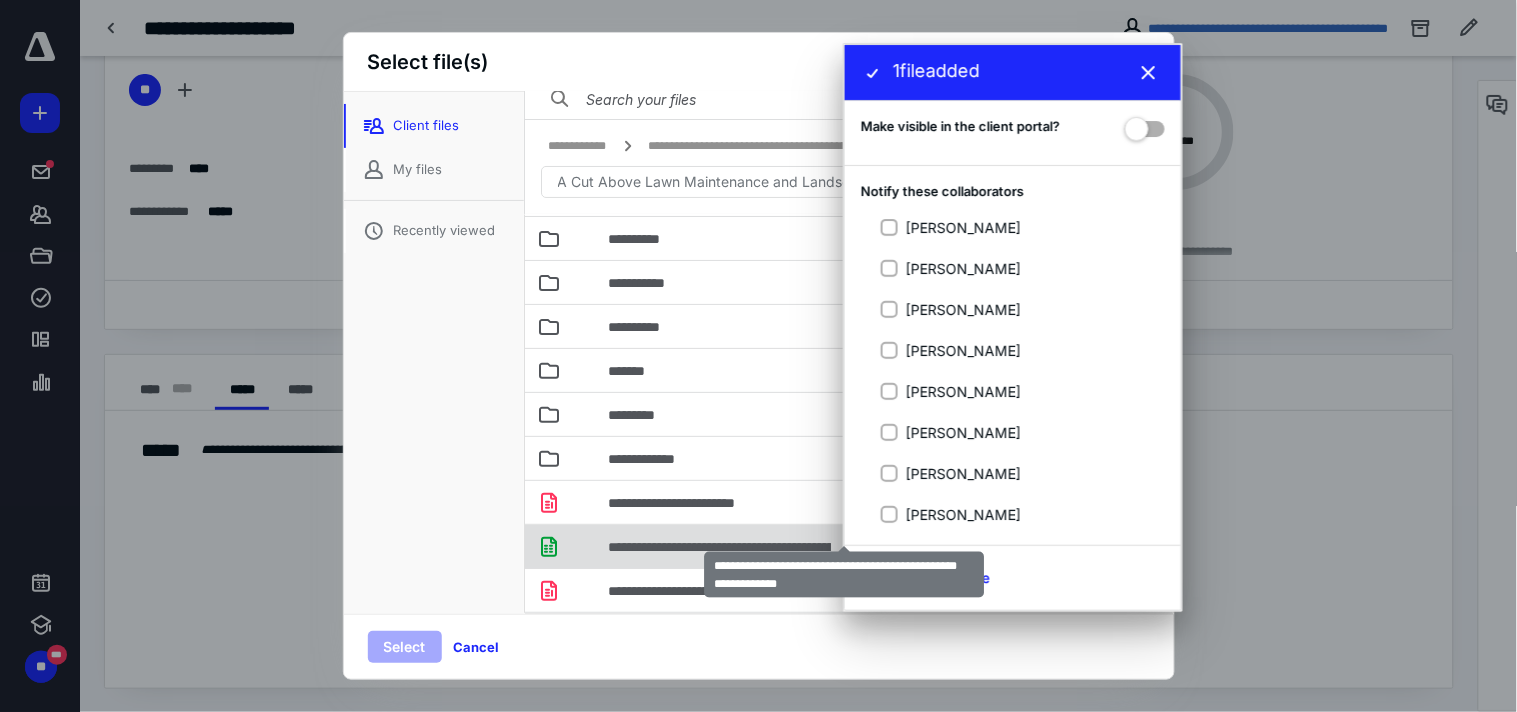 click on "**********" at bounding box center [844, 547] 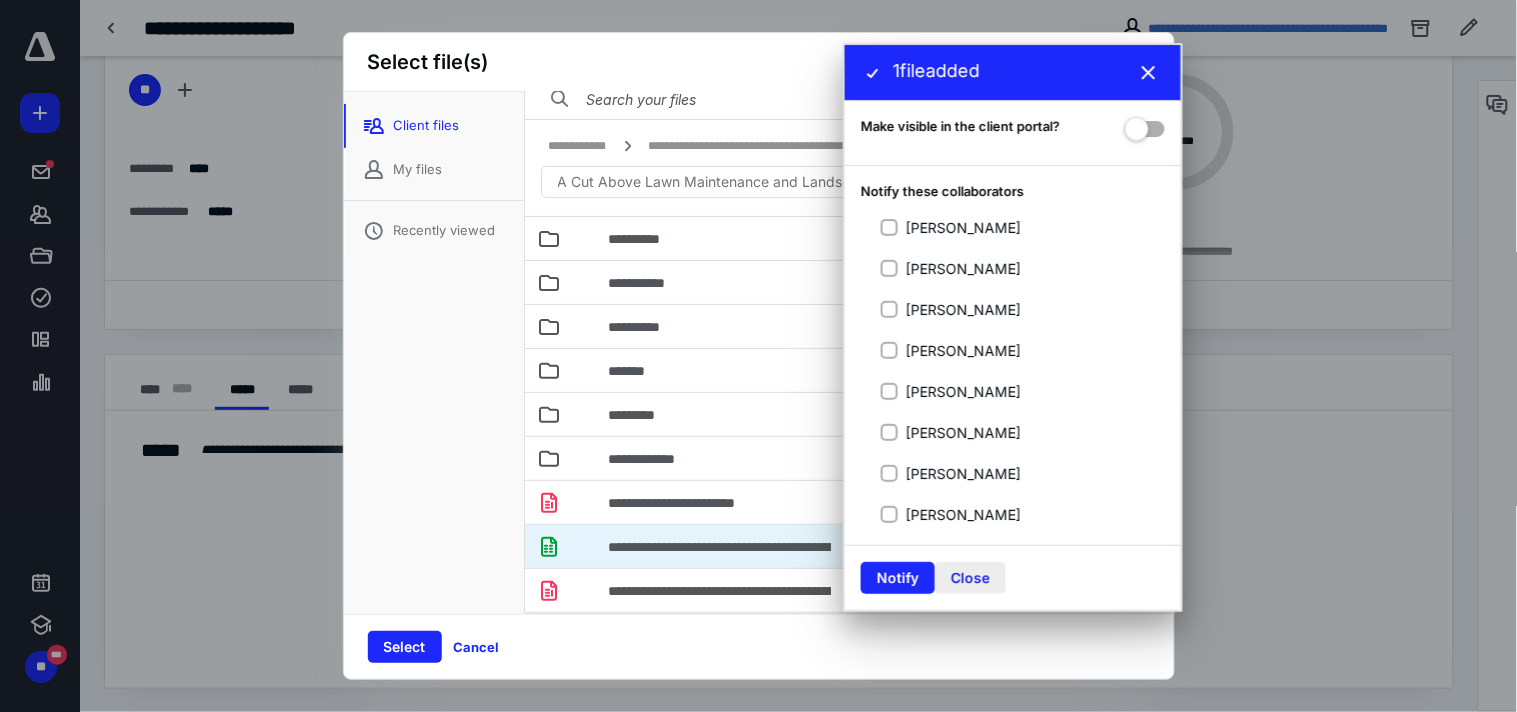 click on "Close" at bounding box center [970, 578] 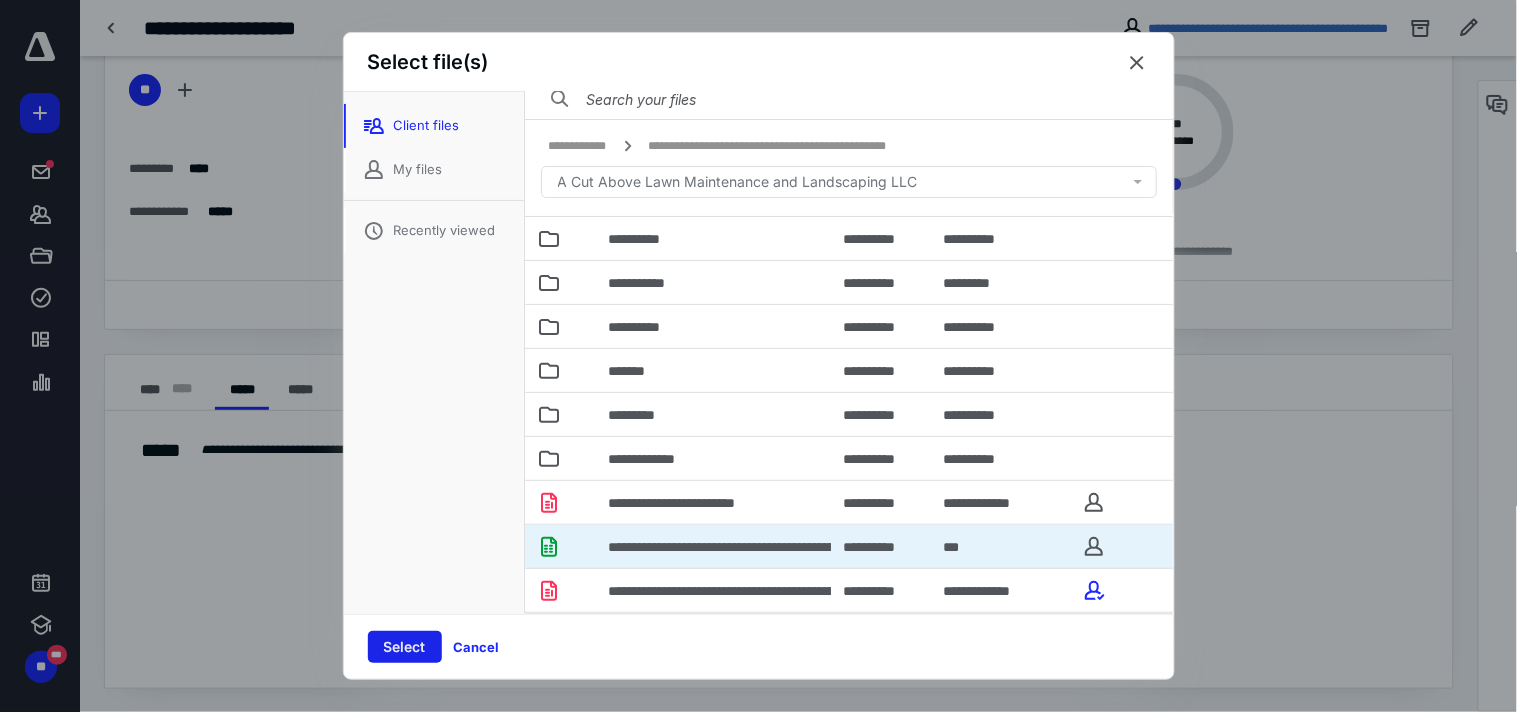 click on "Select" at bounding box center [405, 647] 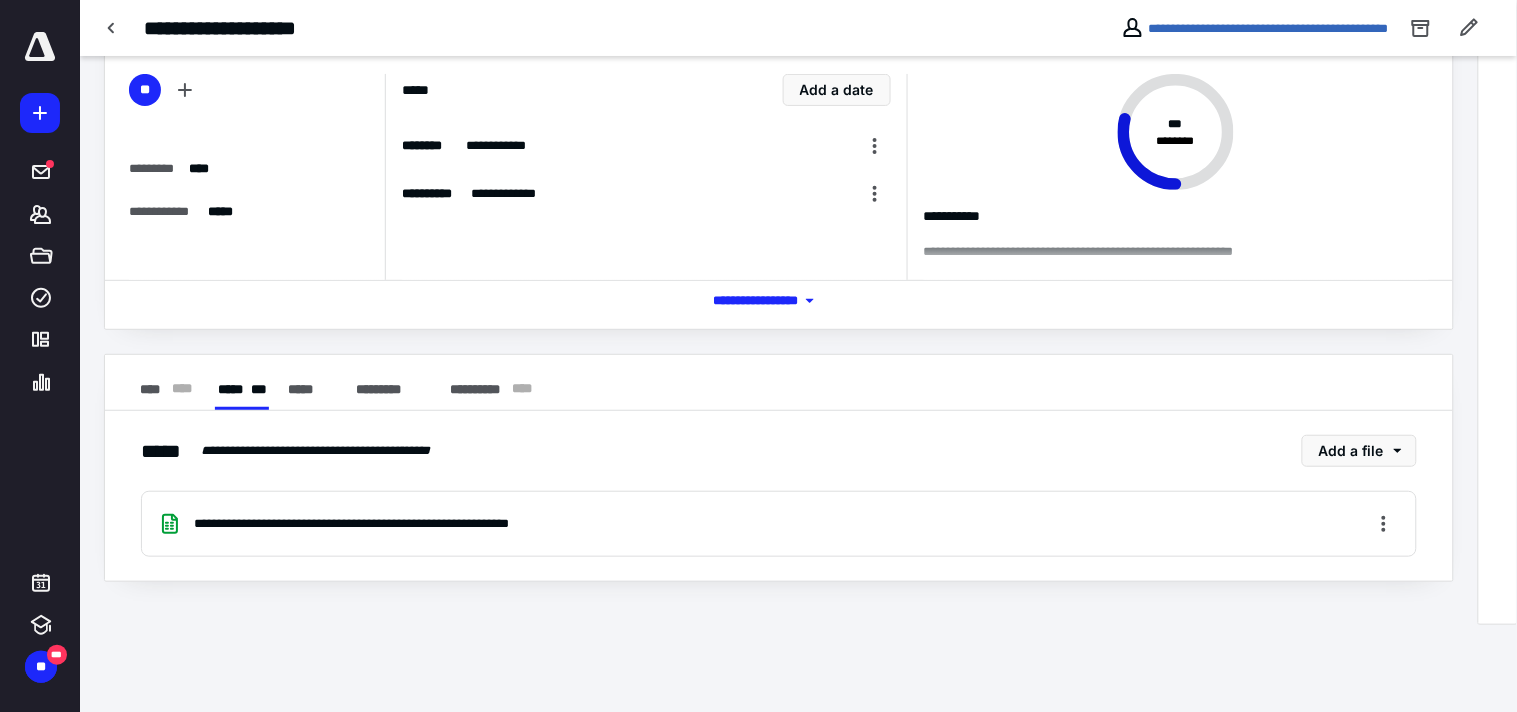 scroll, scrollTop: 0, scrollLeft: 0, axis: both 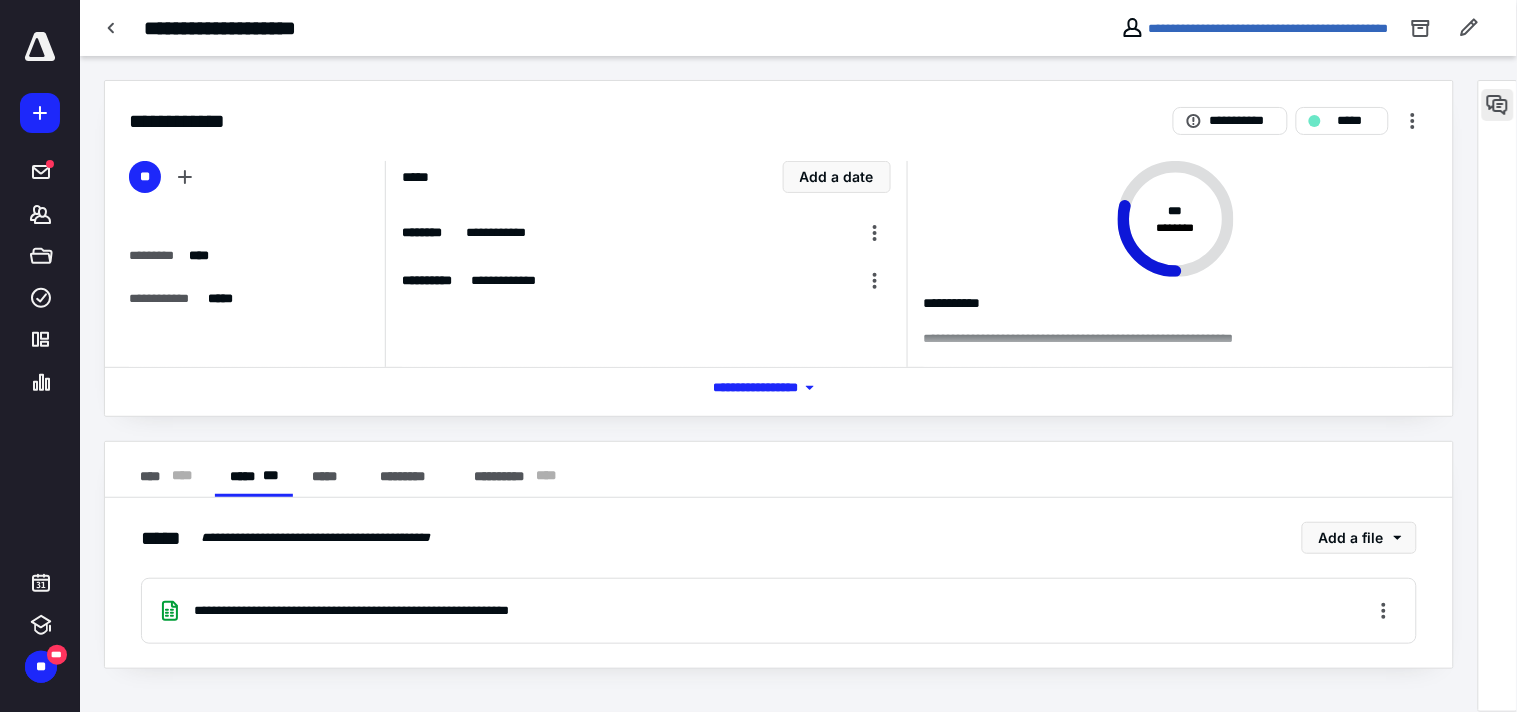 click at bounding box center (1498, 105) 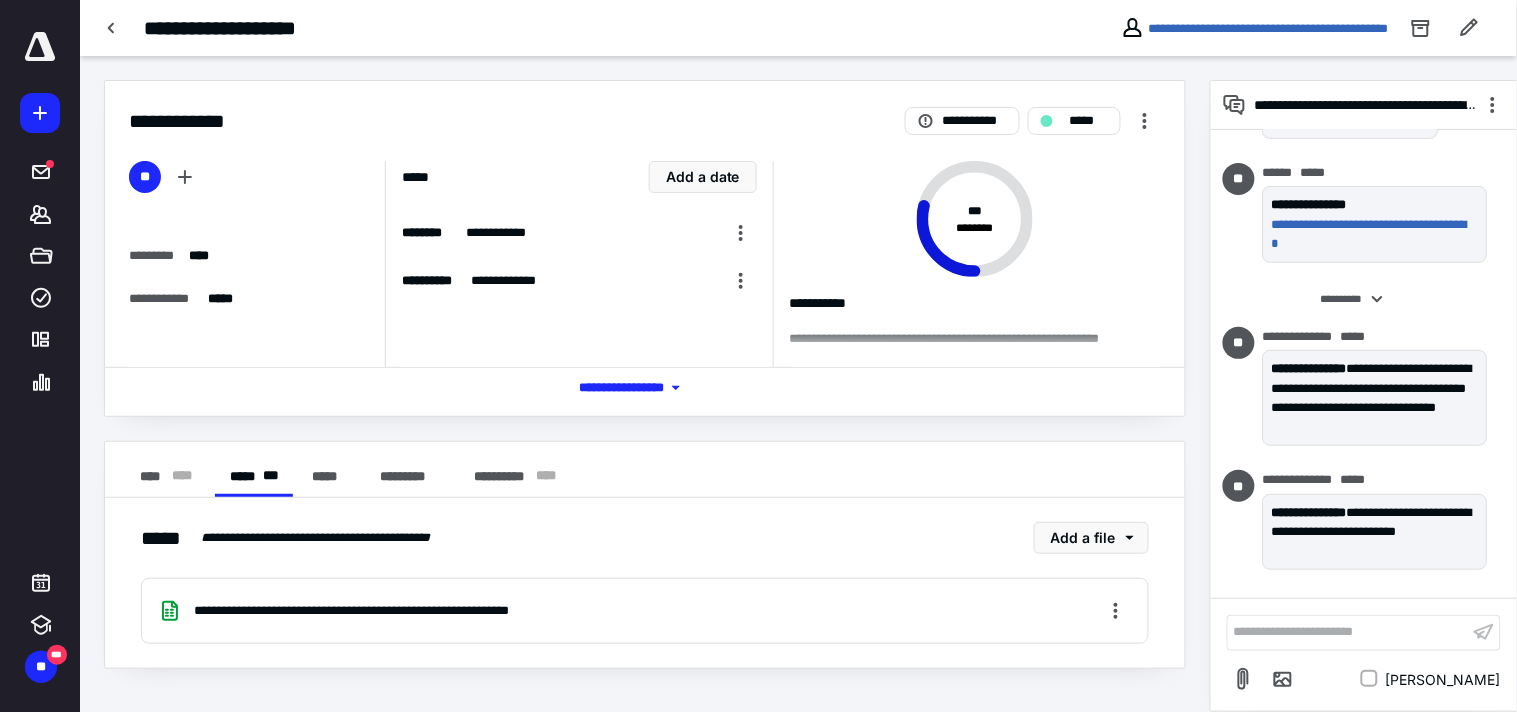 scroll, scrollTop: 0, scrollLeft: 0, axis: both 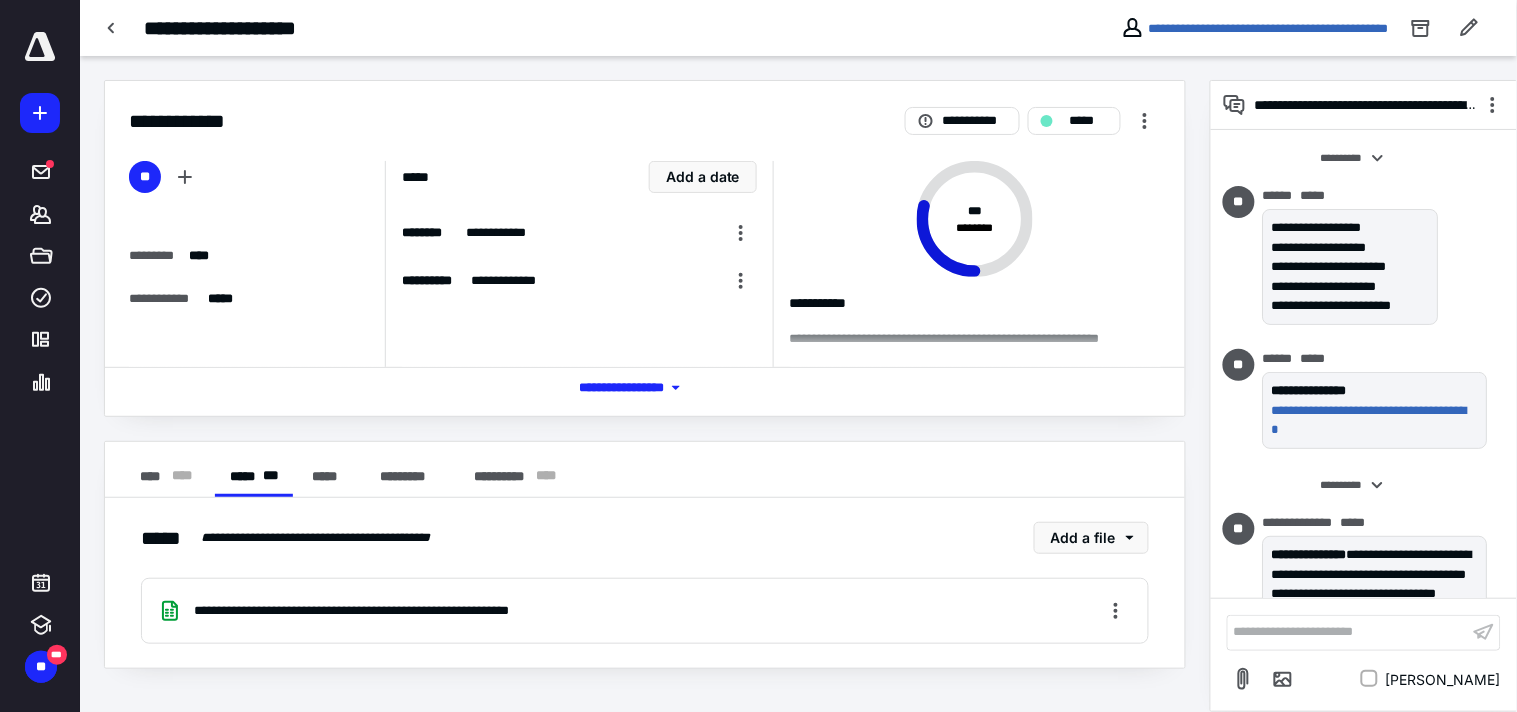click on "**********" at bounding box center [1348, 632] 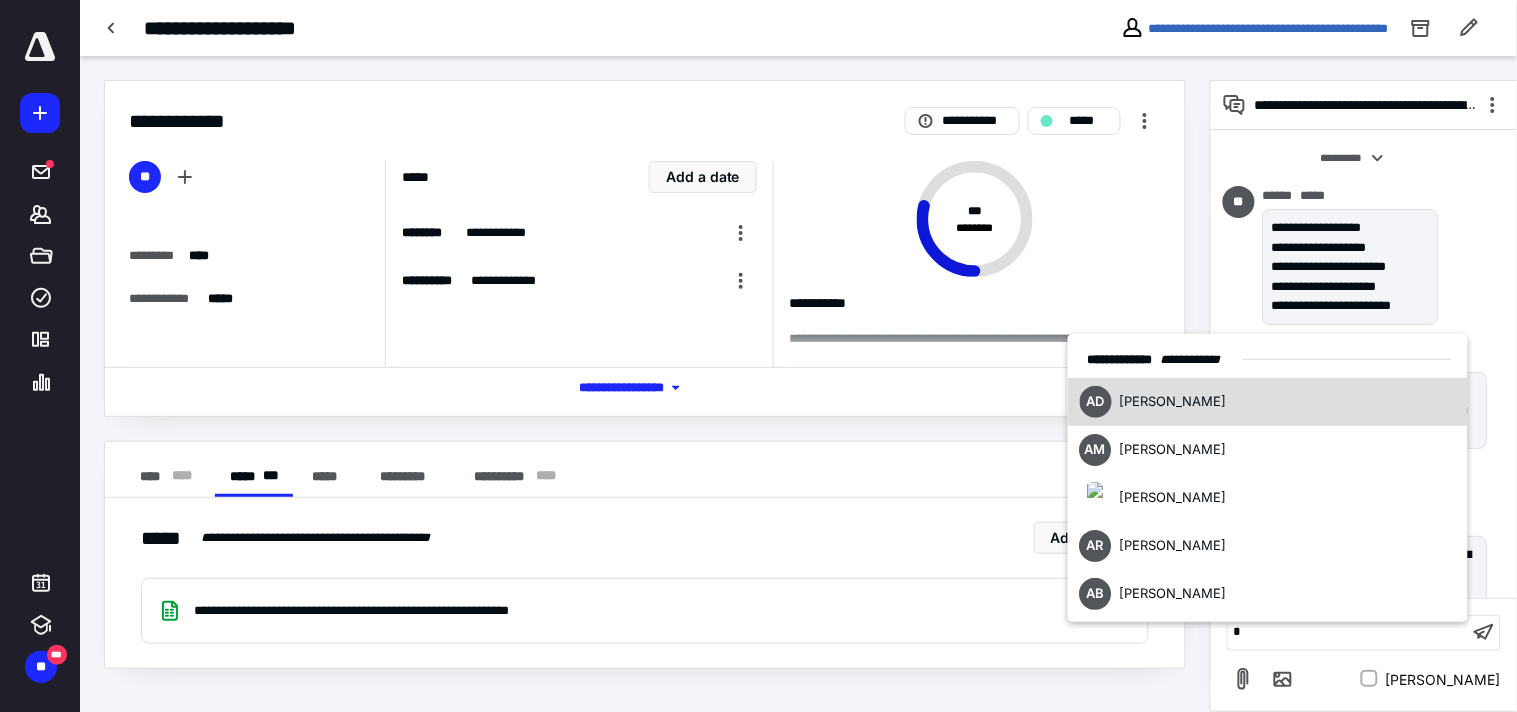 type 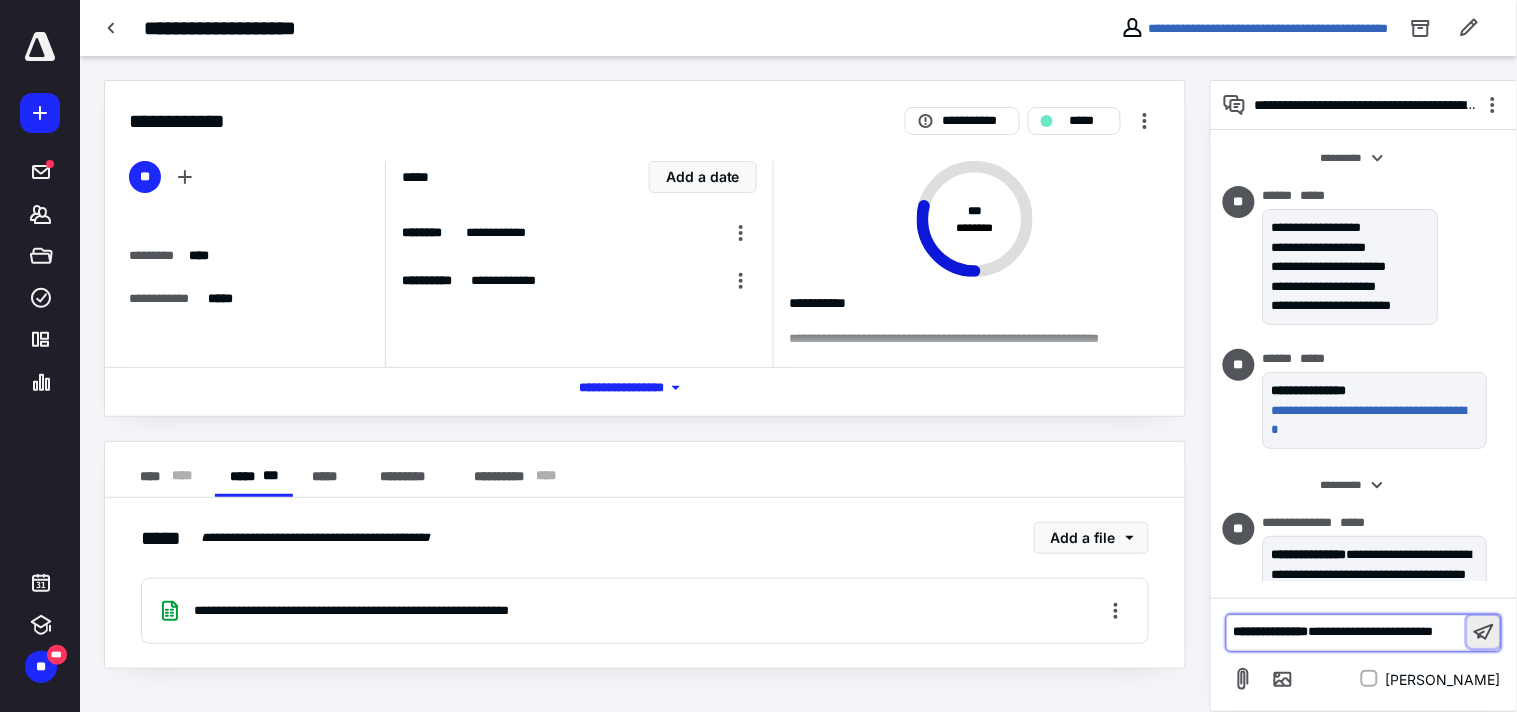 click at bounding box center (1484, 632) 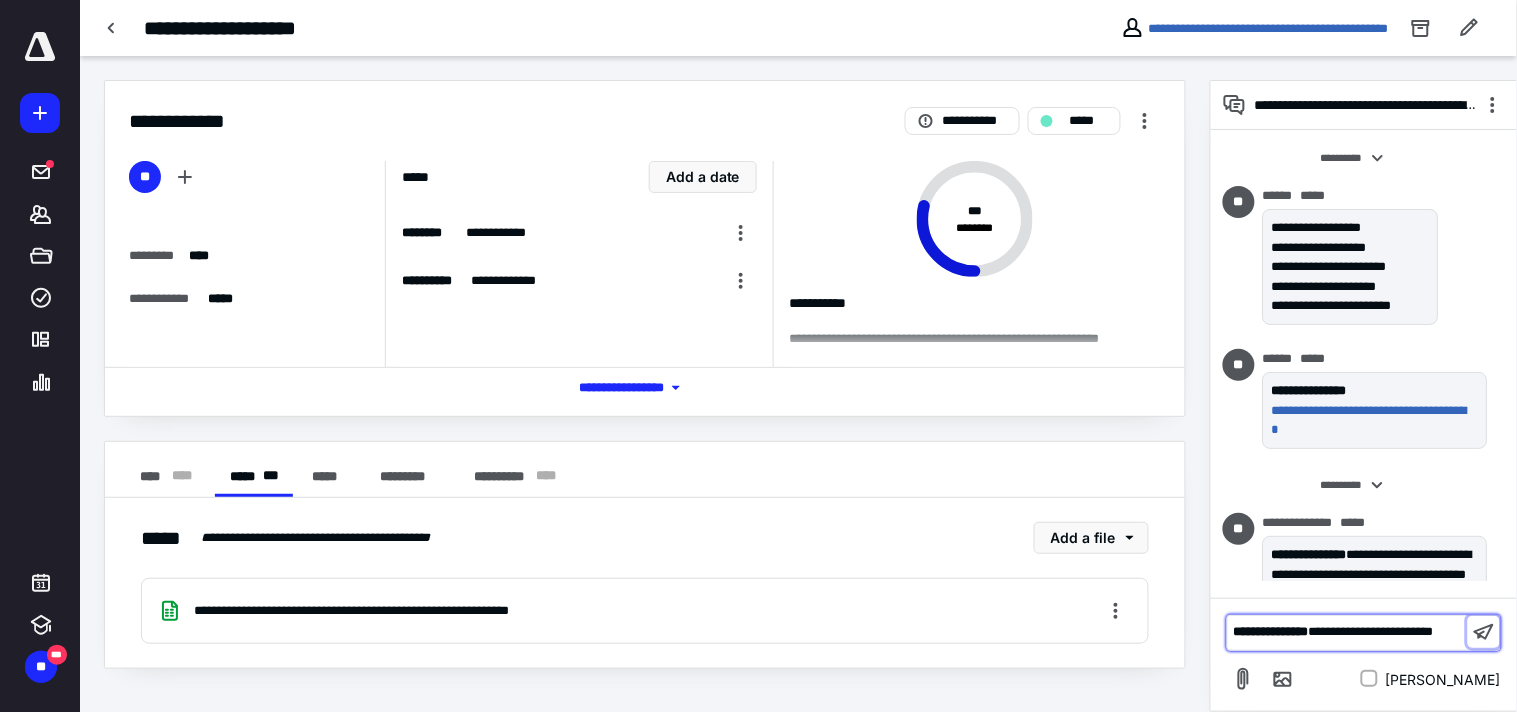 scroll, scrollTop: 1775, scrollLeft: 0, axis: vertical 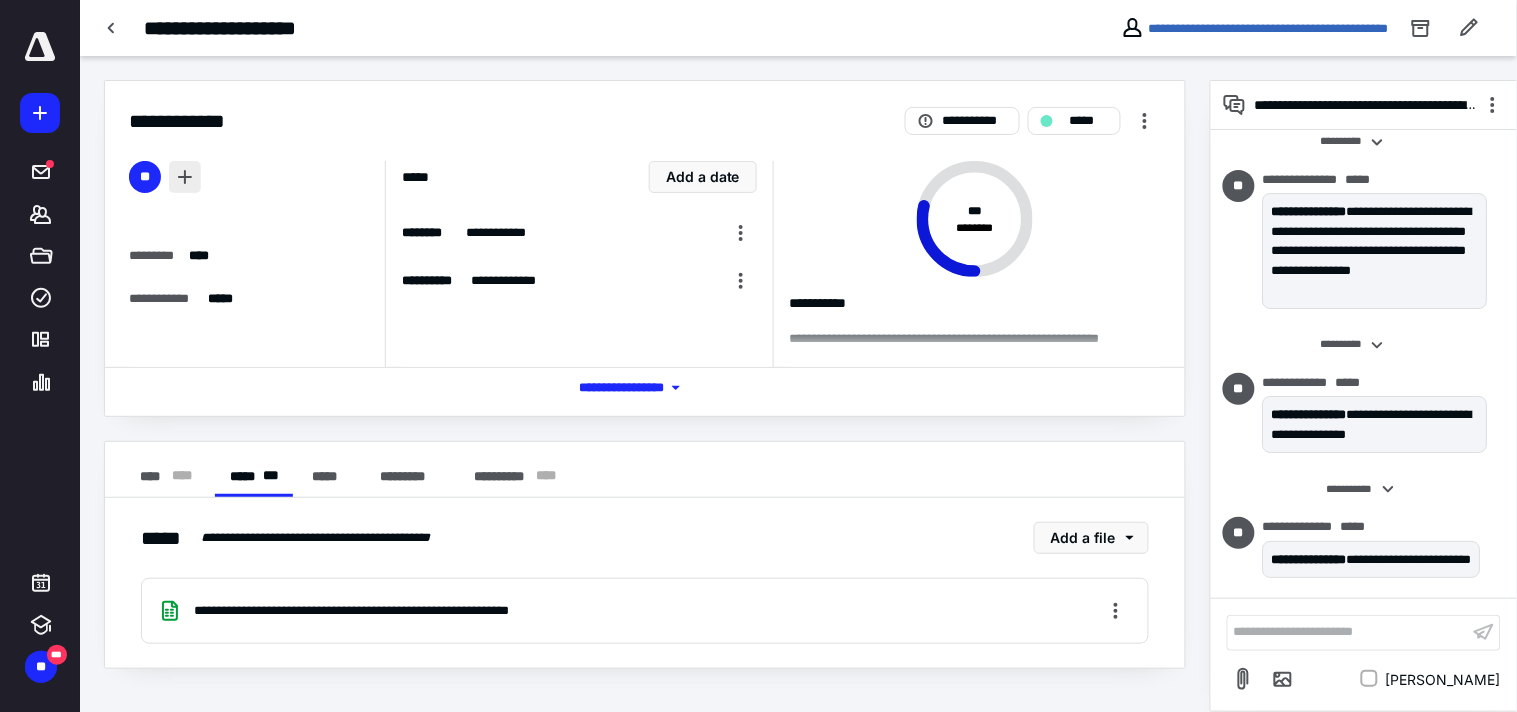 click at bounding box center [185, 177] 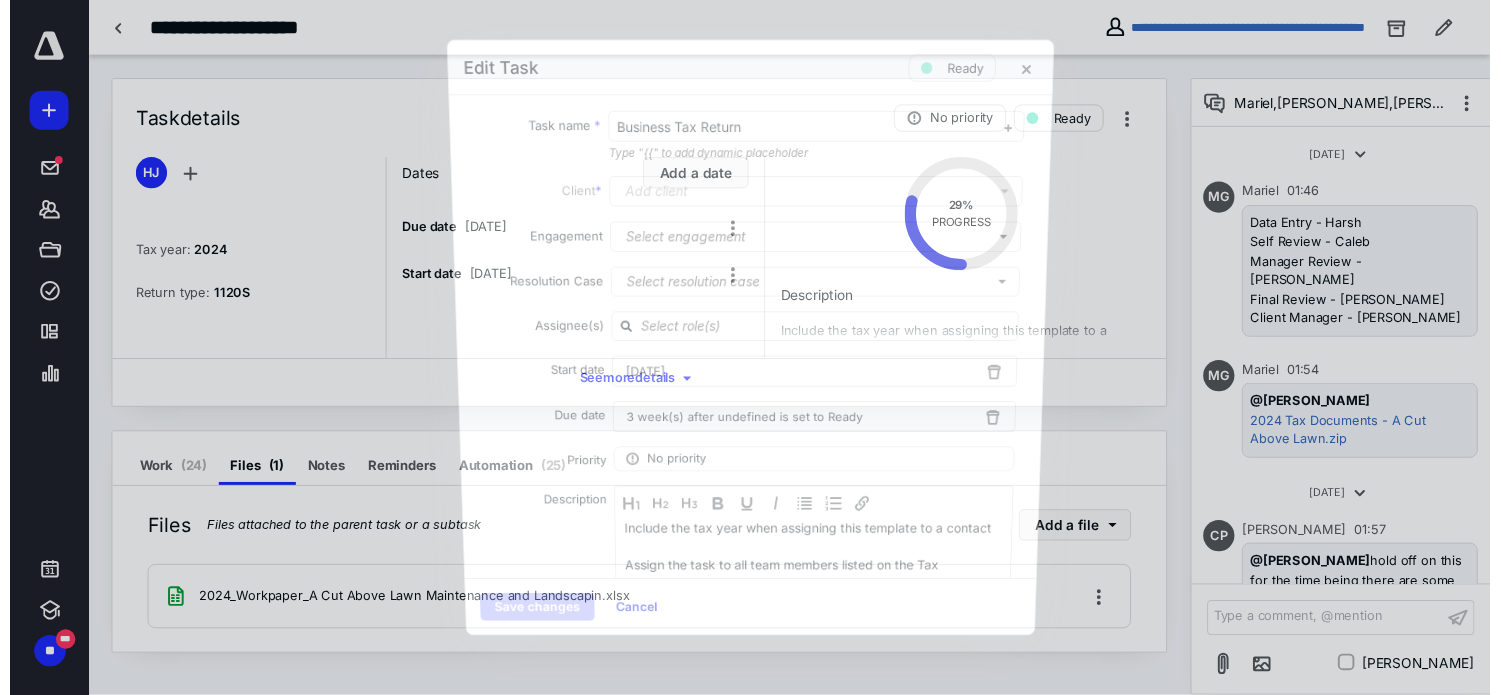 scroll, scrollTop: 1775, scrollLeft: 0, axis: vertical 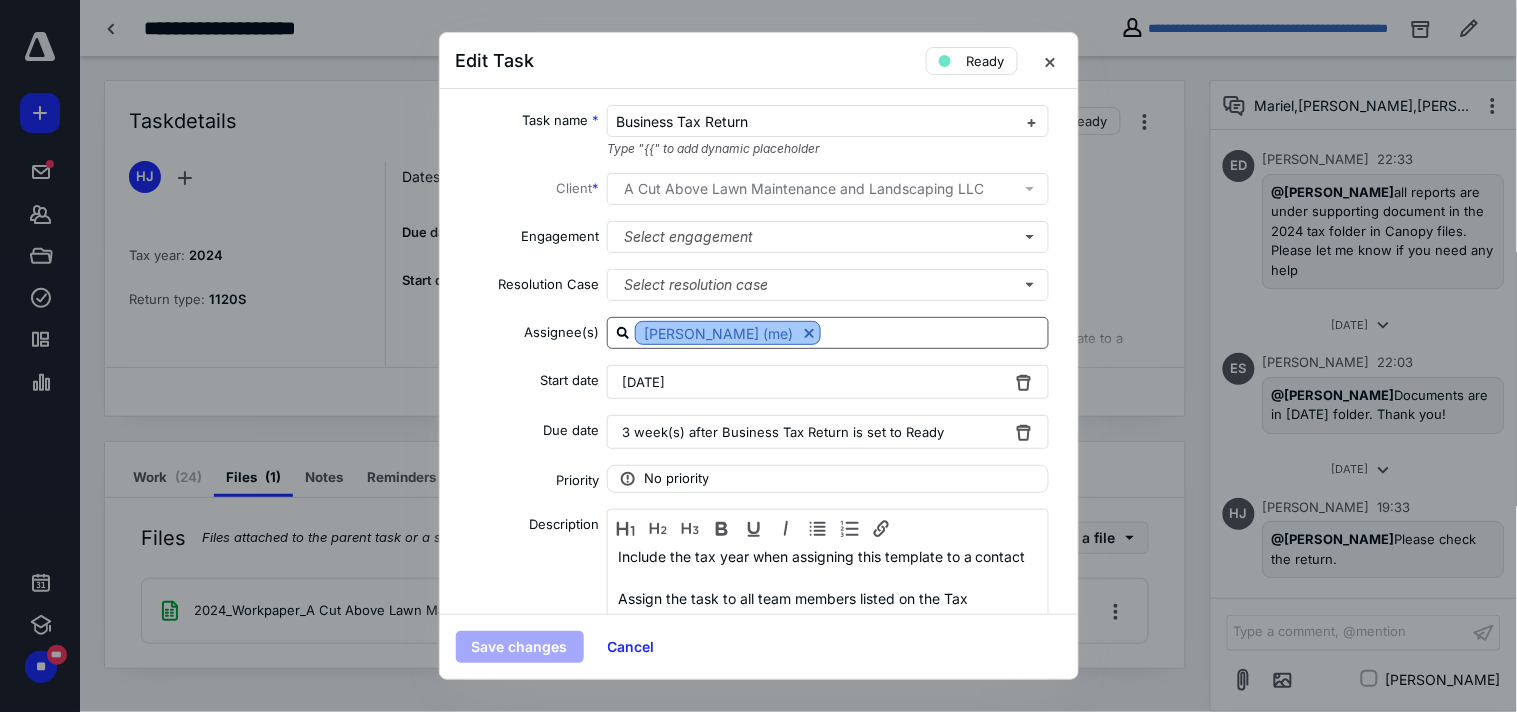 click at bounding box center [809, 333] 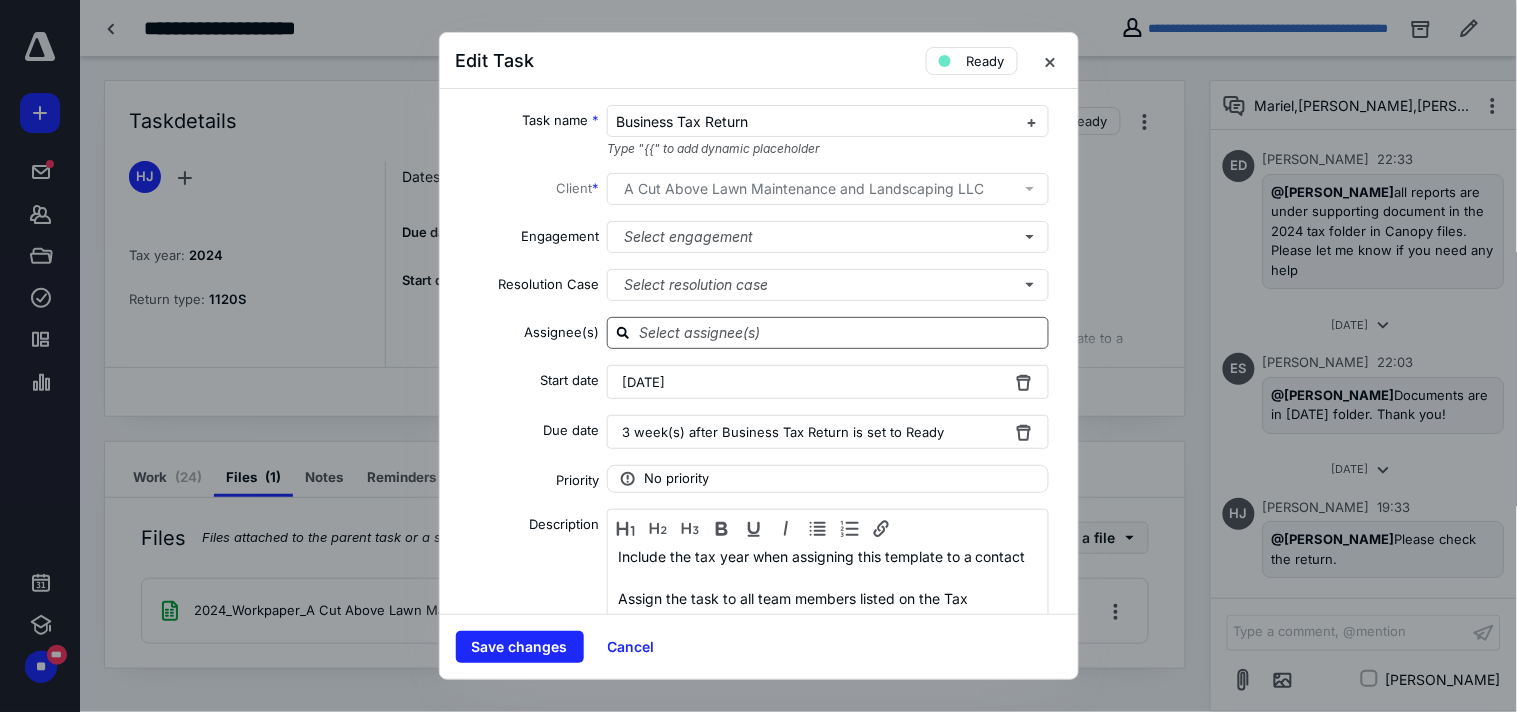 click at bounding box center (840, 332) 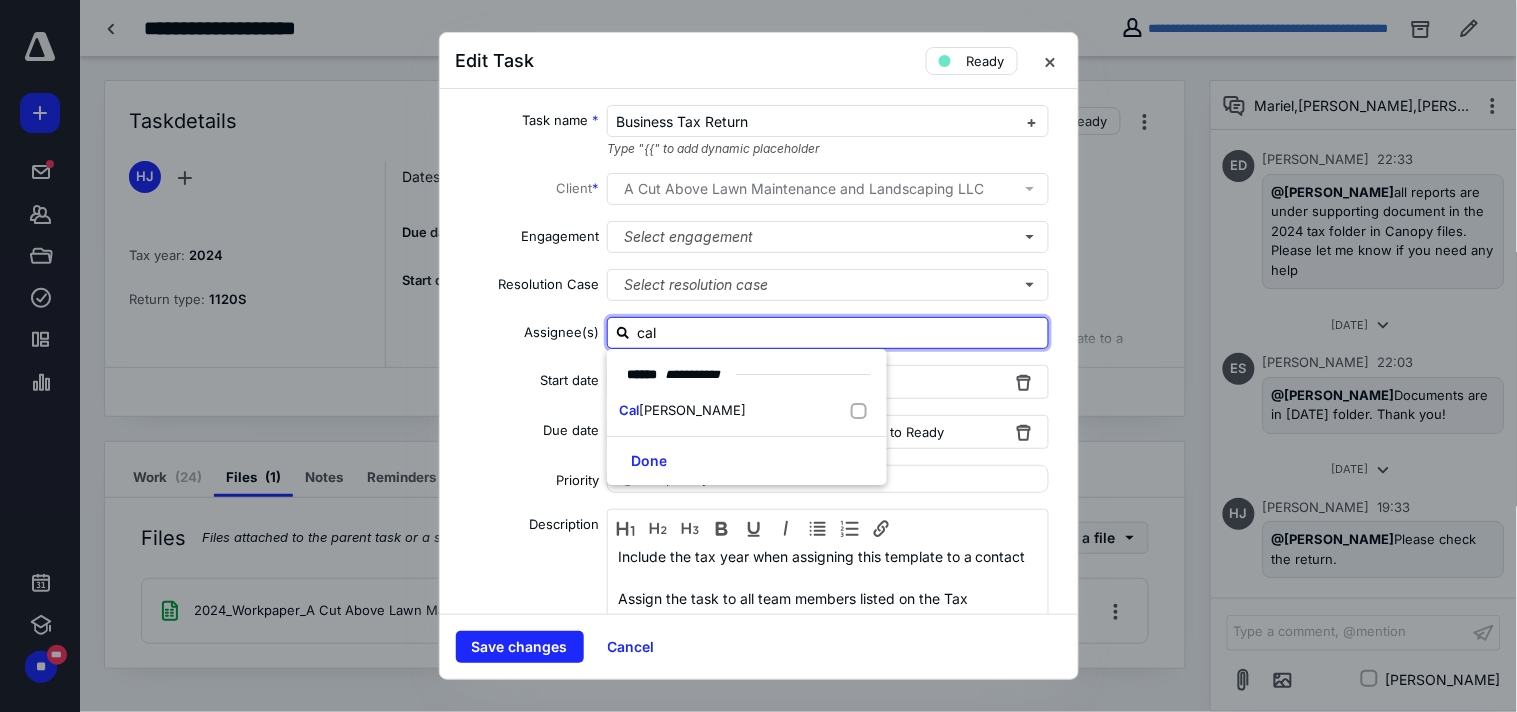 type on "cale" 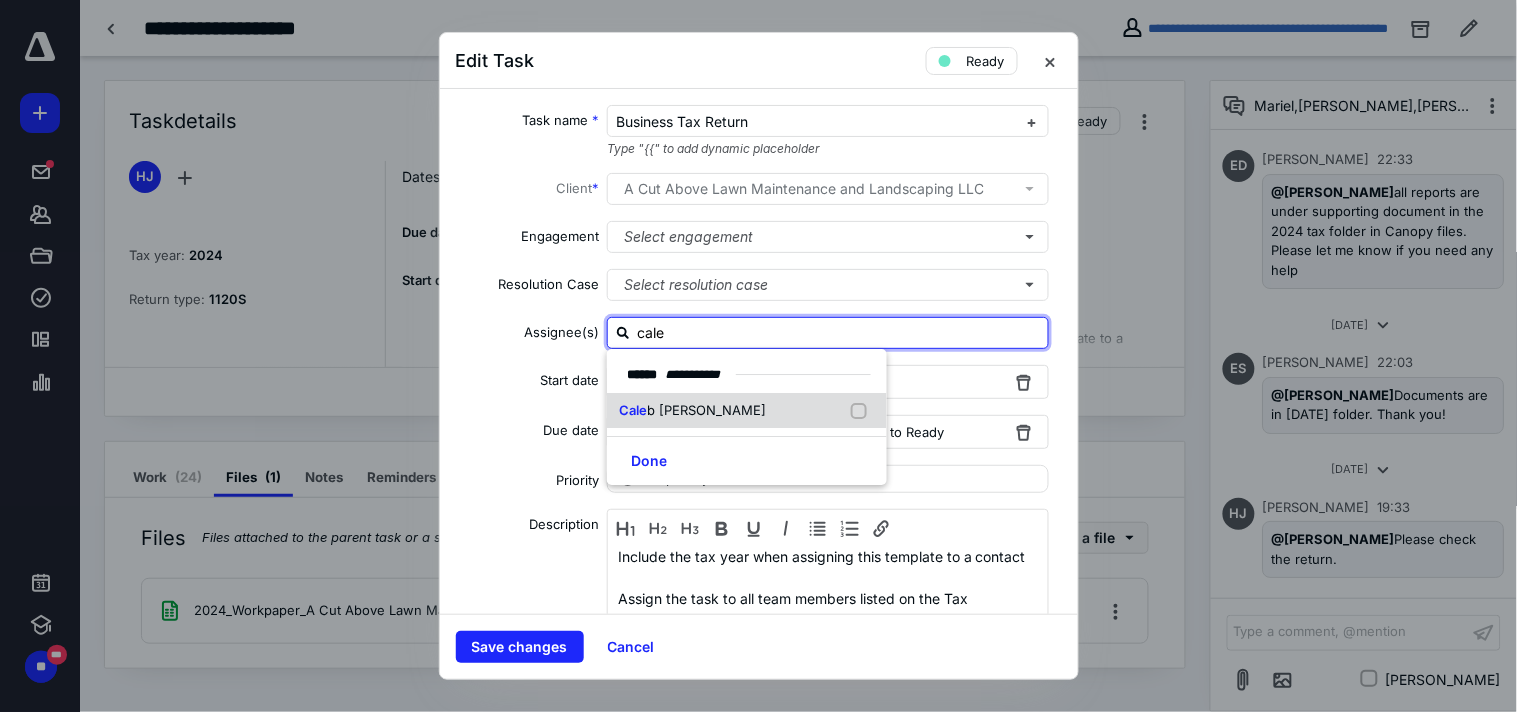 click on "[PERSON_NAME]" at bounding box center [747, 411] 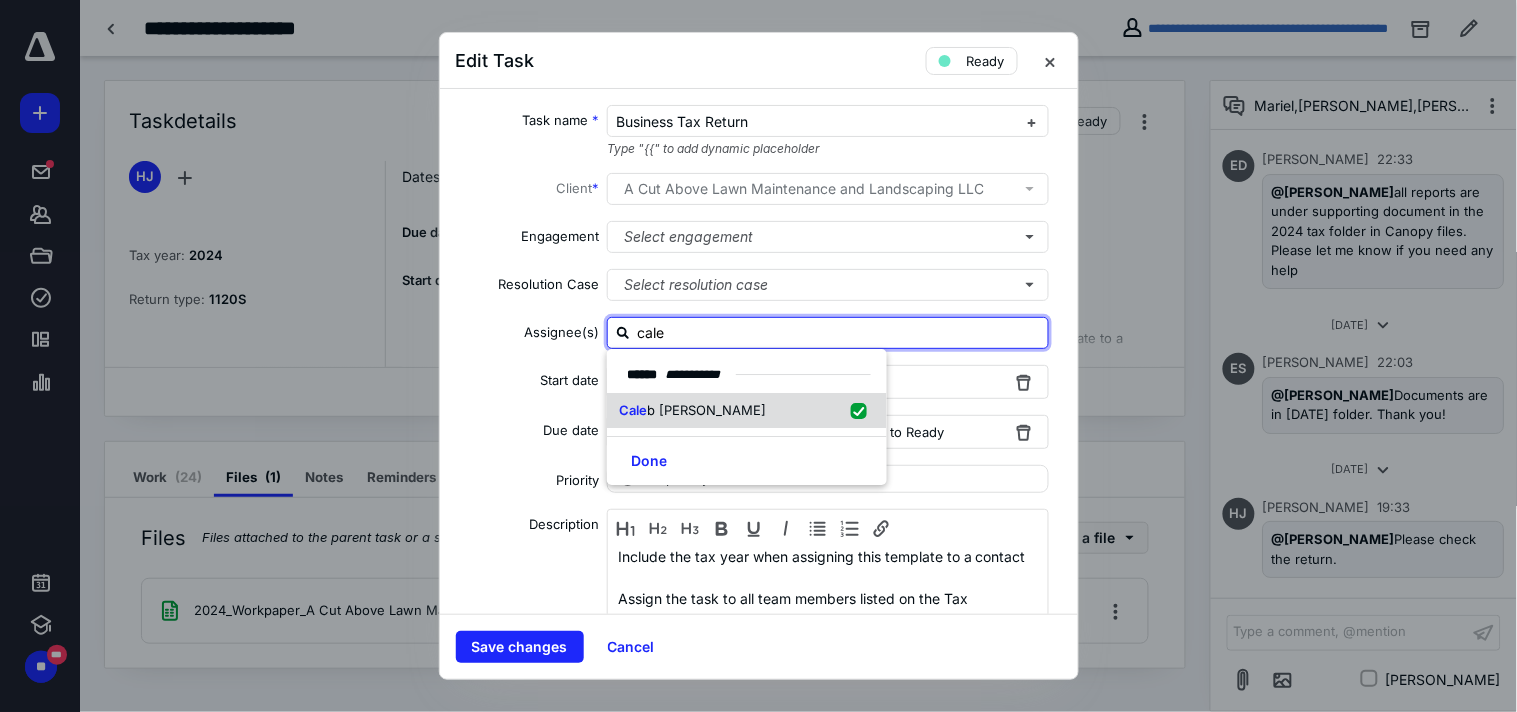 checkbox on "true" 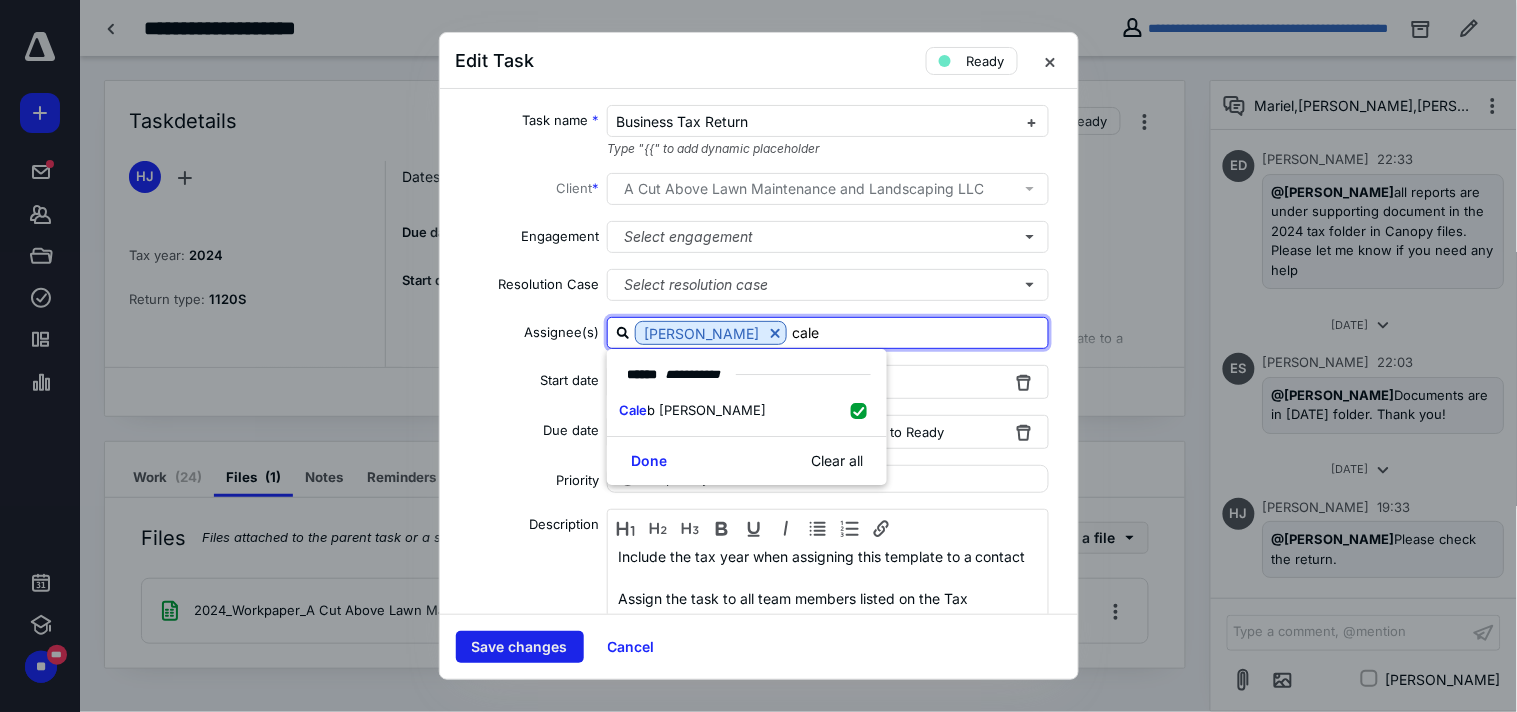 type on "cale" 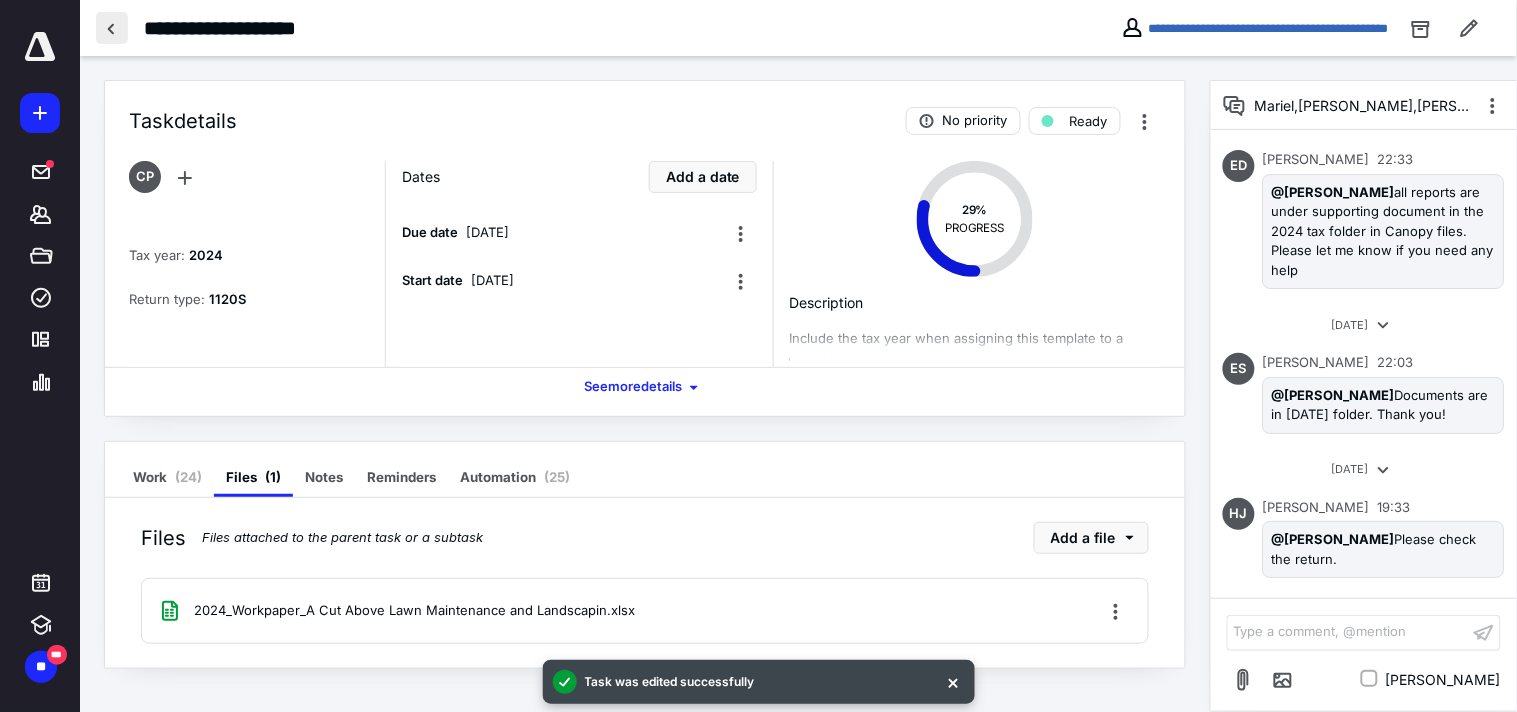click at bounding box center [112, 28] 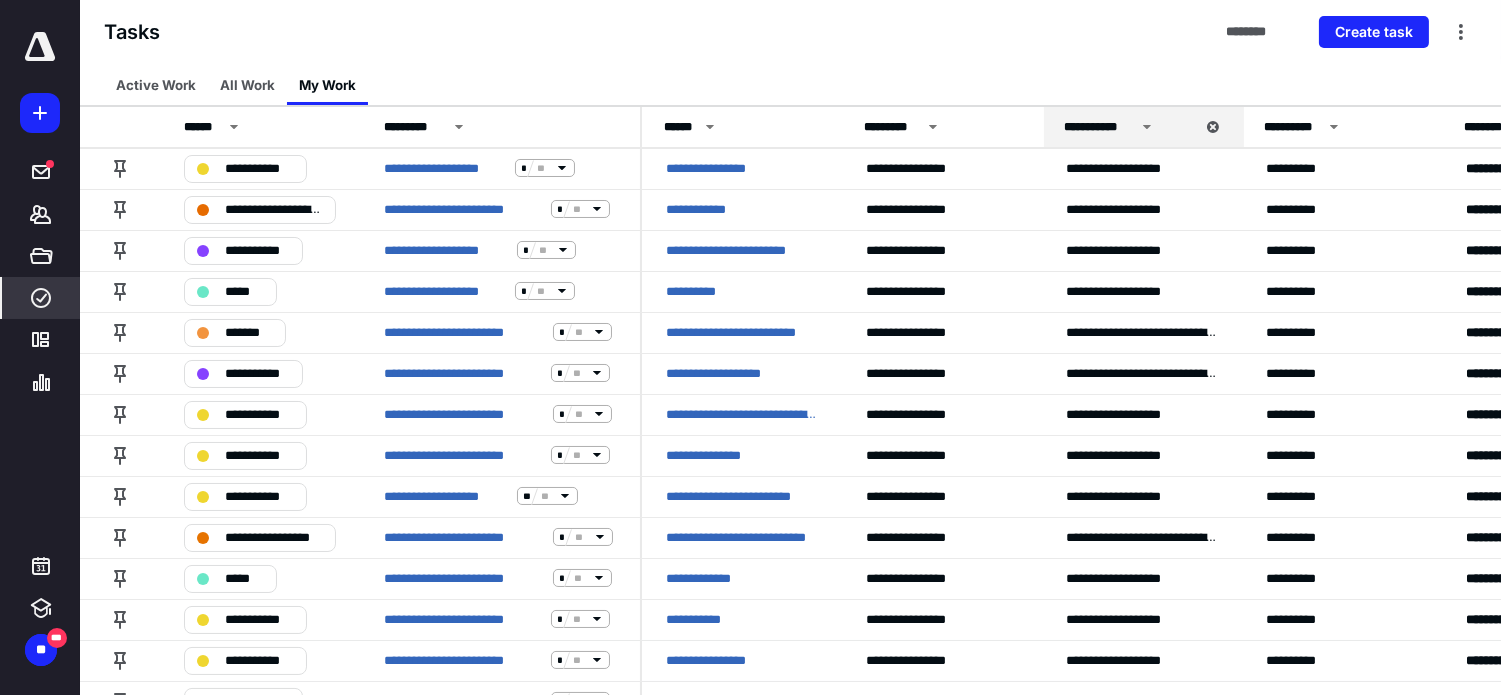 scroll, scrollTop: 683, scrollLeft: 0, axis: vertical 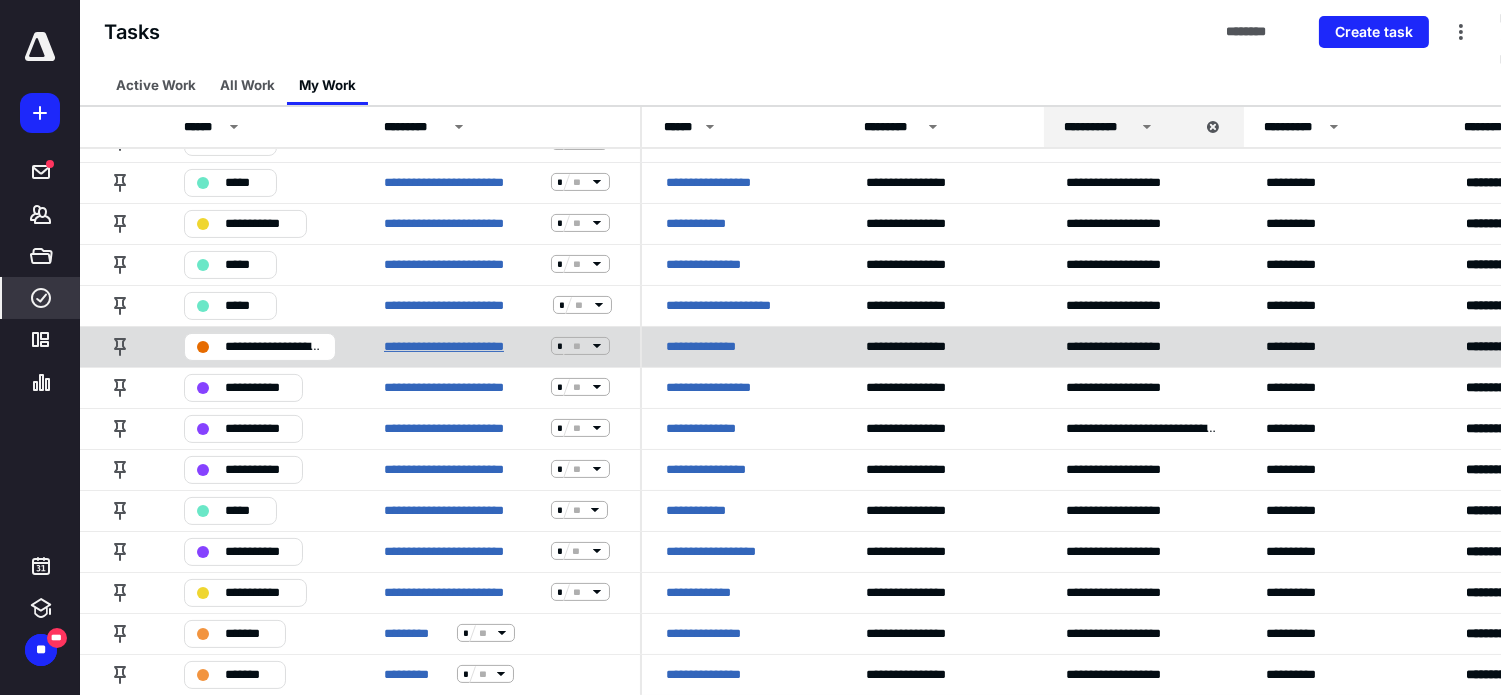 click on "**********" at bounding box center [463, 346] 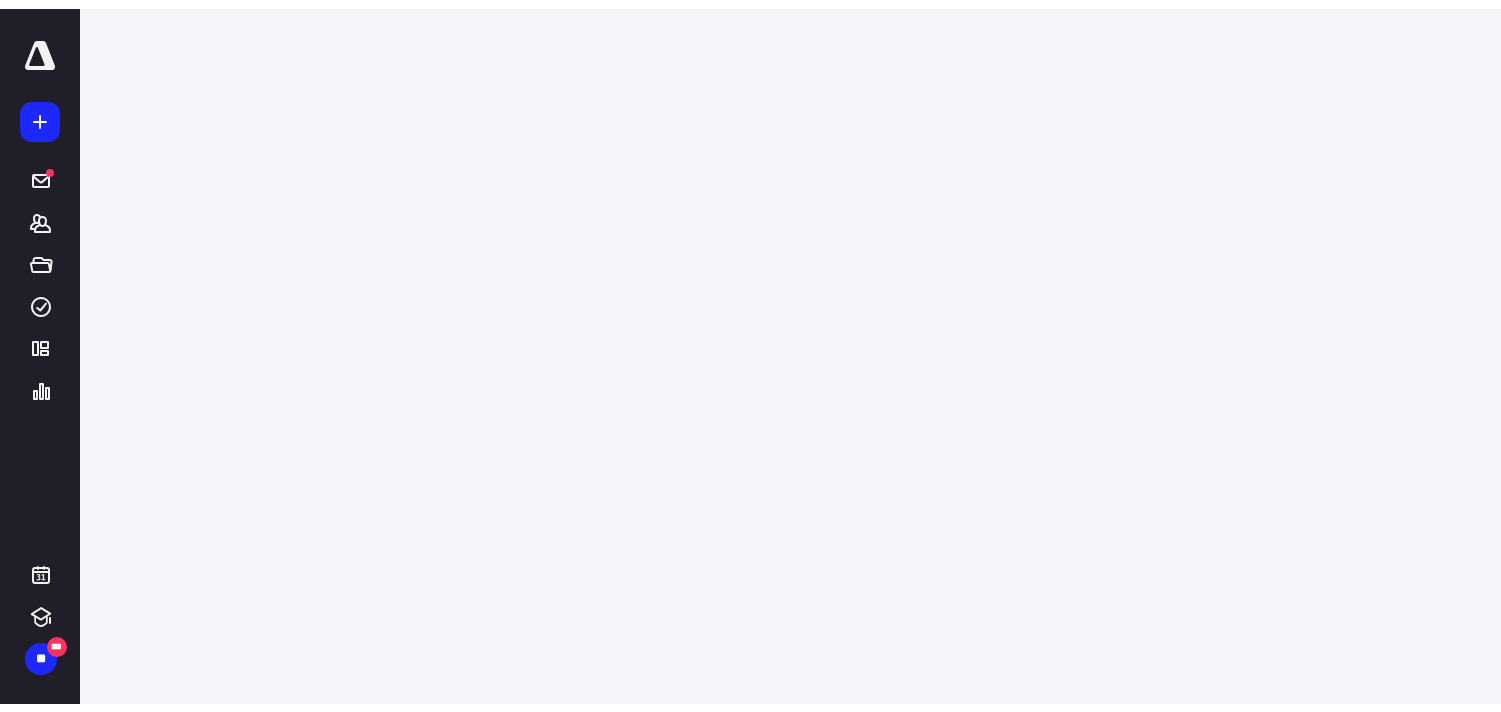 scroll, scrollTop: 0, scrollLeft: 0, axis: both 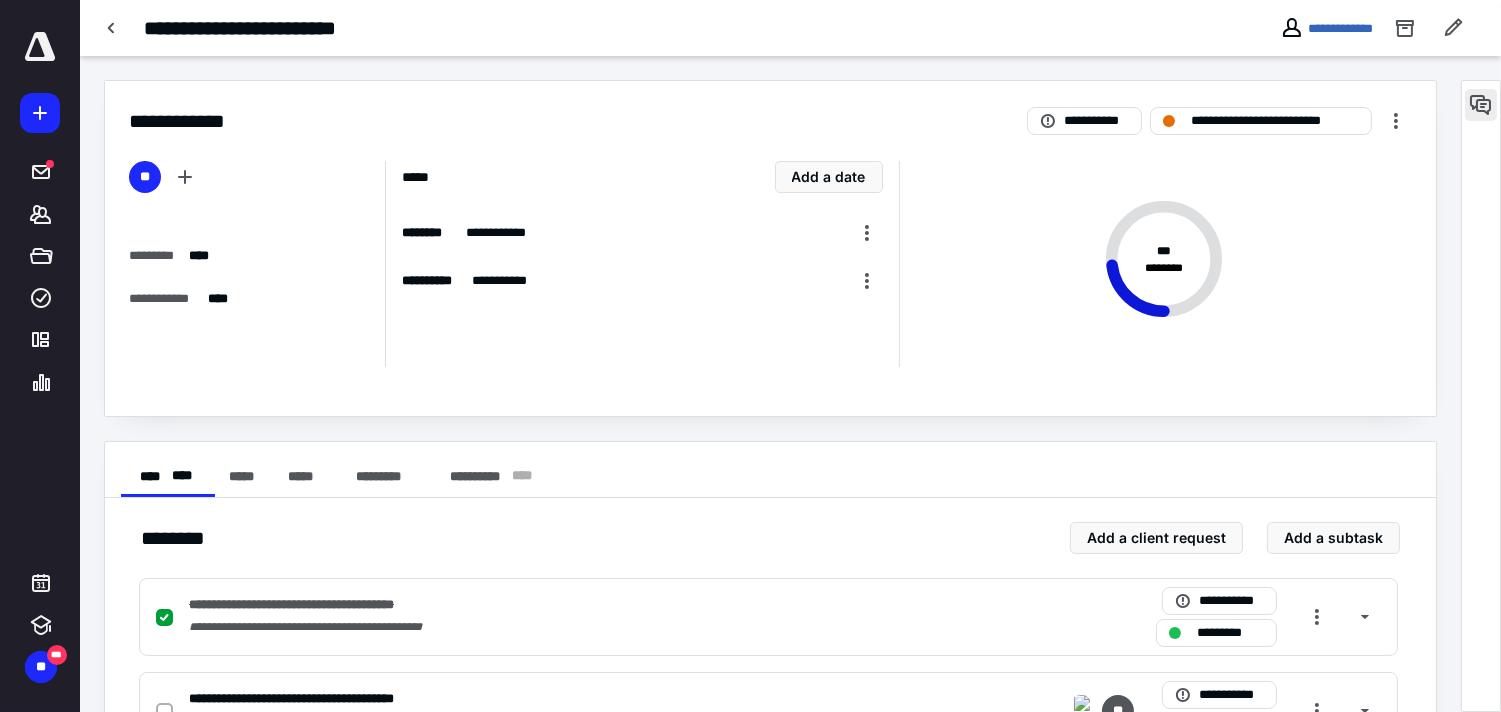 click at bounding box center (1481, 105) 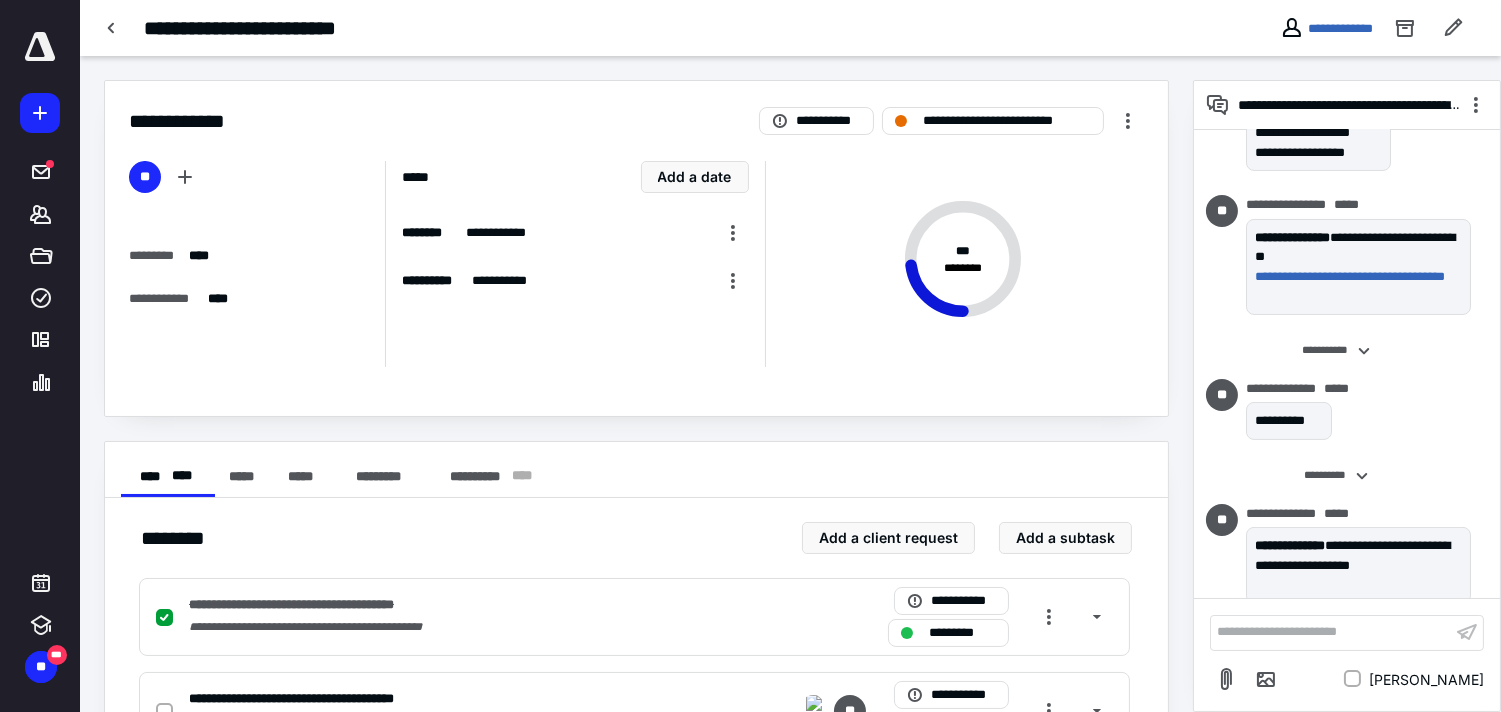 scroll, scrollTop: 701, scrollLeft: 0, axis: vertical 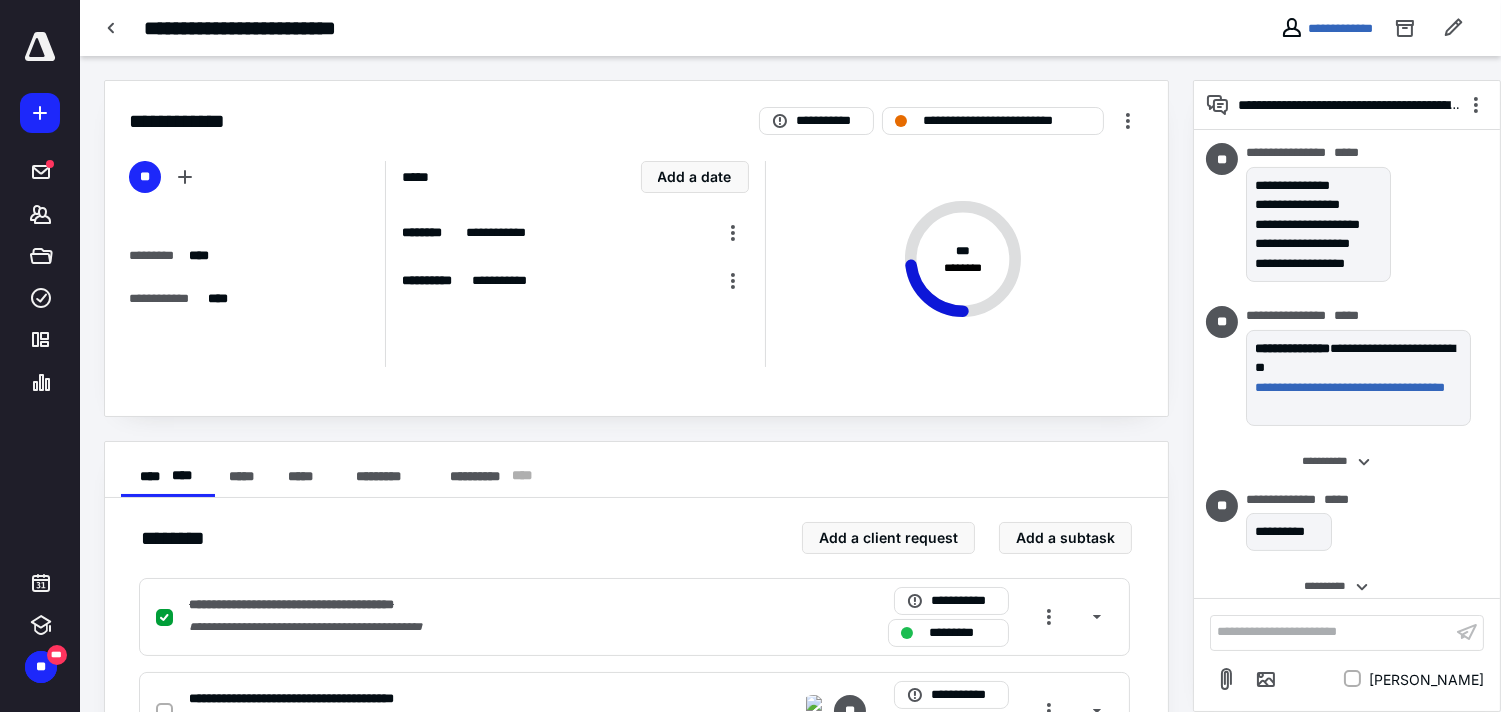 click on "**********" at bounding box center [1331, 632] 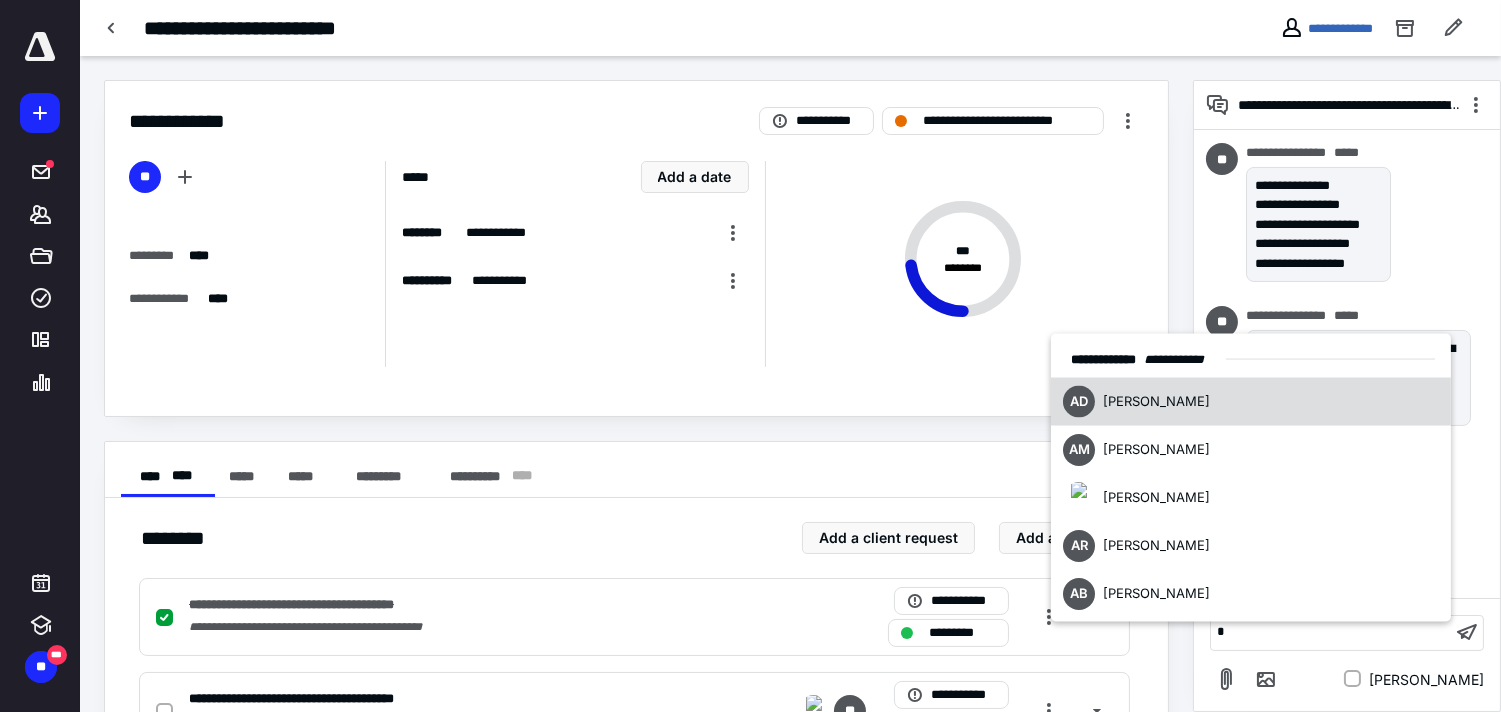 type 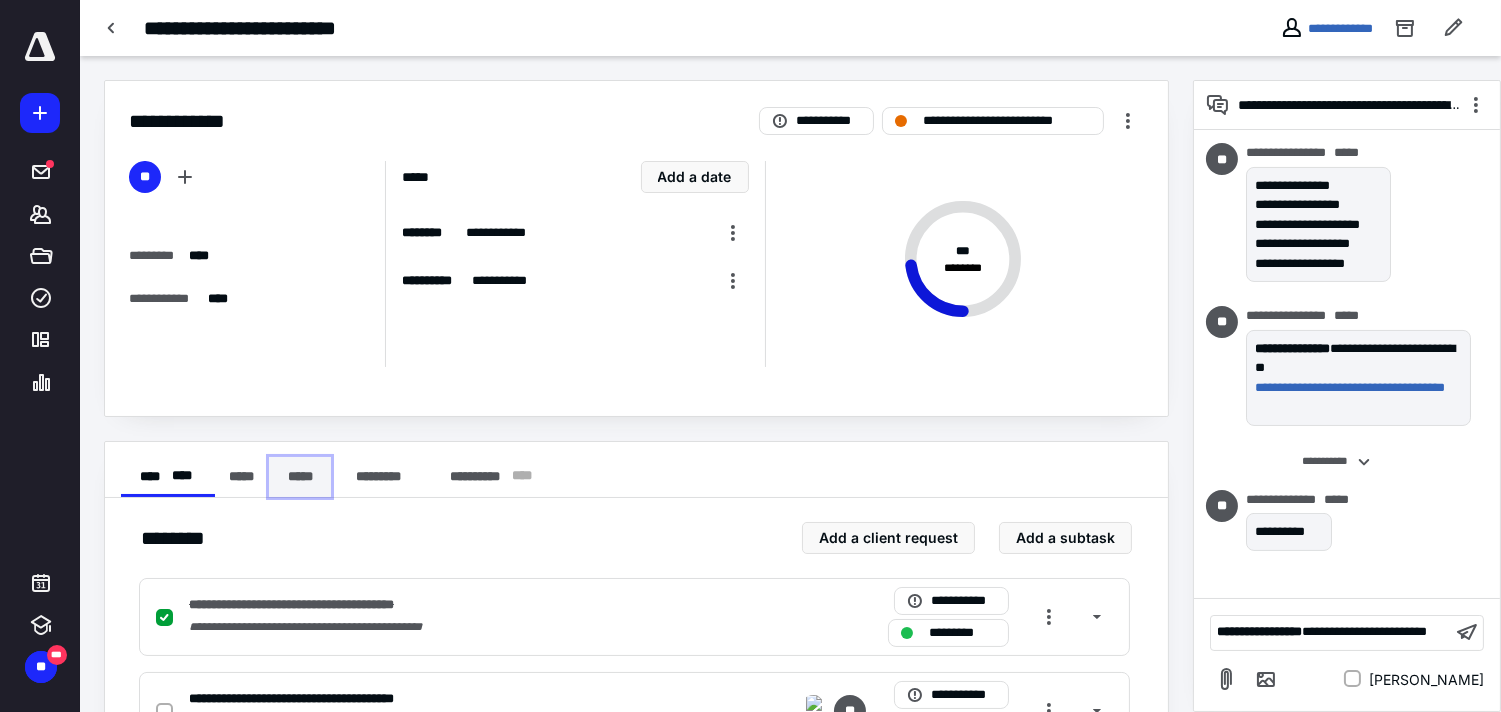 click on "*****" at bounding box center (300, 477) 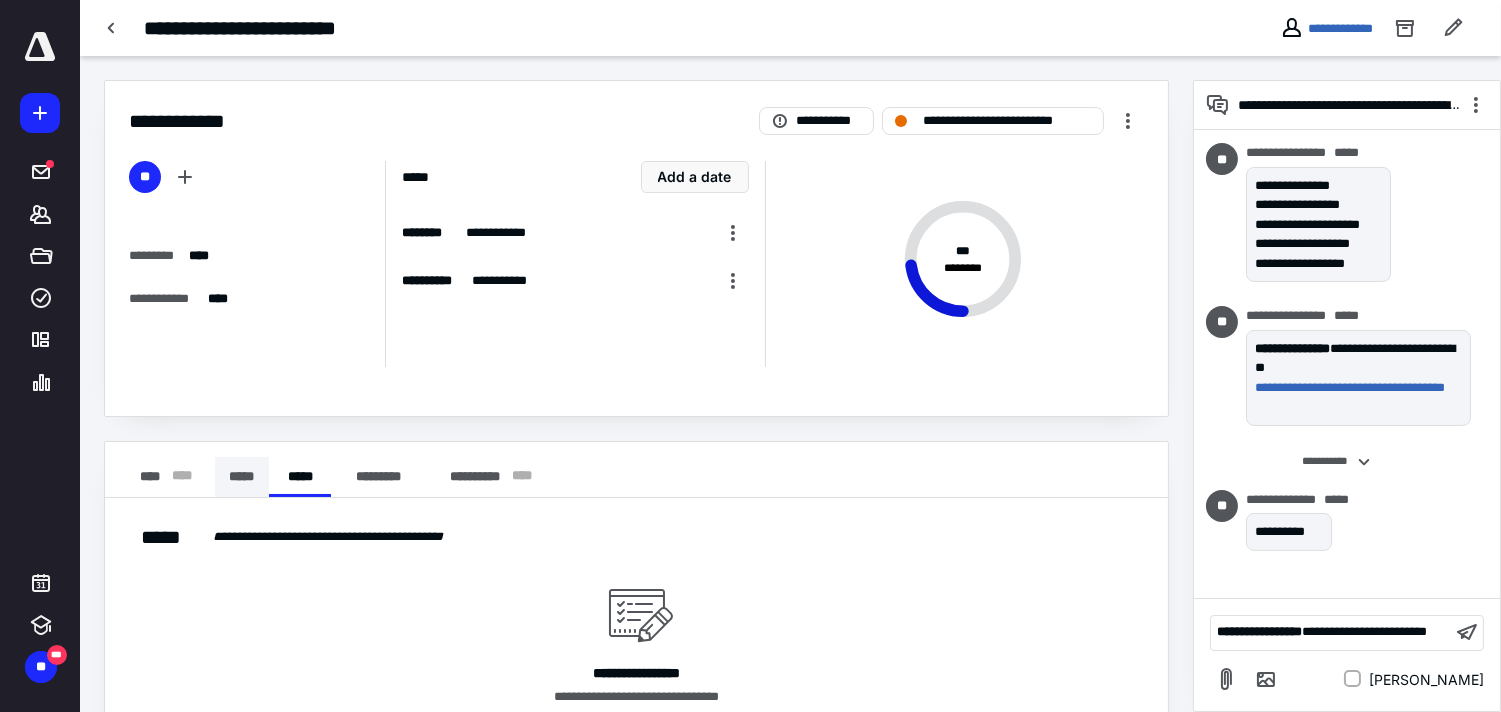 click on "*****" at bounding box center (242, 477) 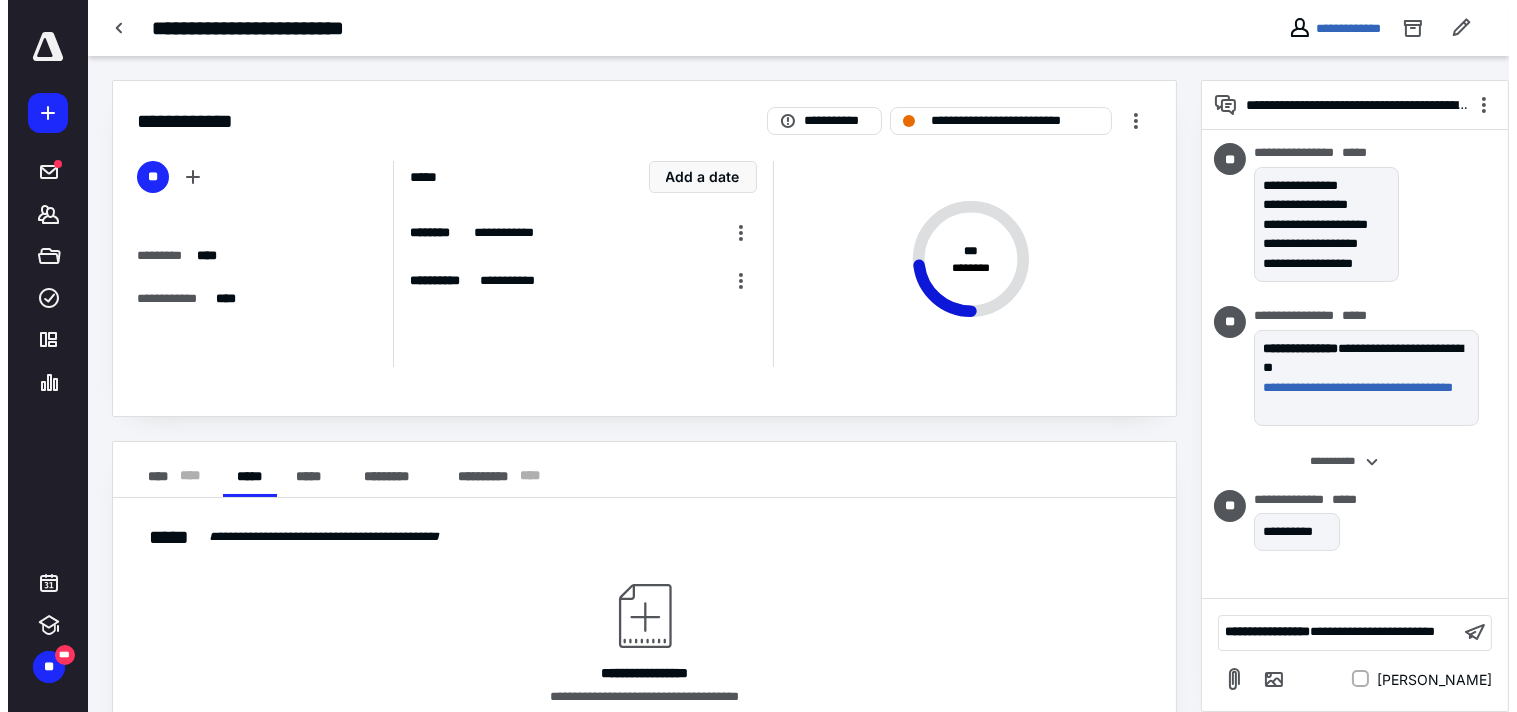 scroll, scrollTop: 87, scrollLeft: 0, axis: vertical 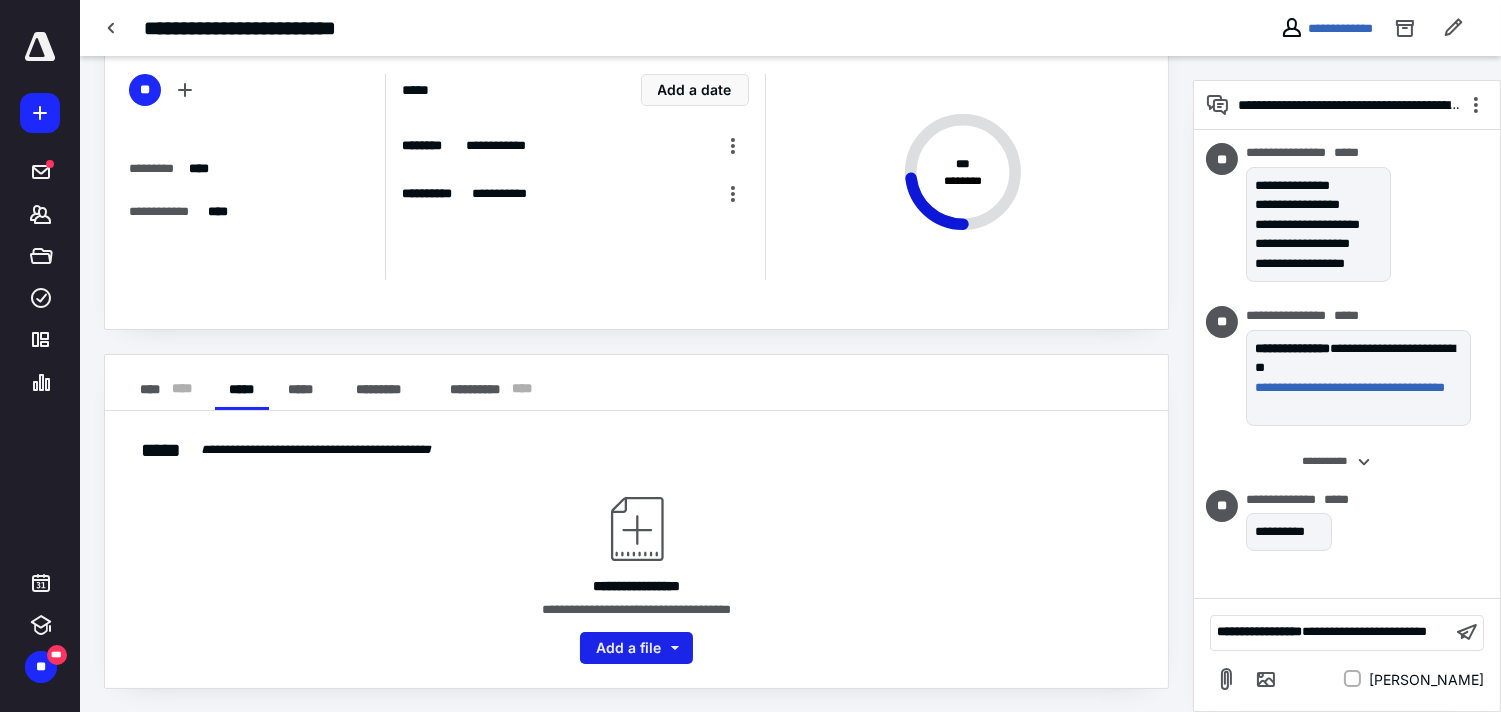 click on "Add a file" at bounding box center (636, 648) 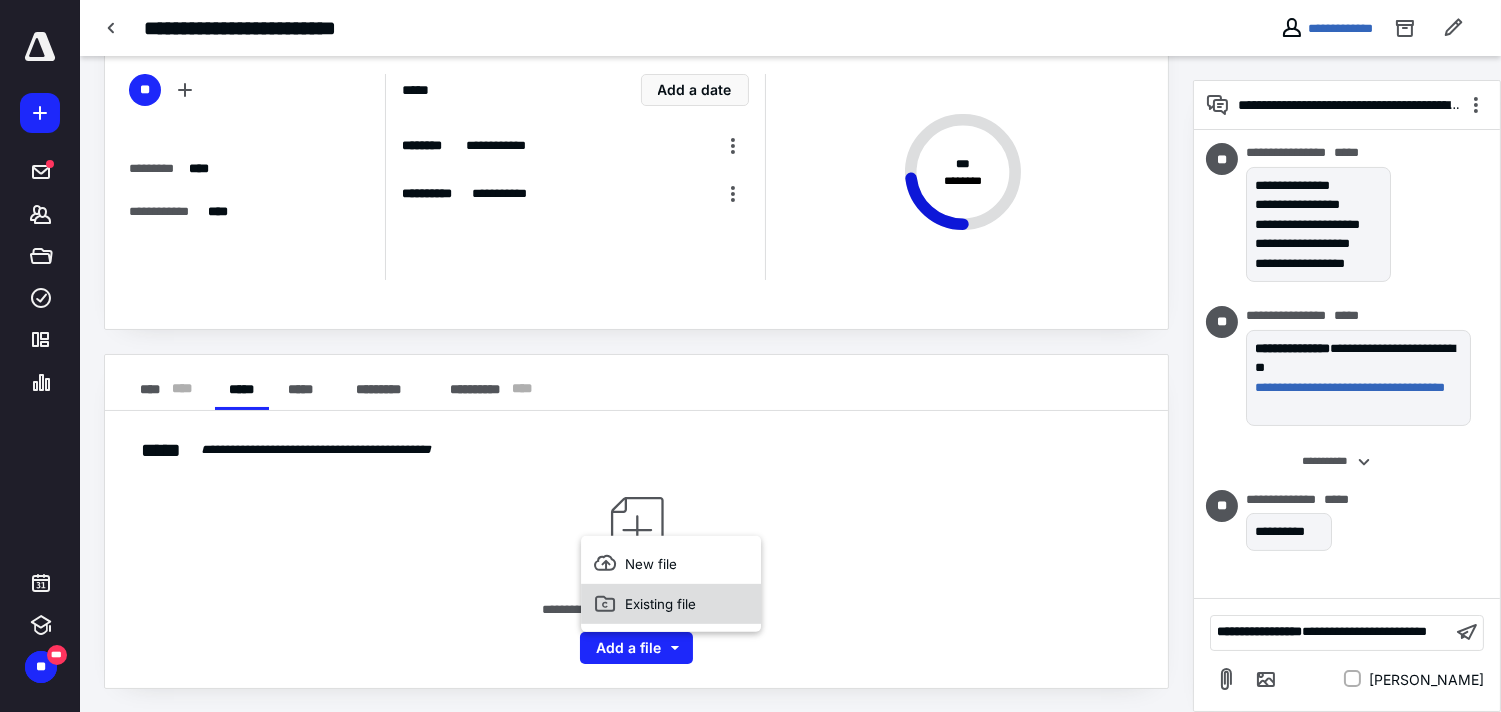 click on "Existing file" at bounding box center (671, 604) 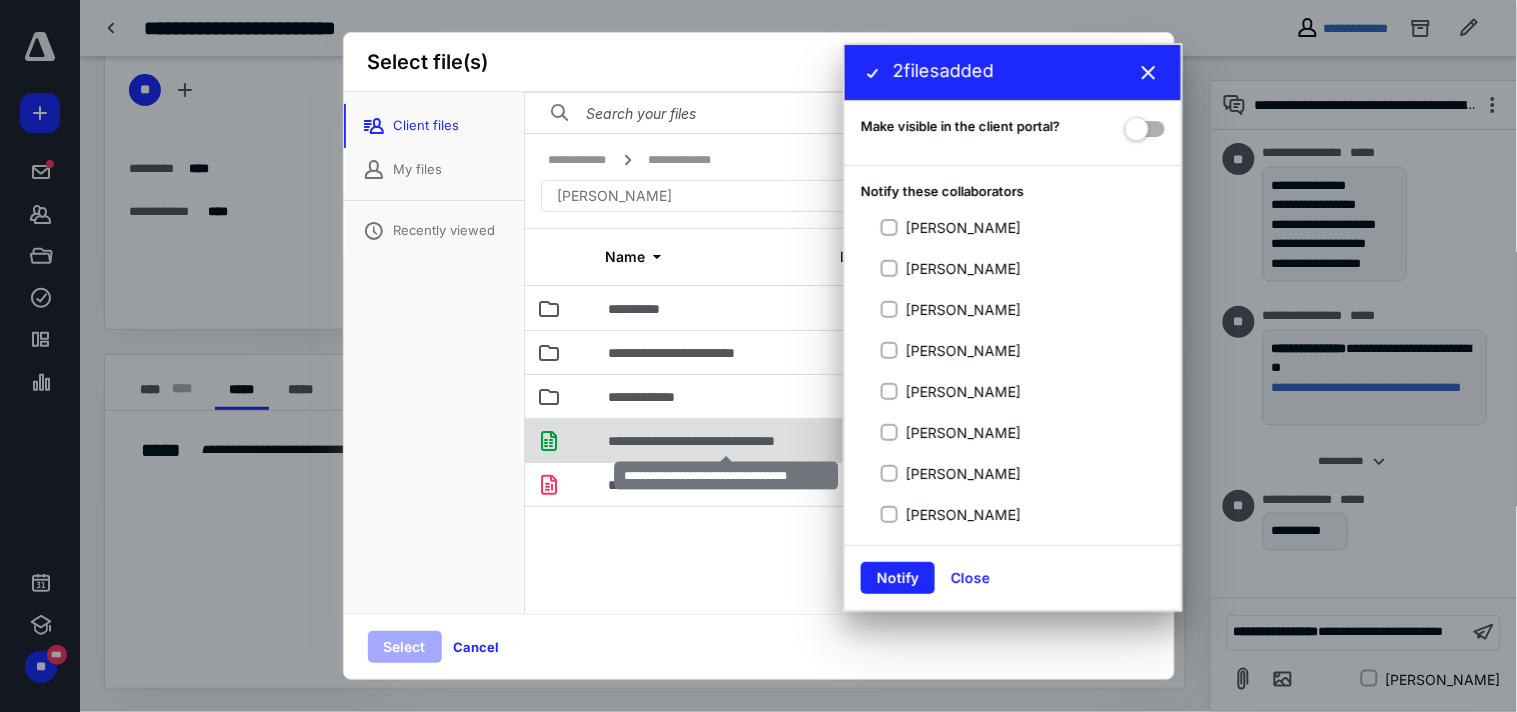 click on "**********" at bounding box center (726, 441) 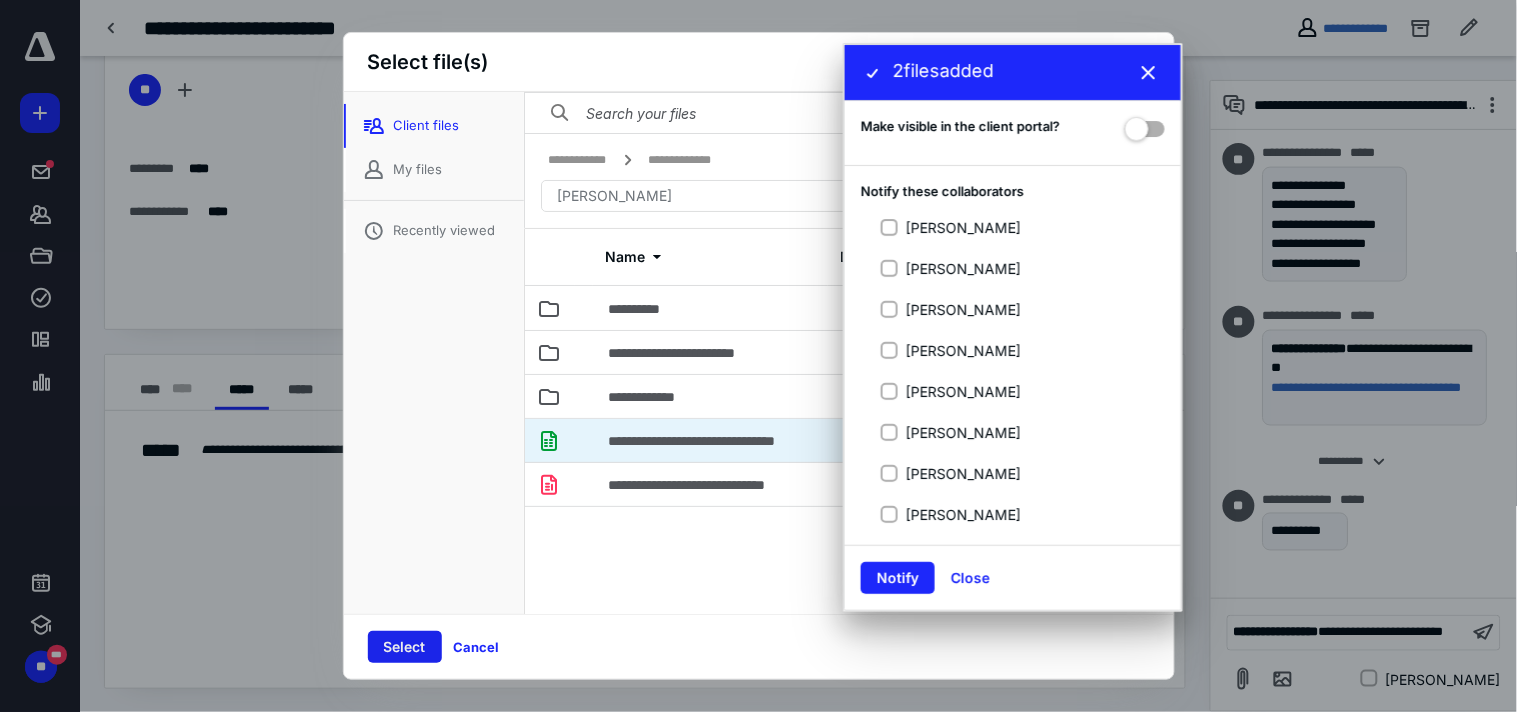 click on "Select" at bounding box center [405, 647] 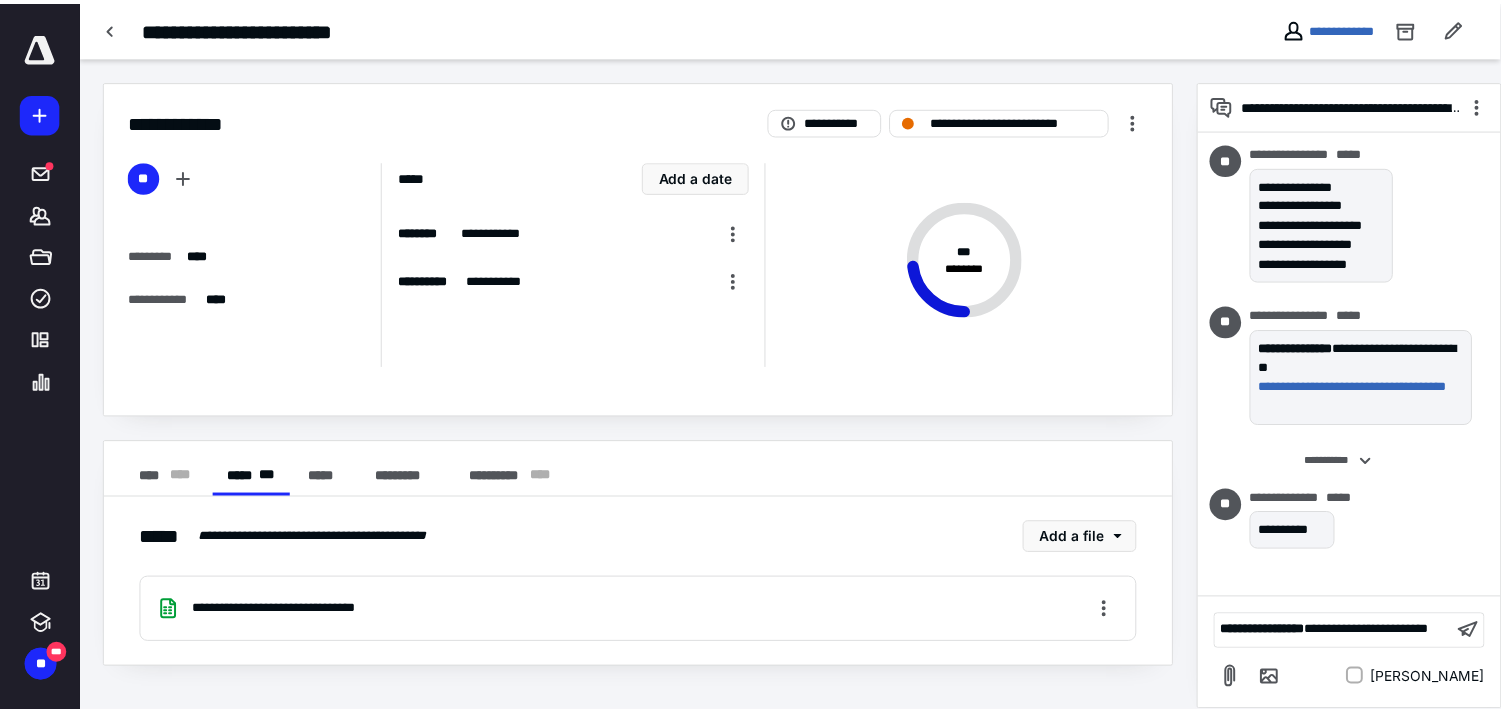 scroll, scrollTop: 0, scrollLeft: 0, axis: both 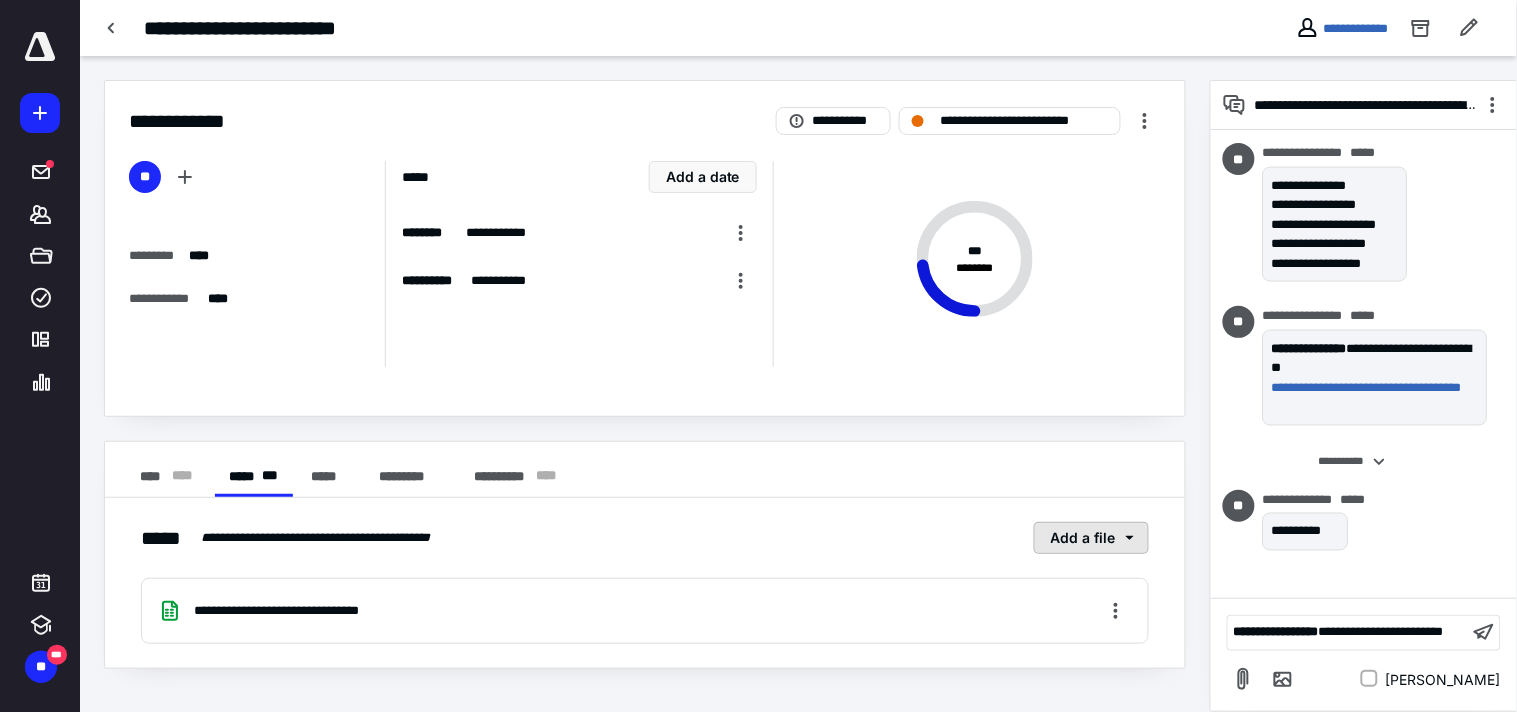 click on "Add a file" at bounding box center [1091, 538] 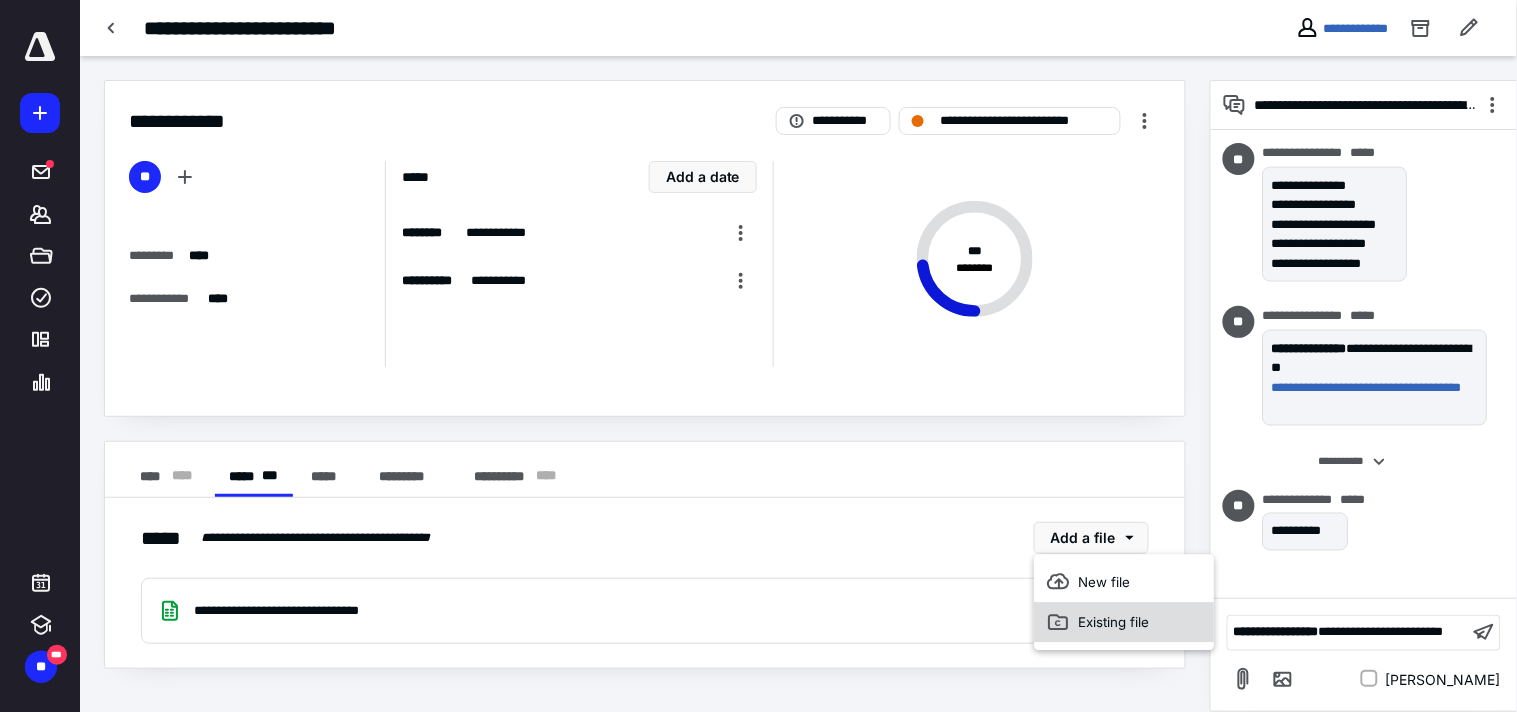 click 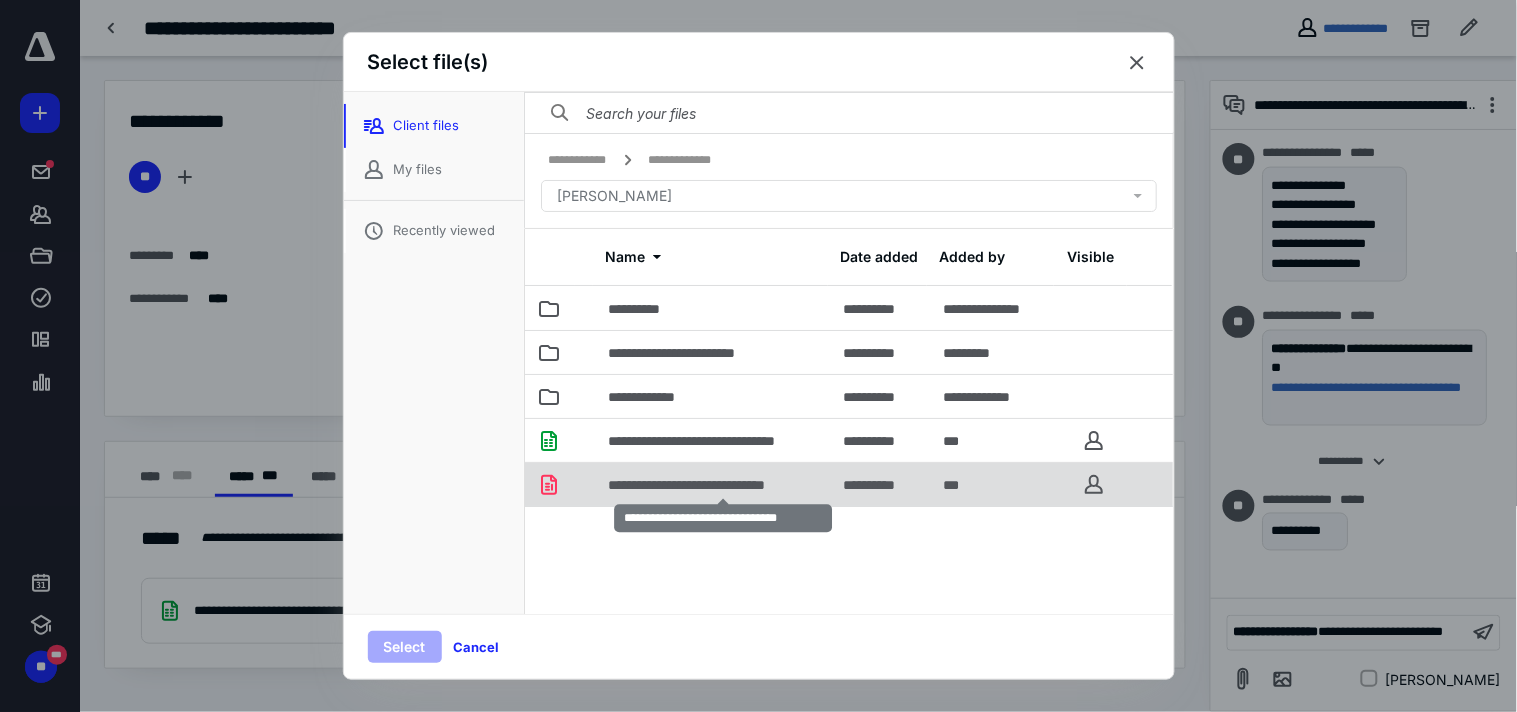 click on "**********" at bounding box center (723, 485) 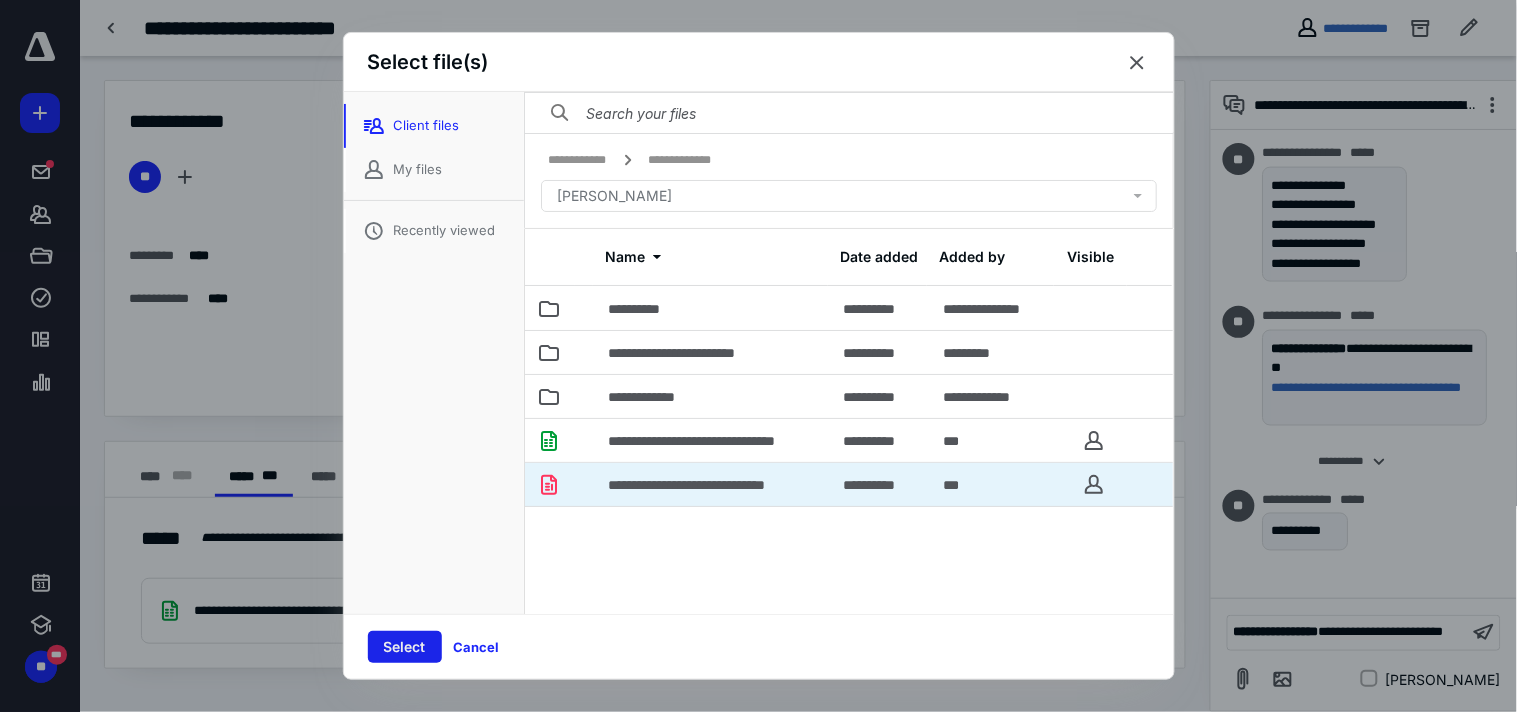 click on "Select" at bounding box center (405, 647) 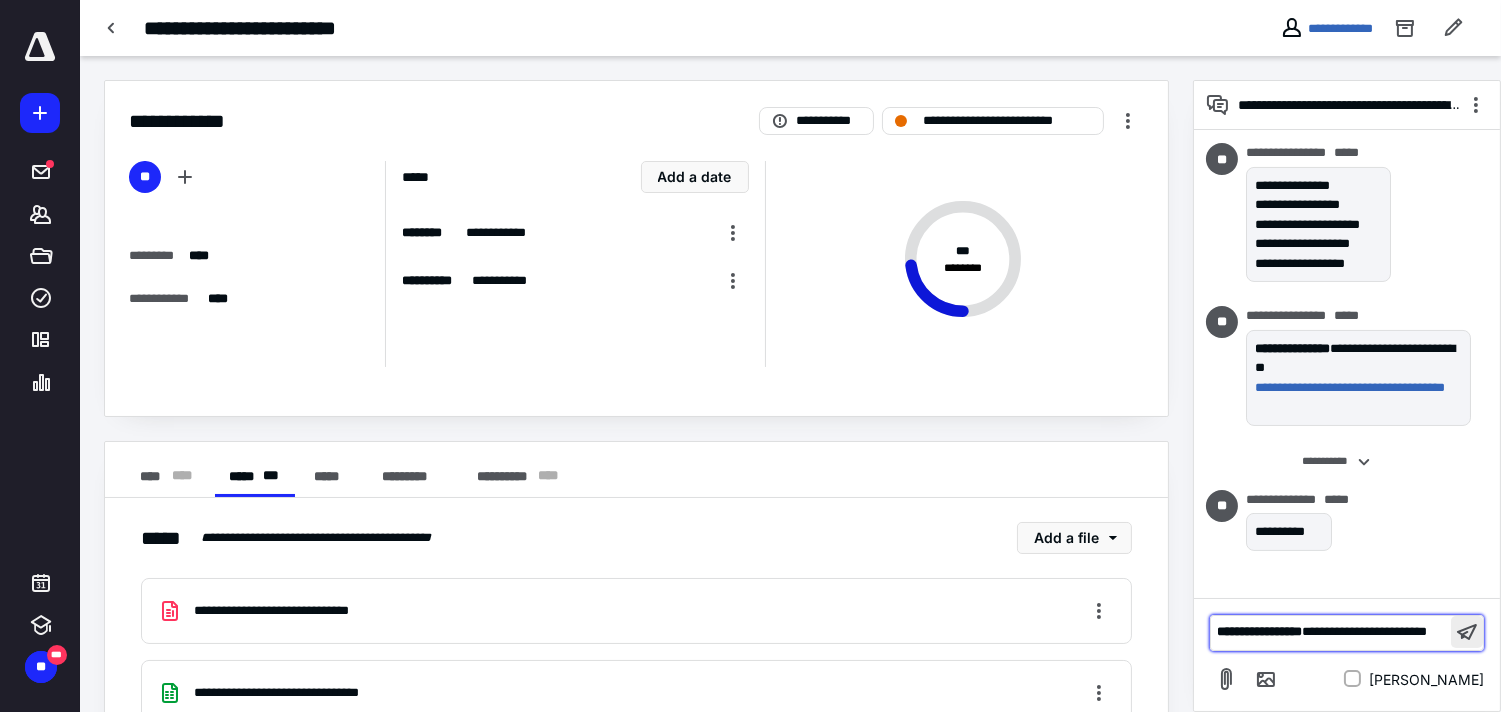 click at bounding box center [1467, 632] 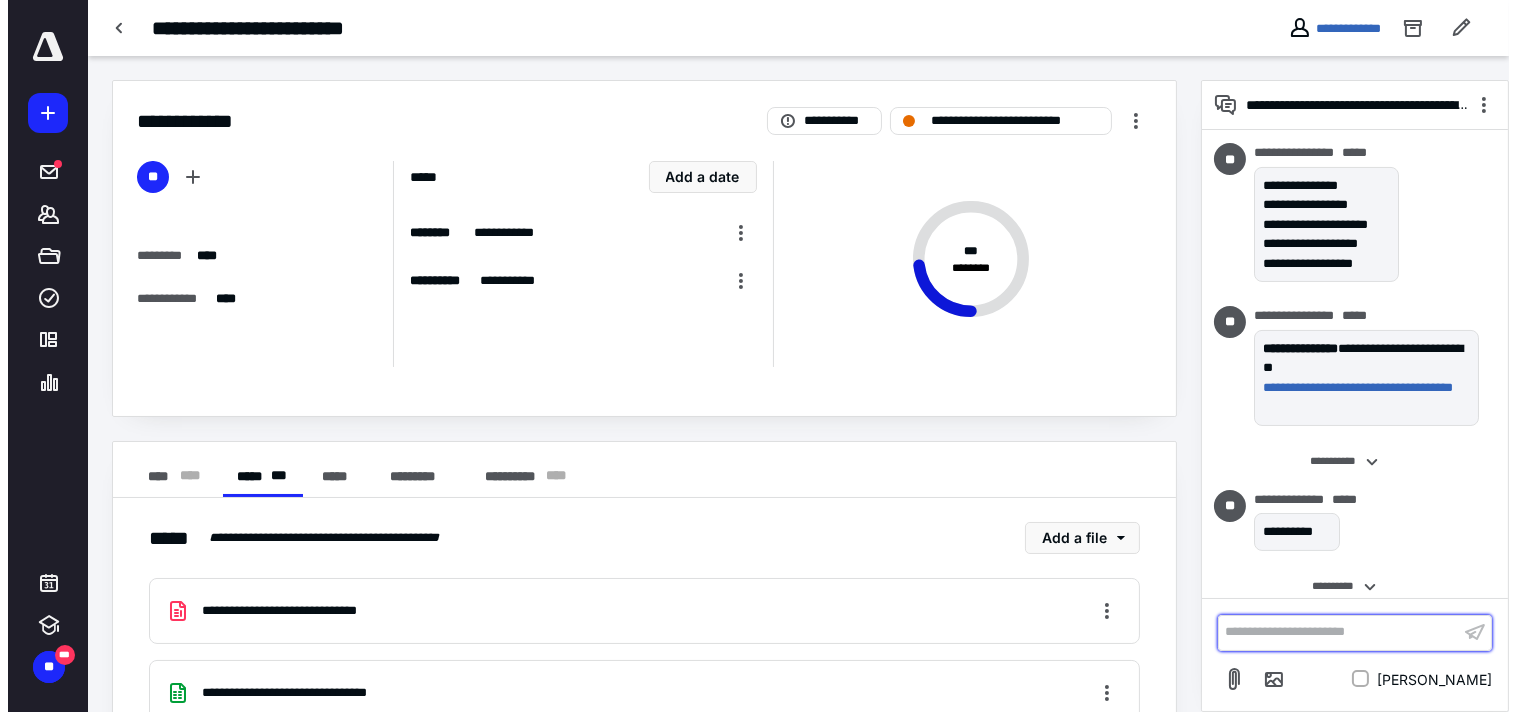 scroll, scrollTop: 1623, scrollLeft: 0, axis: vertical 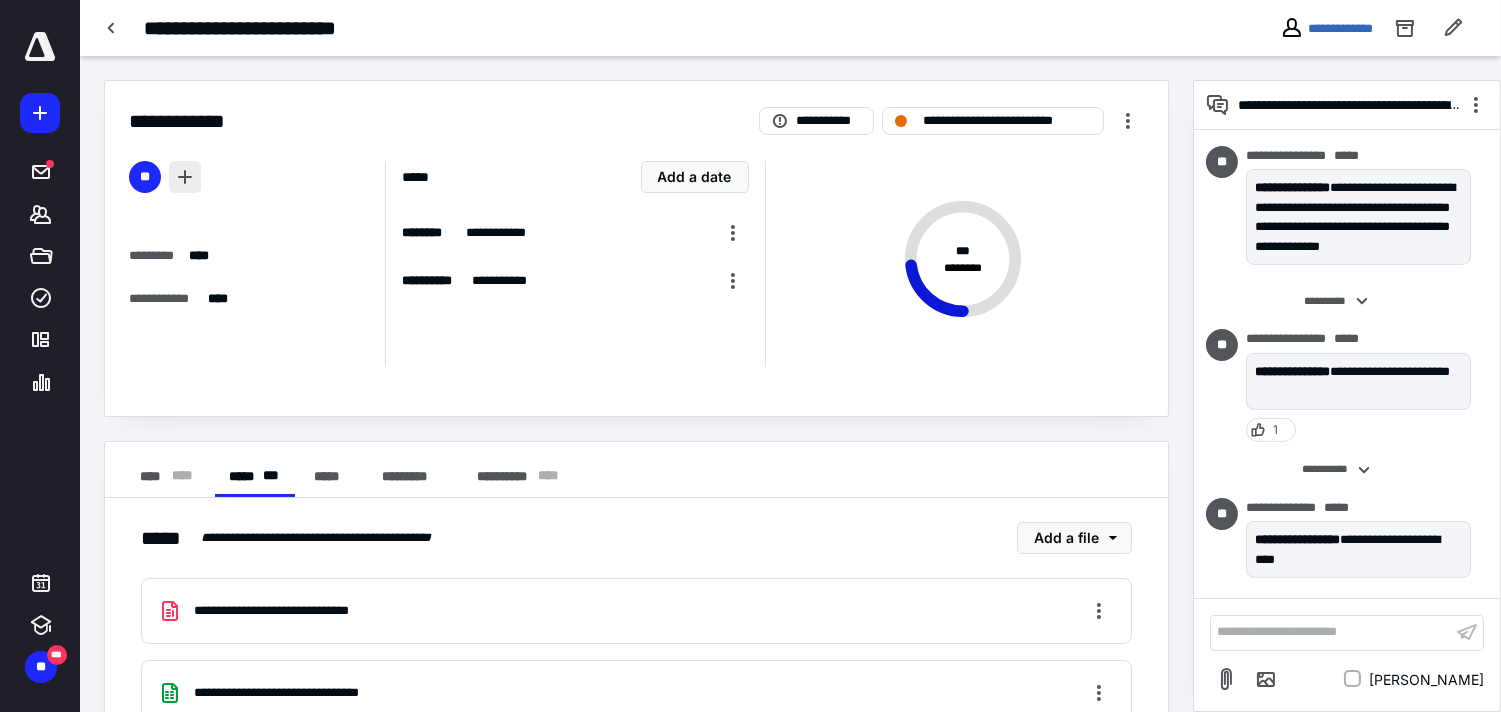click at bounding box center (185, 177) 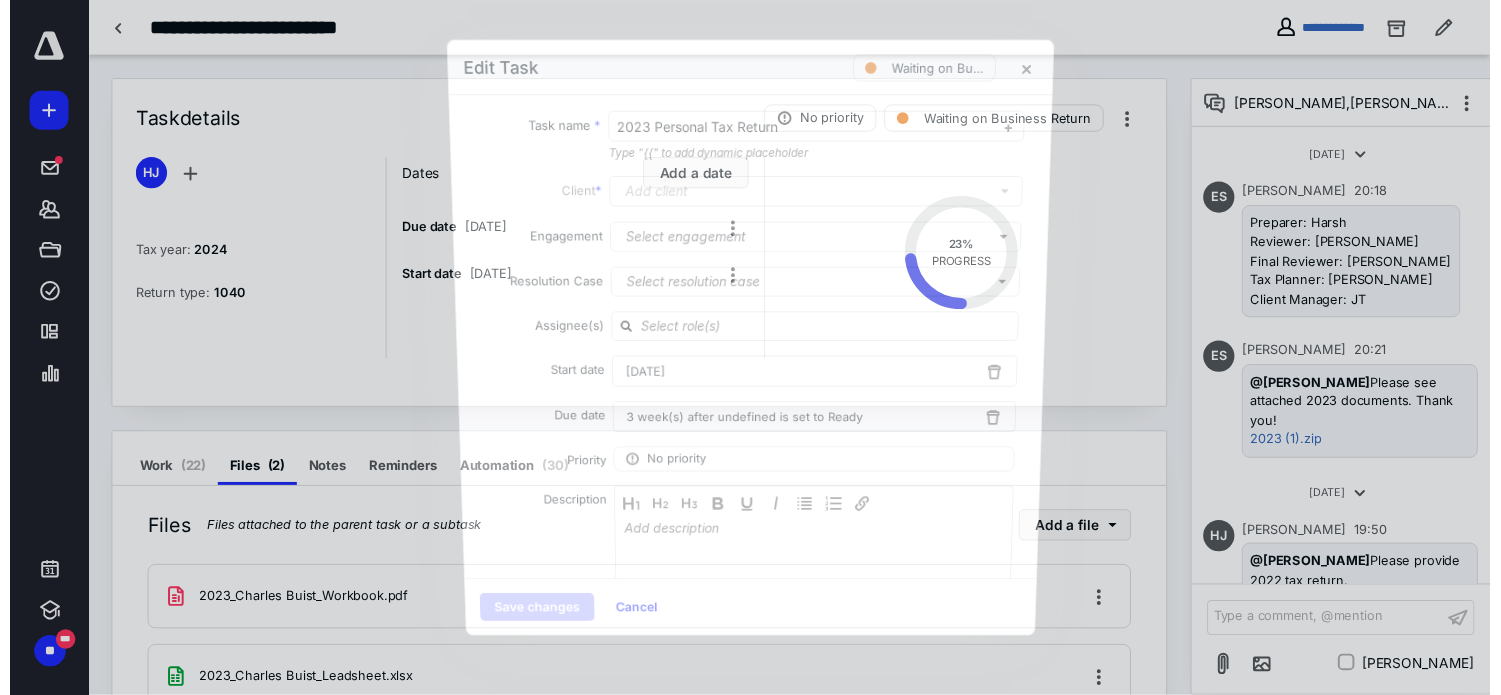 scroll, scrollTop: 1623, scrollLeft: 0, axis: vertical 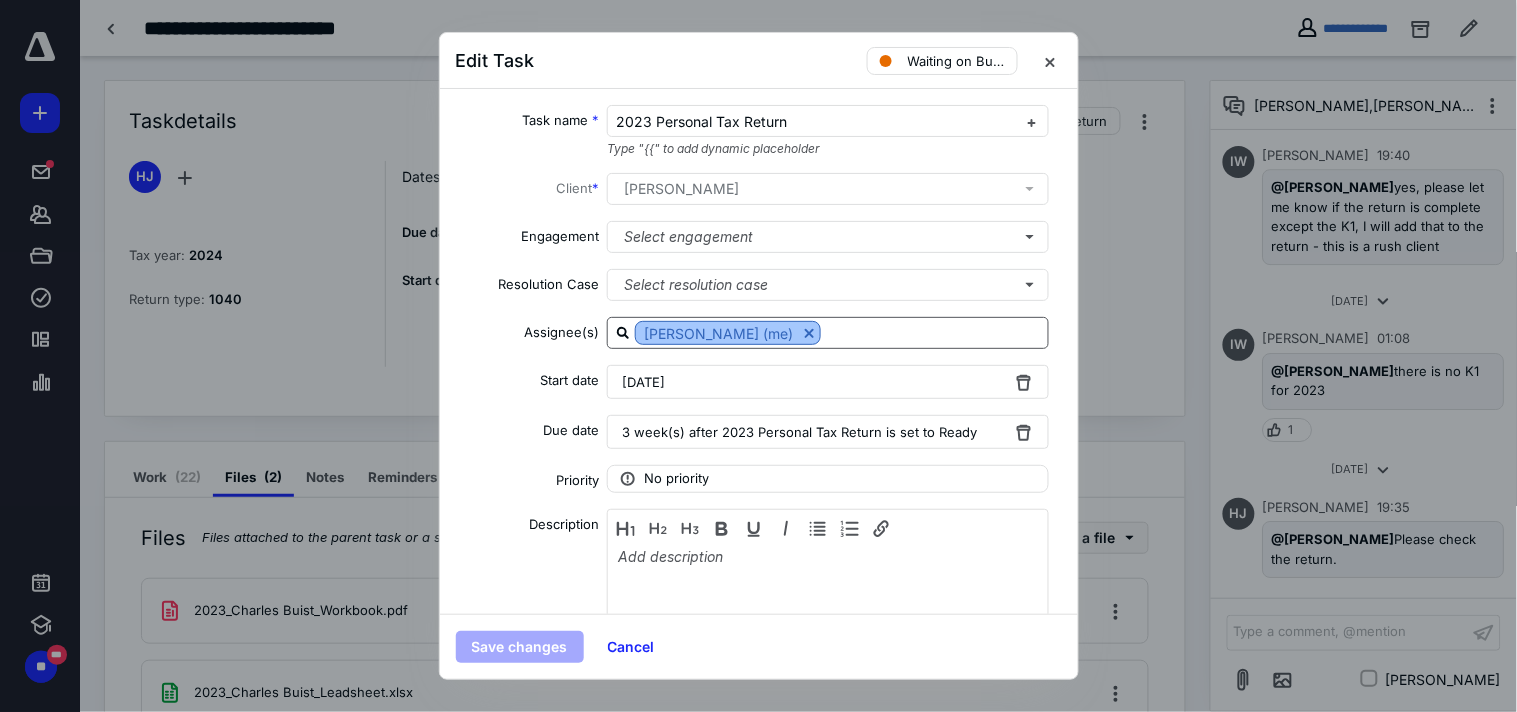 click at bounding box center (809, 333) 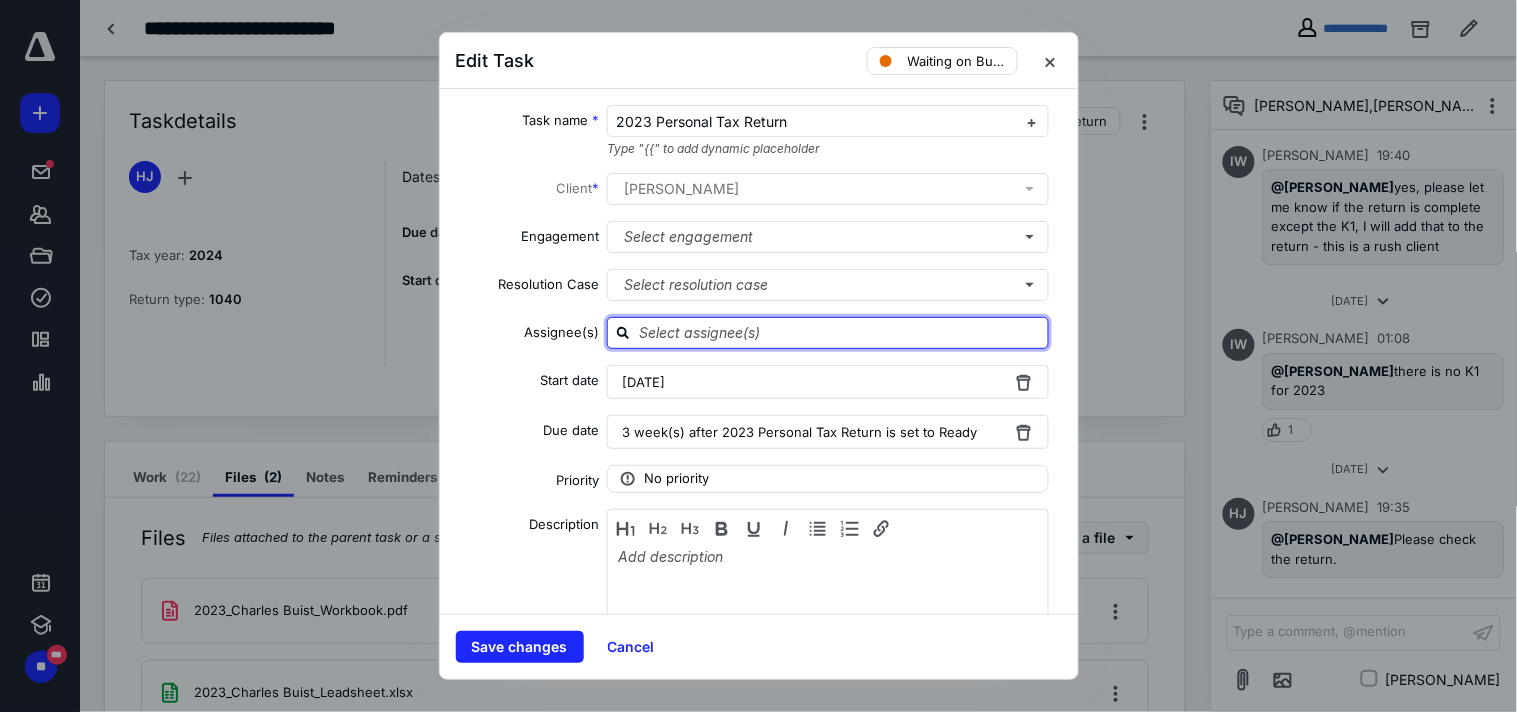 click at bounding box center [840, 332] 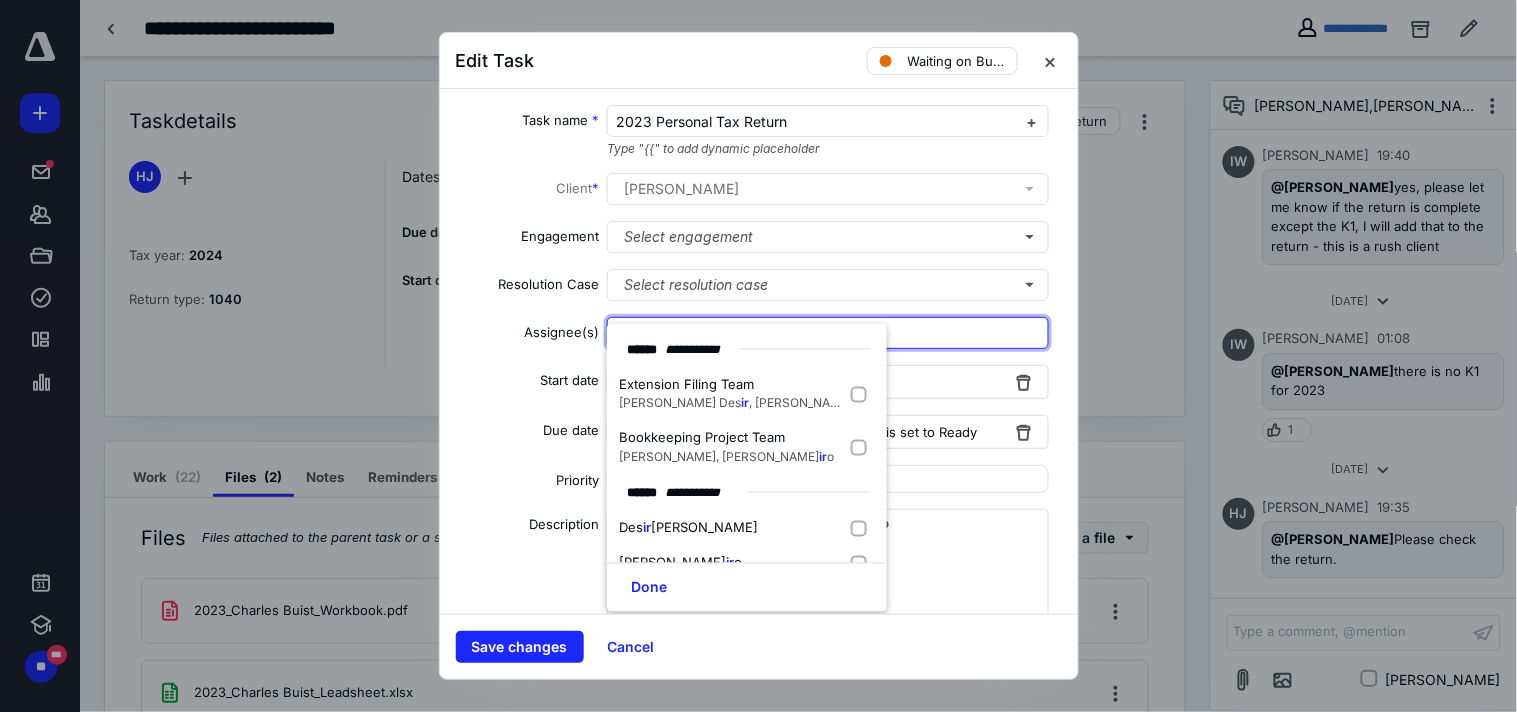 type on "irel" 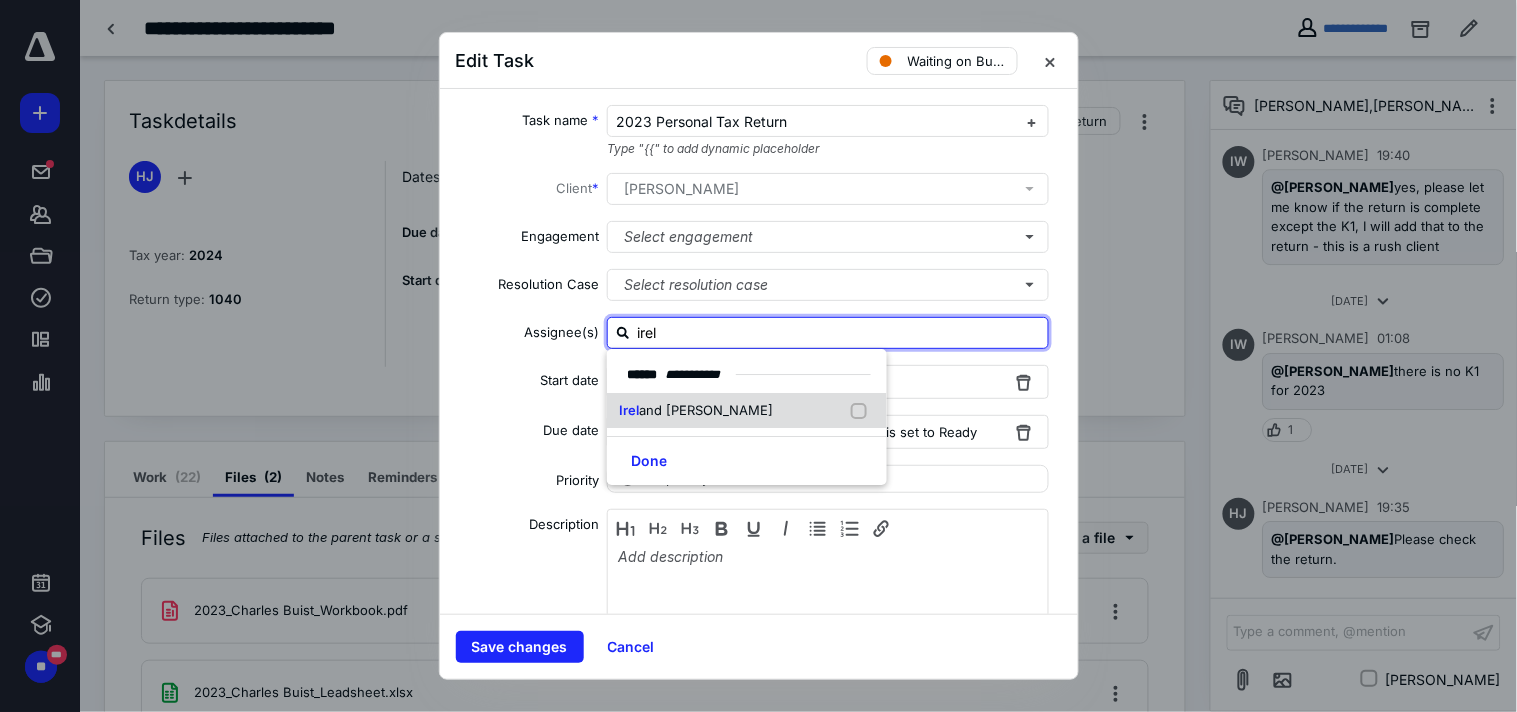 click on "[PERSON_NAME] and [PERSON_NAME]" at bounding box center [747, 411] 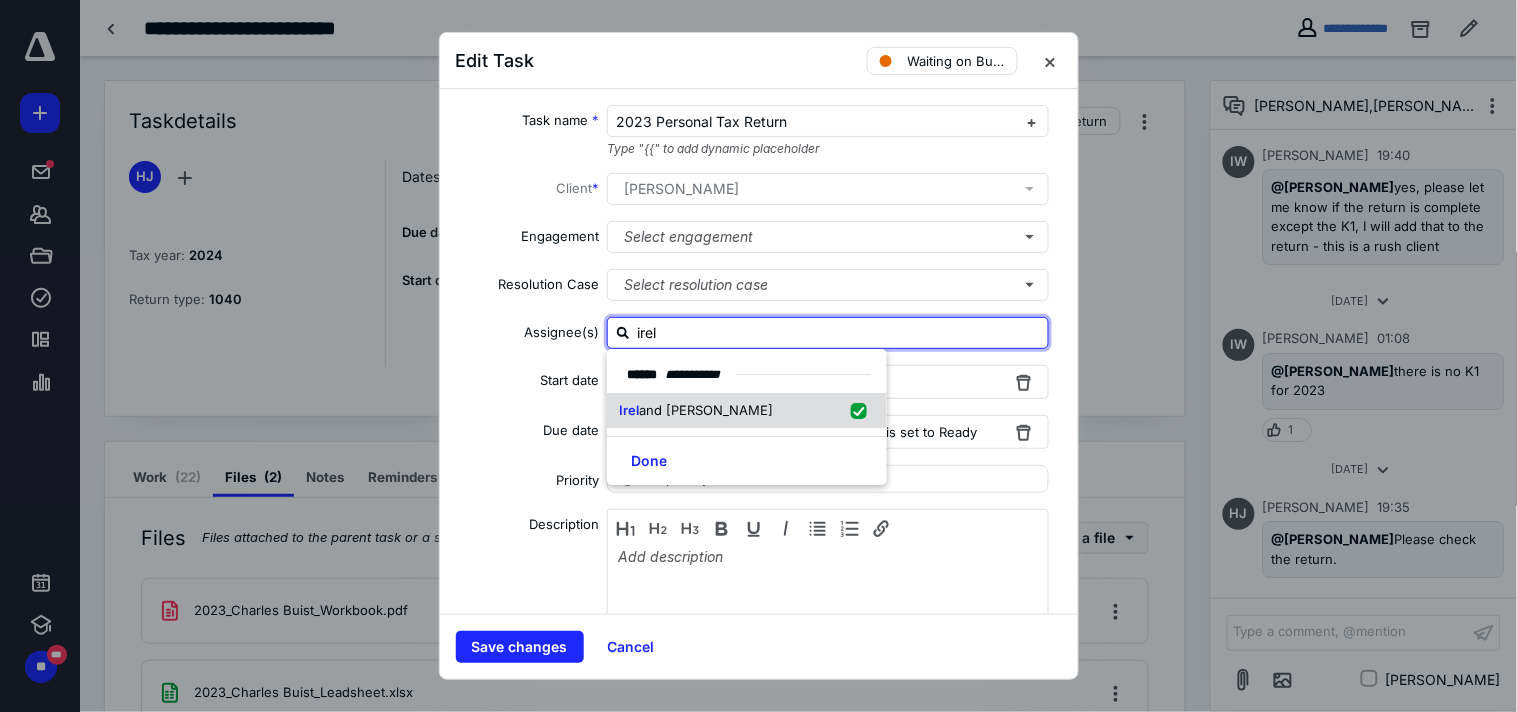 checkbox on "true" 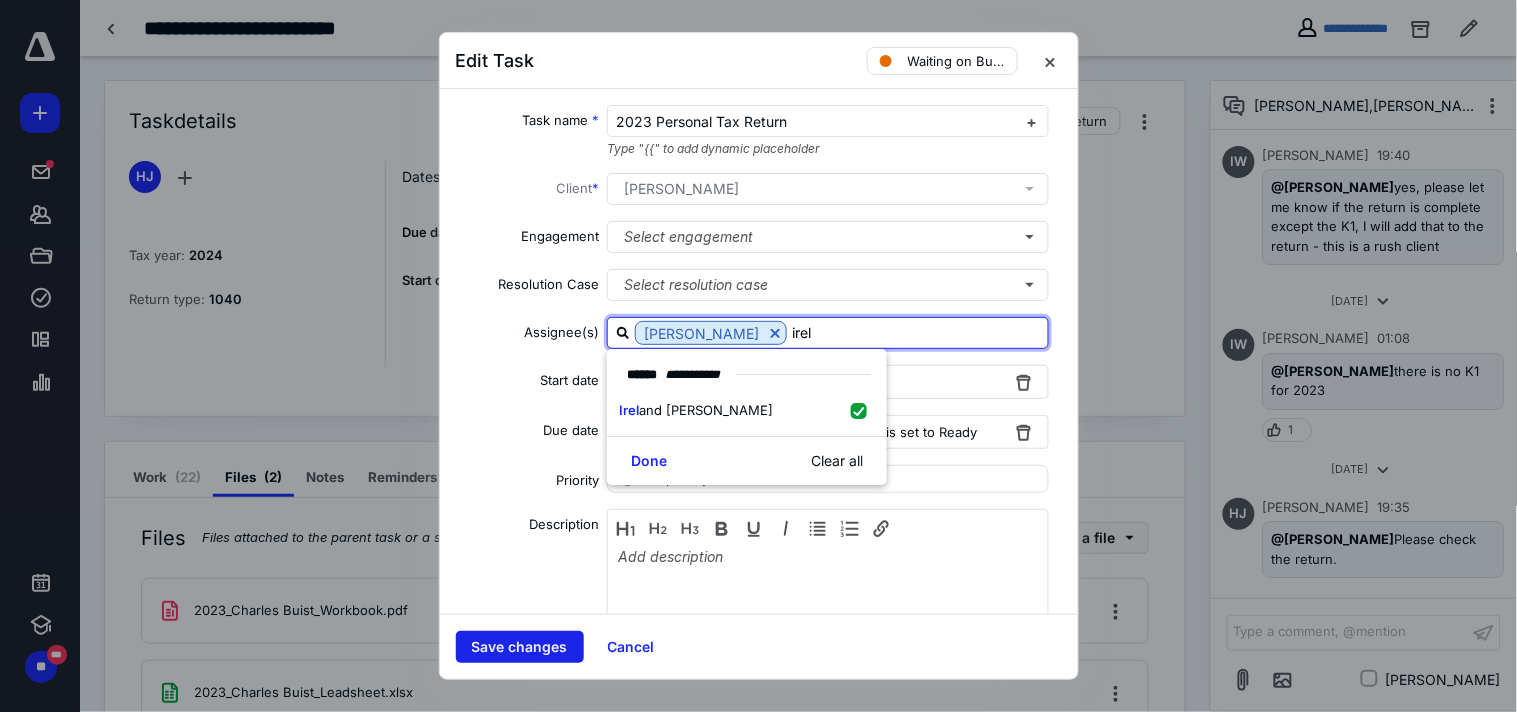type on "irel" 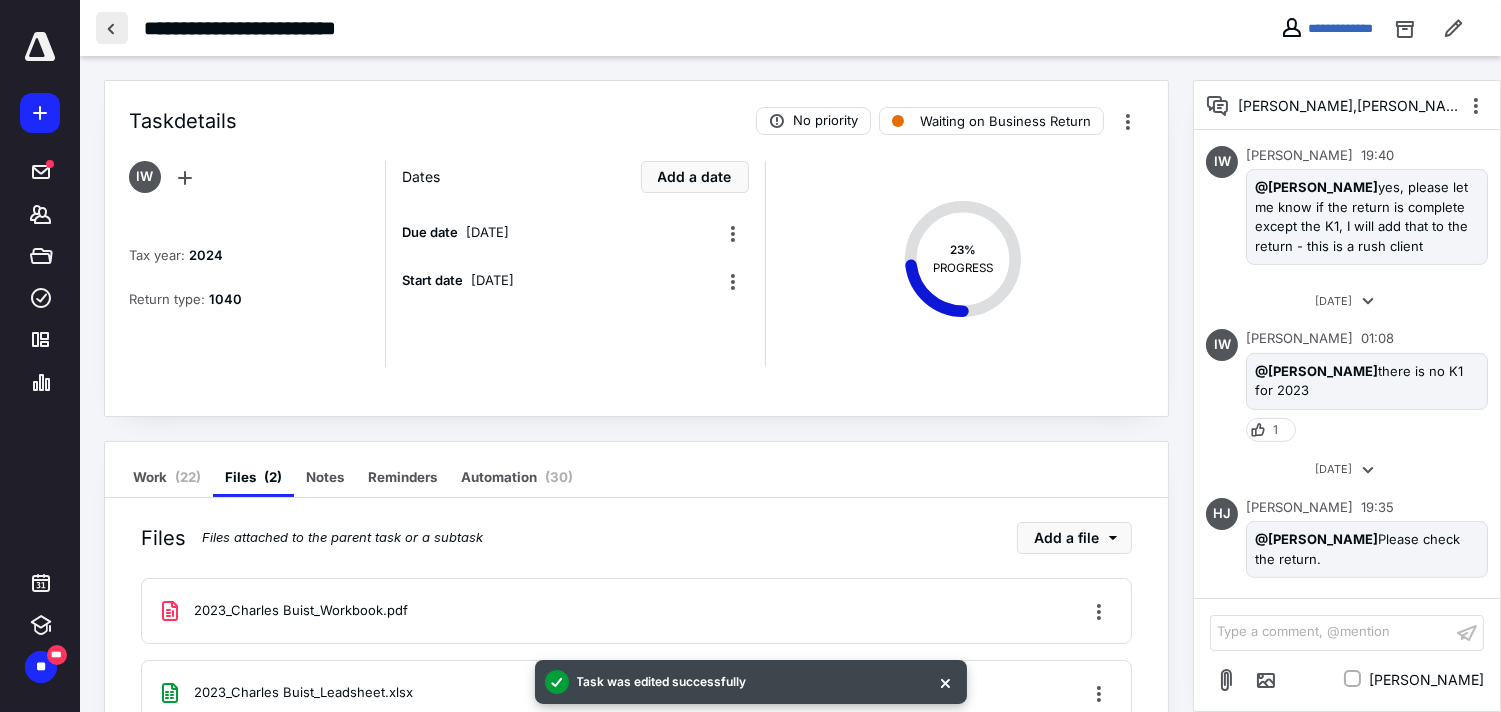 click at bounding box center (112, 28) 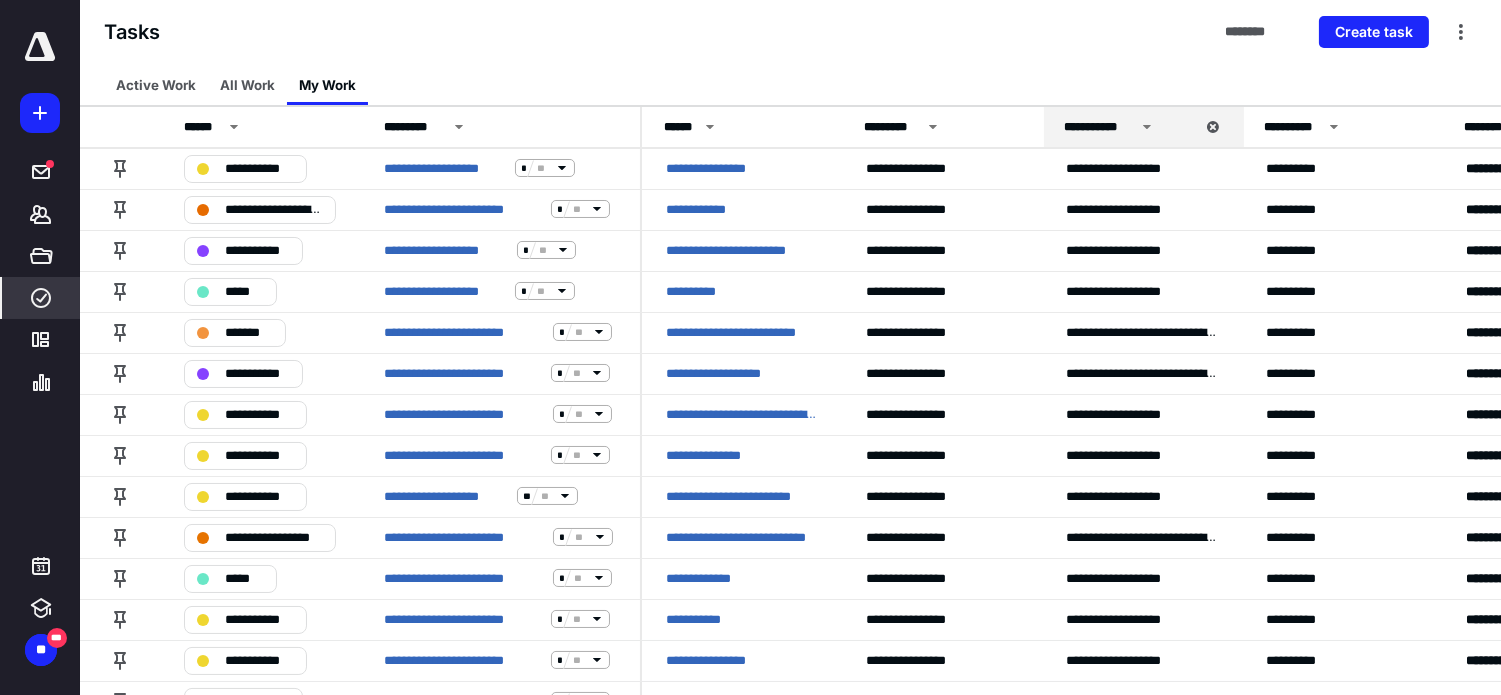 click on "Active Work All Work My Work" at bounding box center [790, 85] 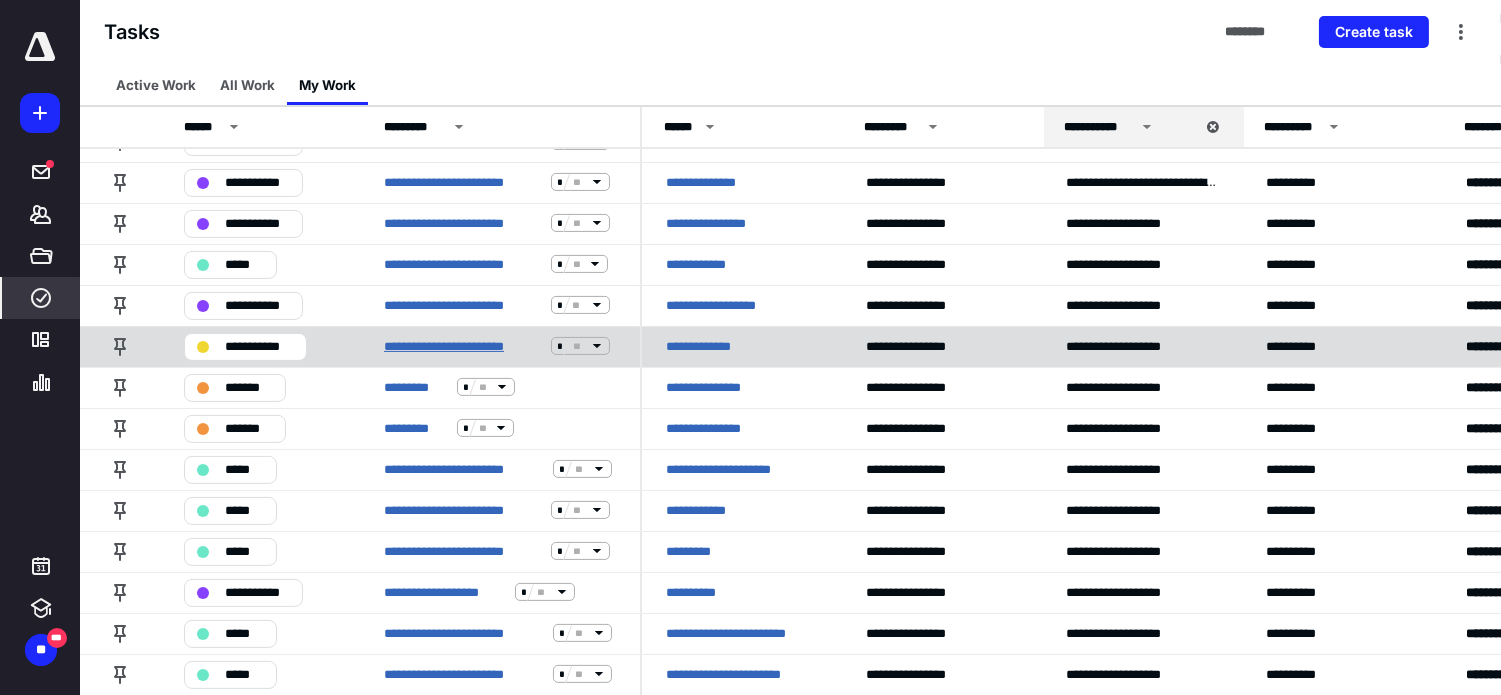 click on "**********" at bounding box center (463, 346) 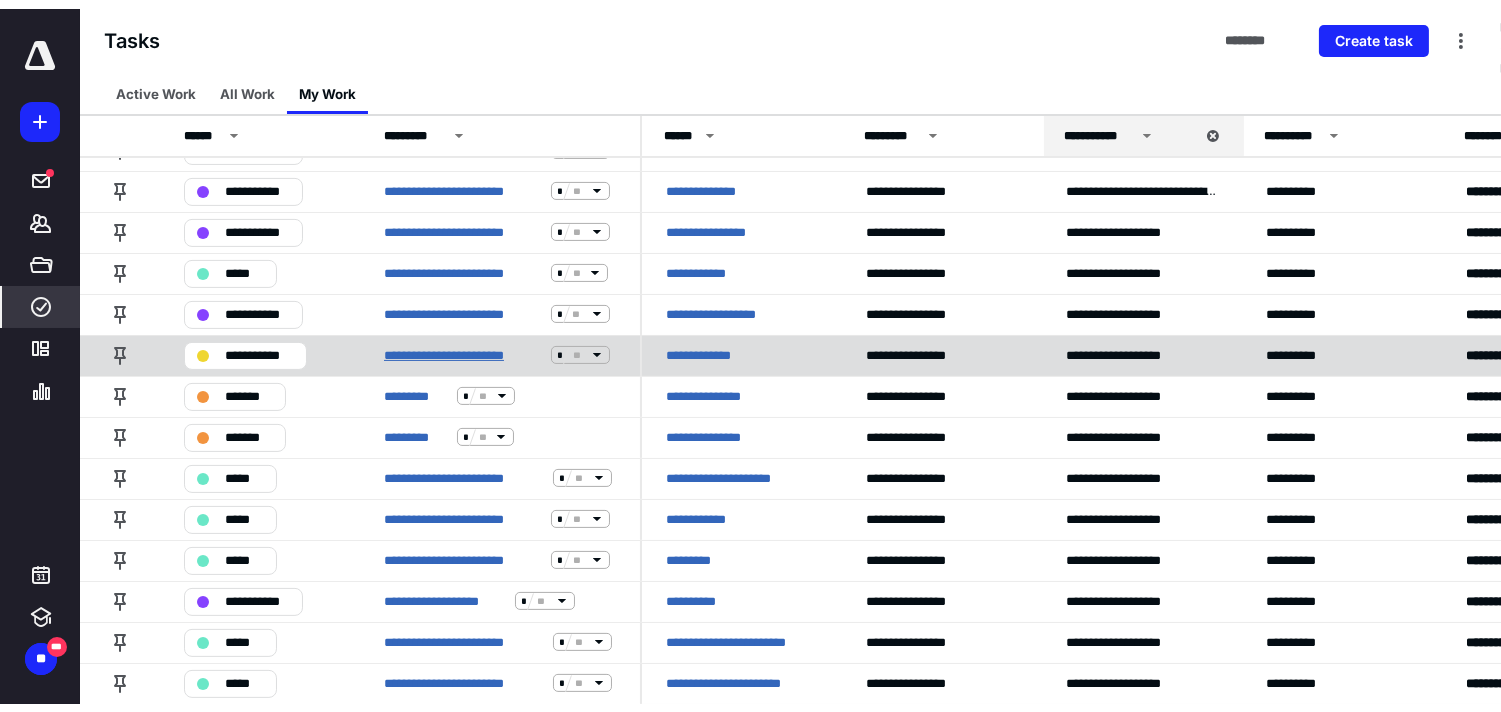scroll, scrollTop: 0, scrollLeft: 0, axis: both 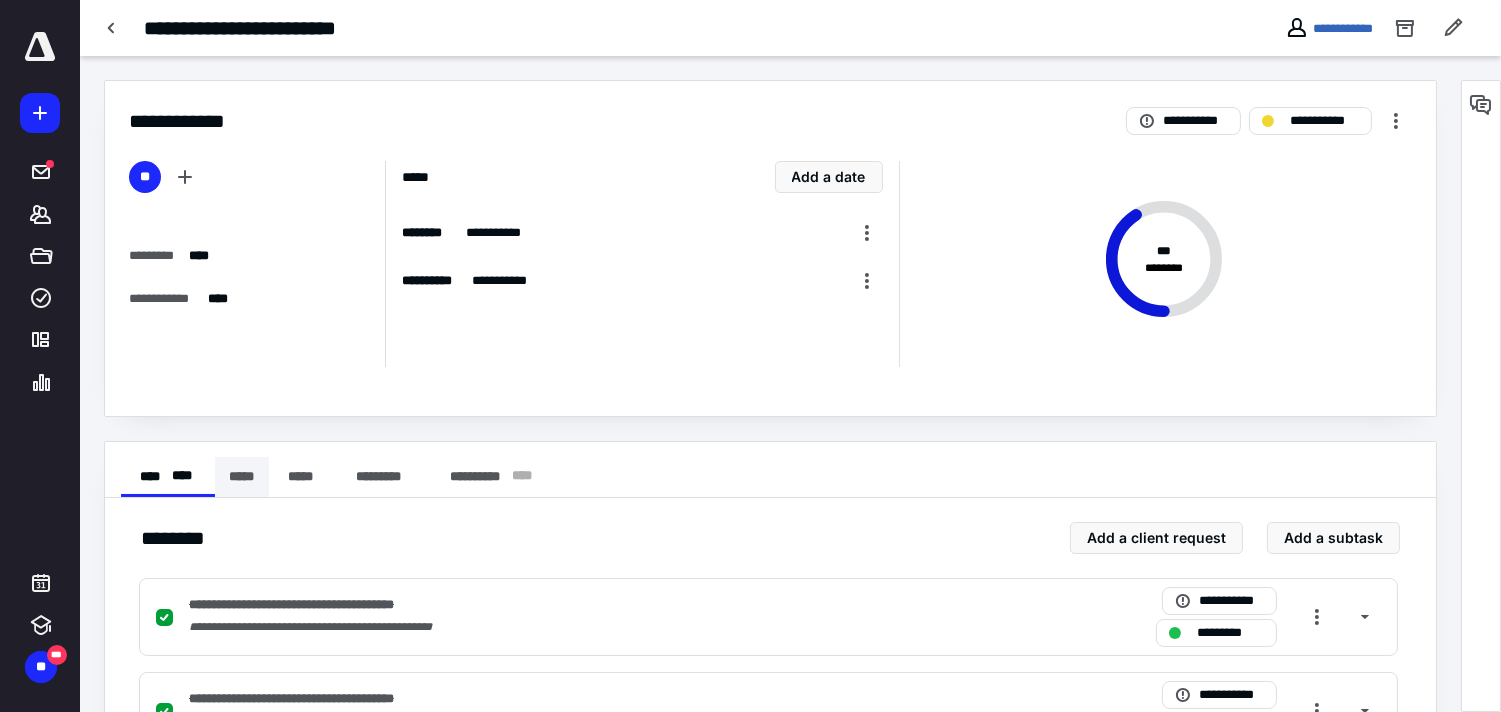 click on "*****" at bounding box center (242, 477) 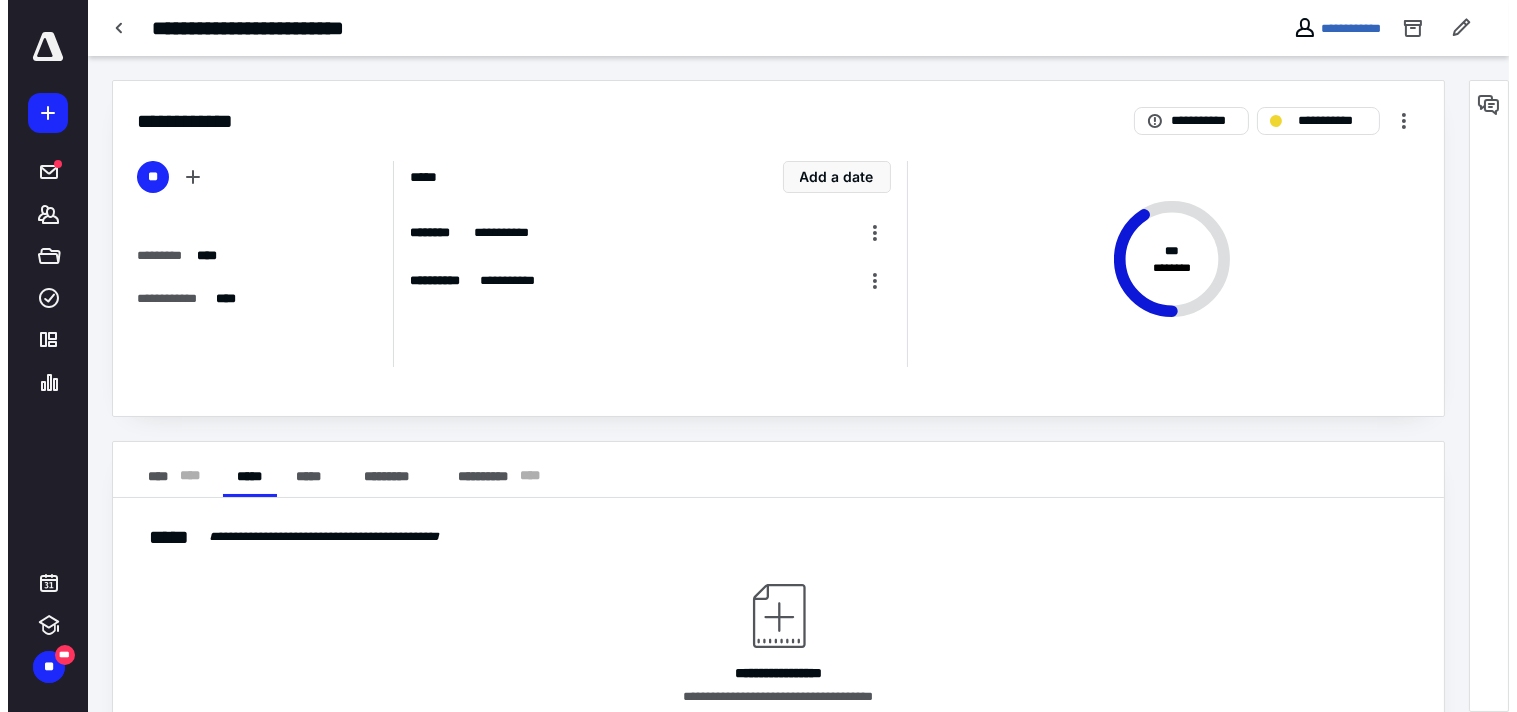scroll, scrollTop: 87, scrollLeft: 0, axis: vertical 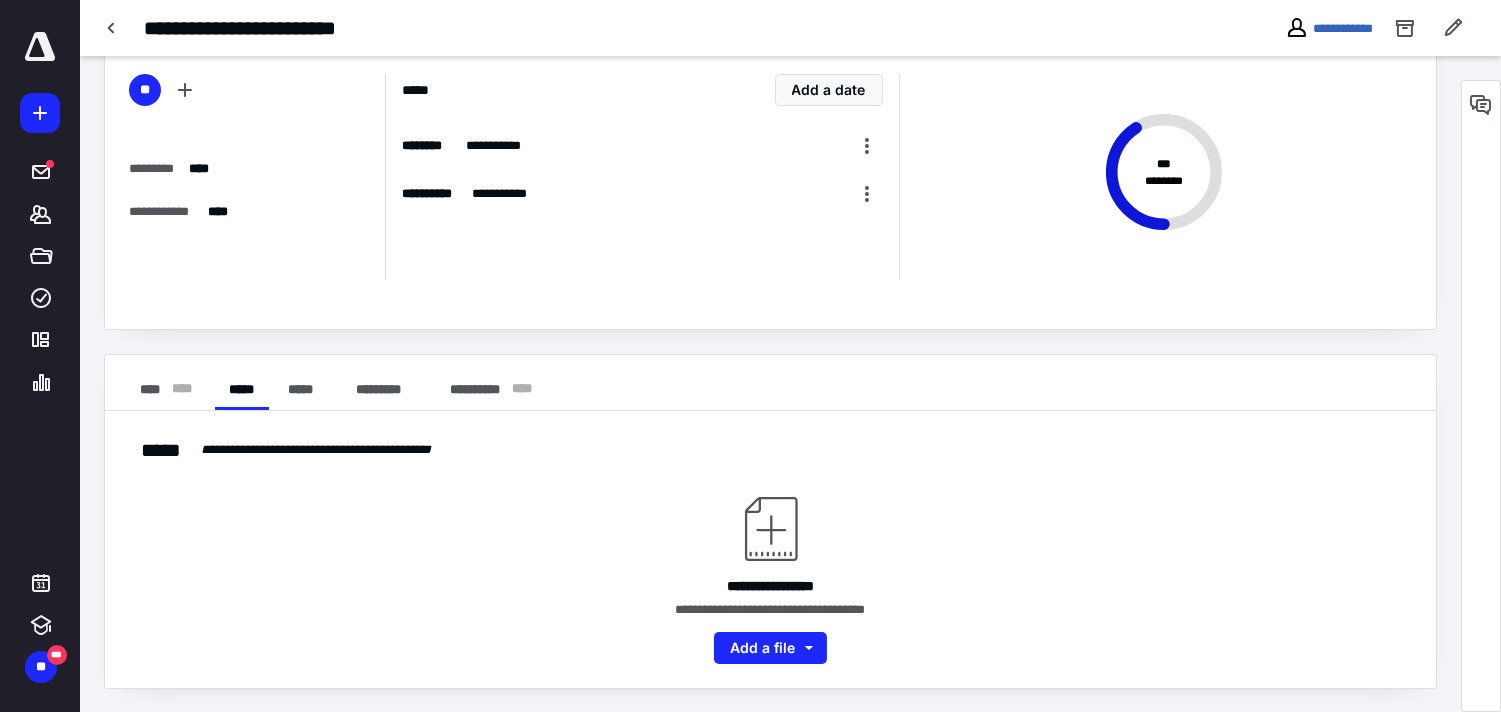 click on "Add a file" at bounding box center (771, 642) 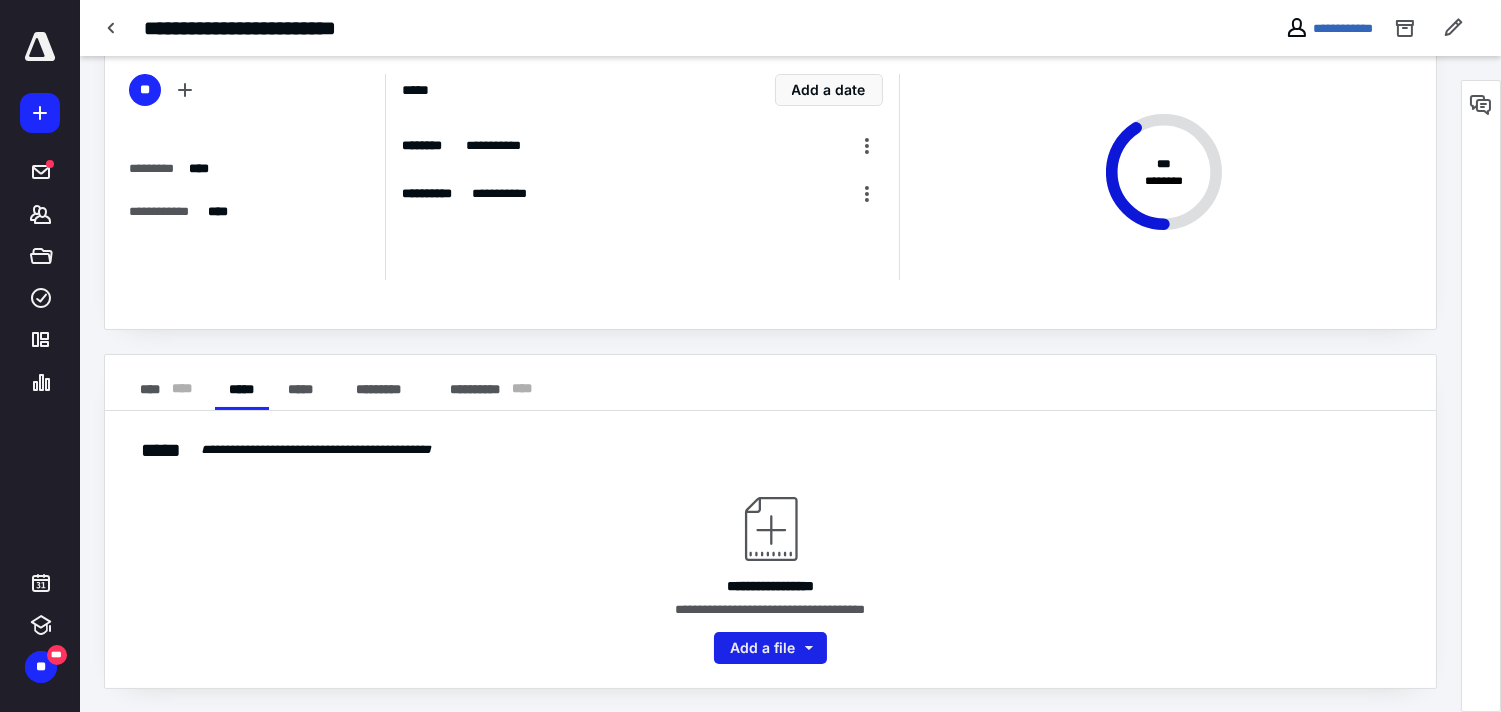 click on "Add a file" at bounding box center [770, 648] 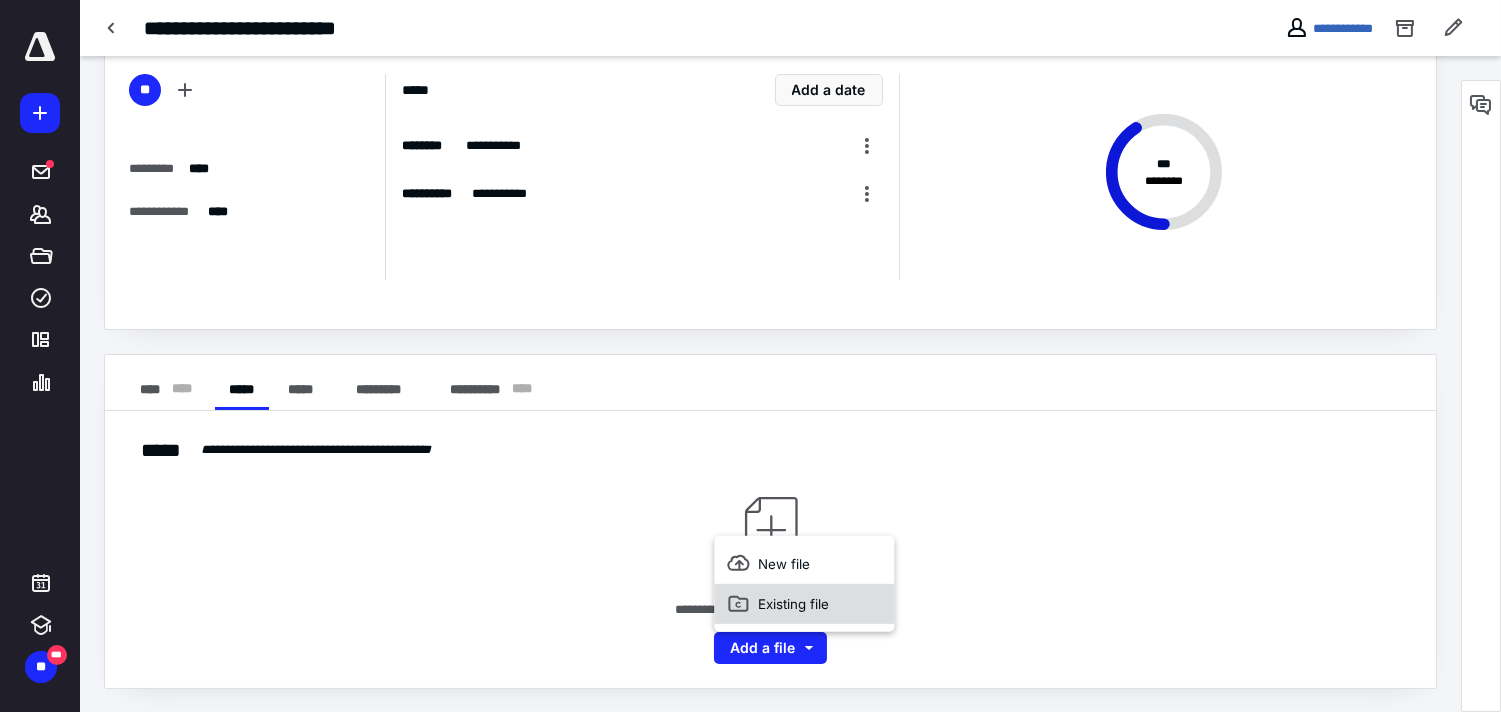 click on "Existing file" at bounding box center (804, 604) 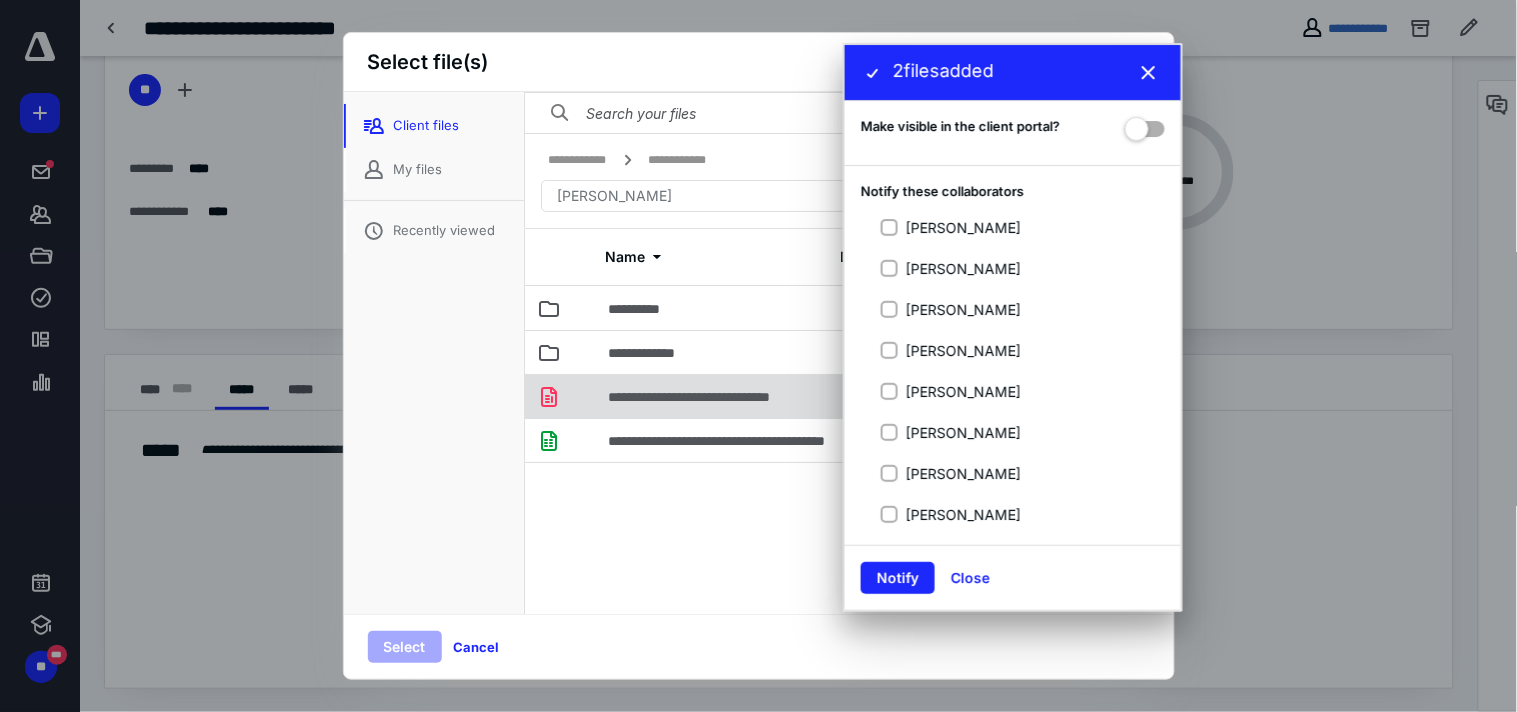 click on "**********" at bounding box center (714, 396) 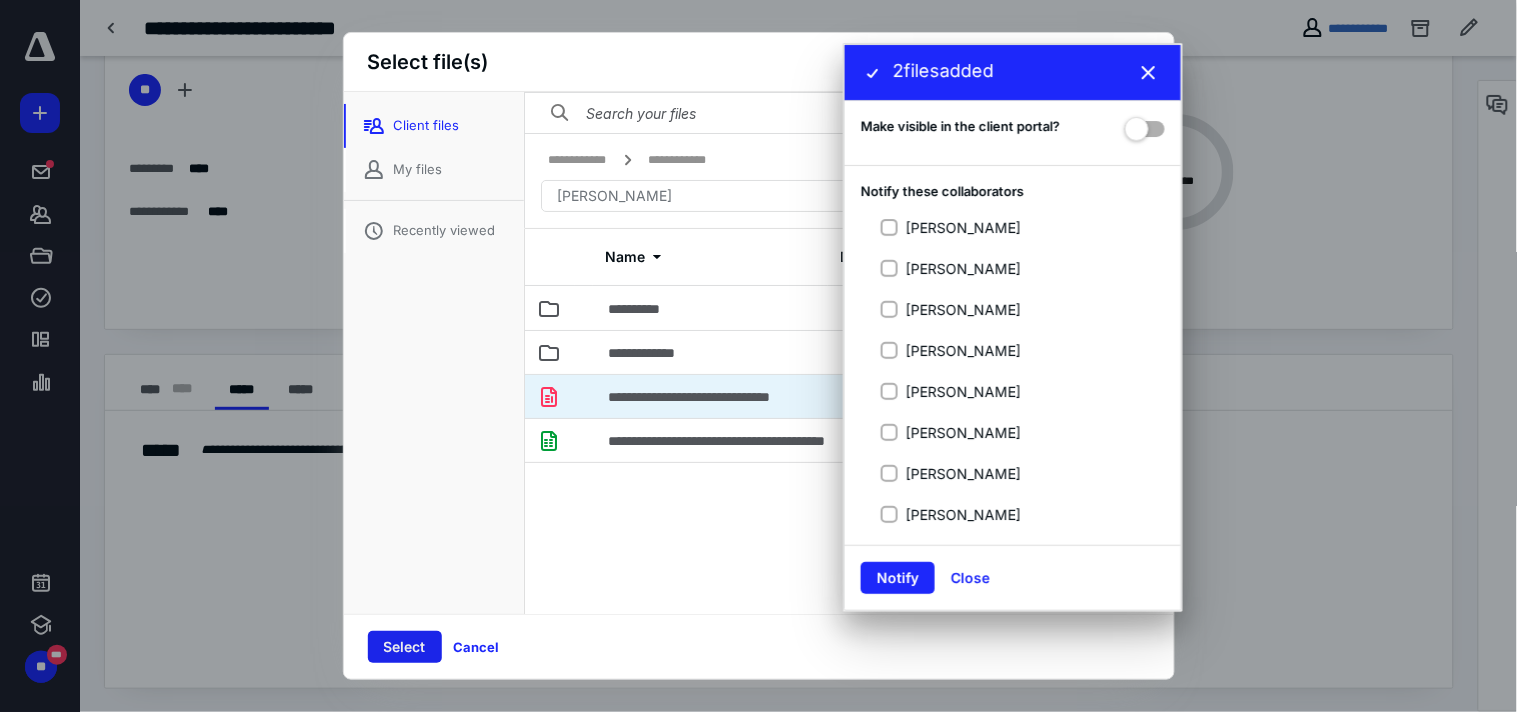 click on "Select" at bounding box center (405, 647) 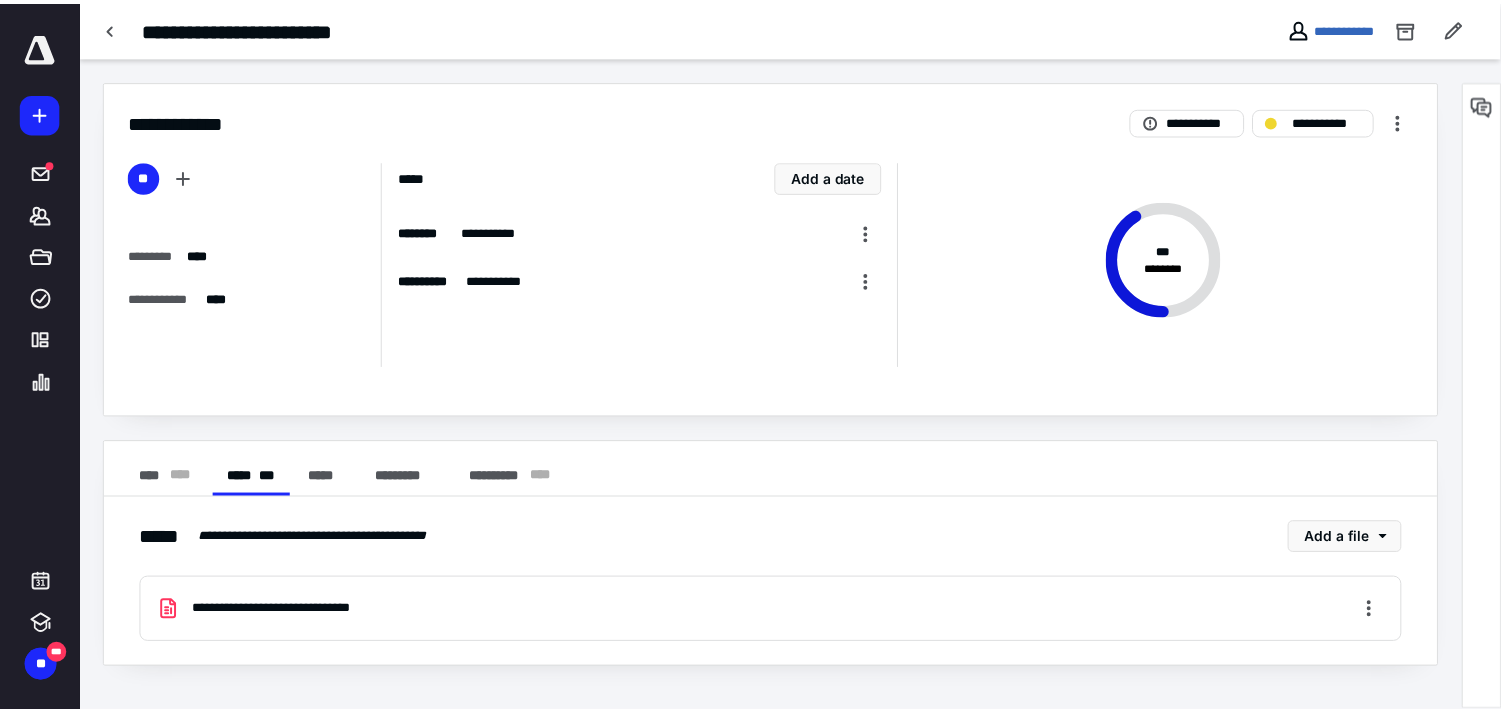 scroll, scrollTop: 0, scrollLeft: 0, axis: both 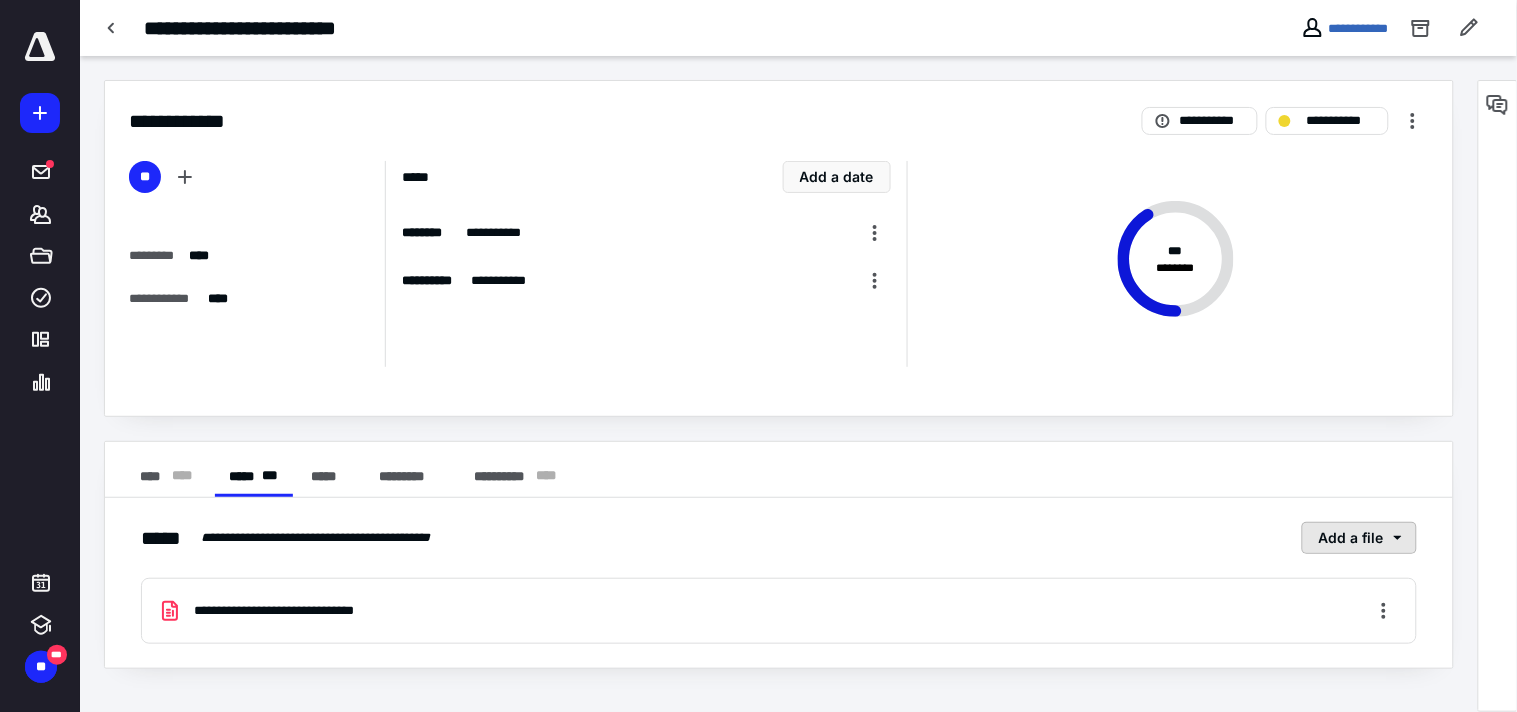 click on "Add a file" at bounding box center [1359, 538] 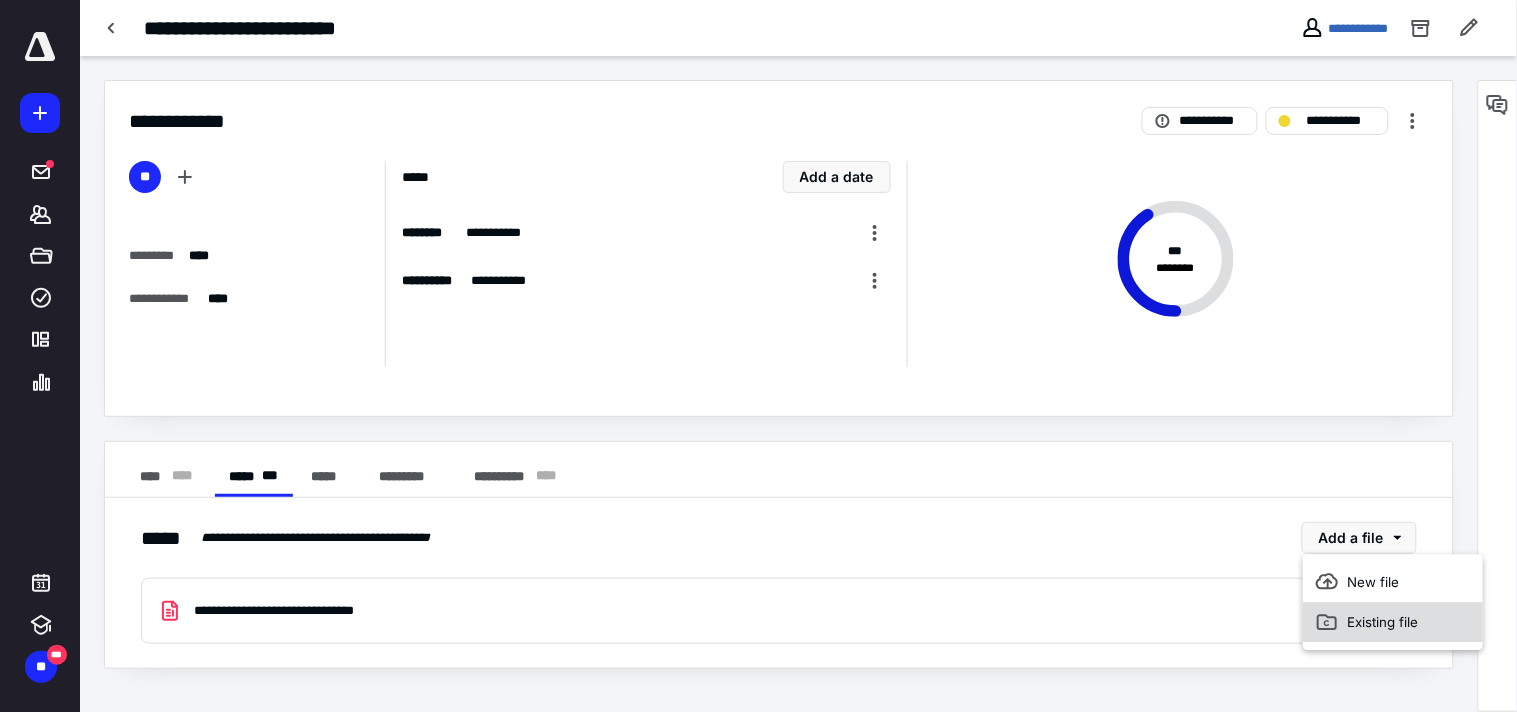 click 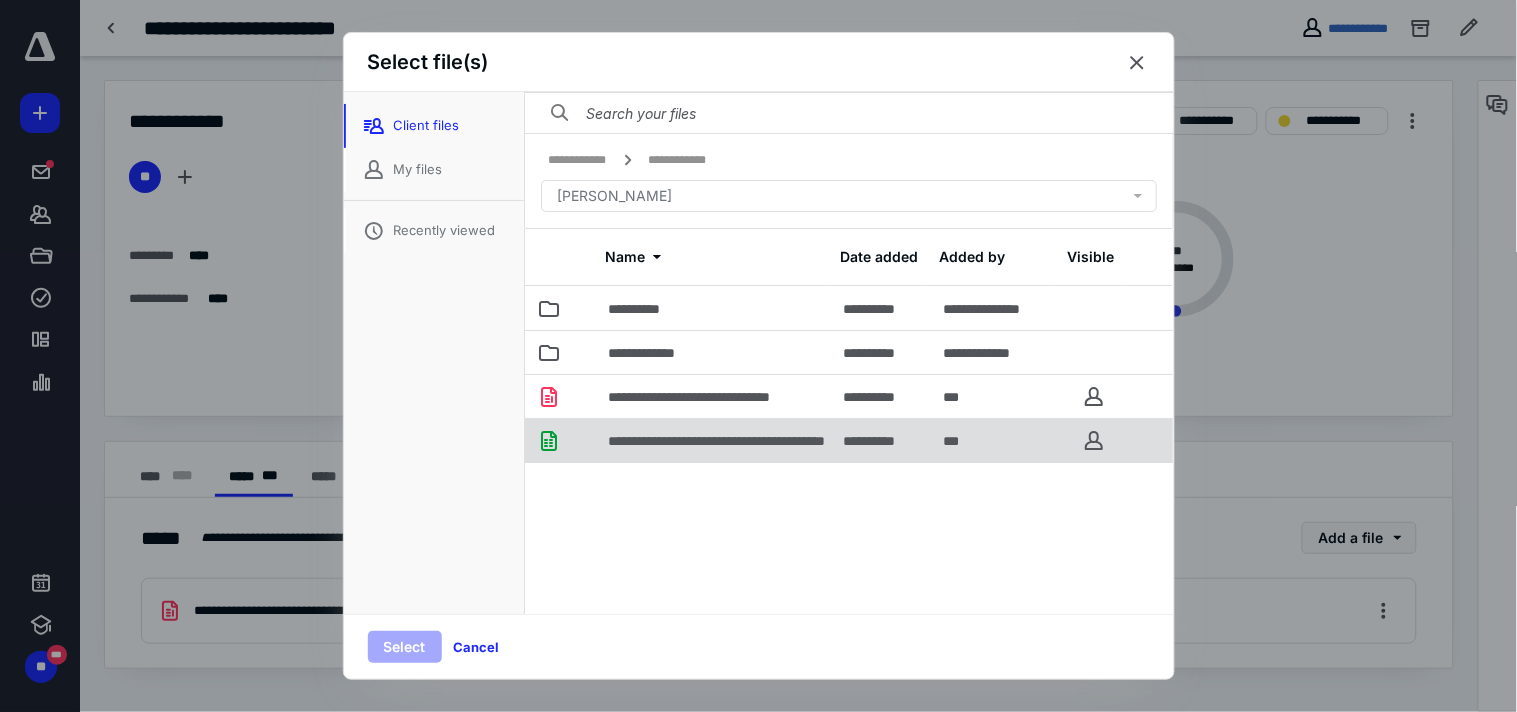 click on "**********" at bounding box center (759, 441) 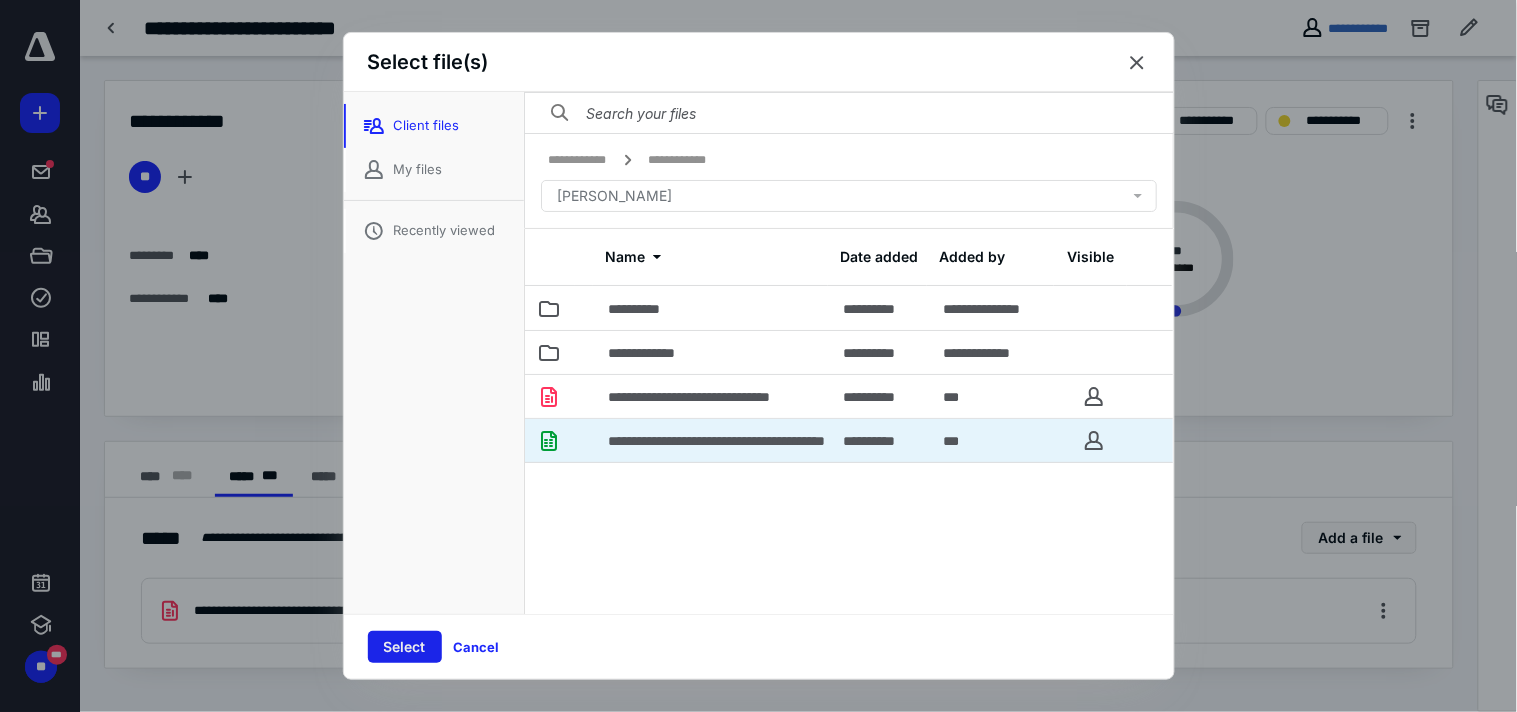 click on "Select" at bounding box center [405, 647] 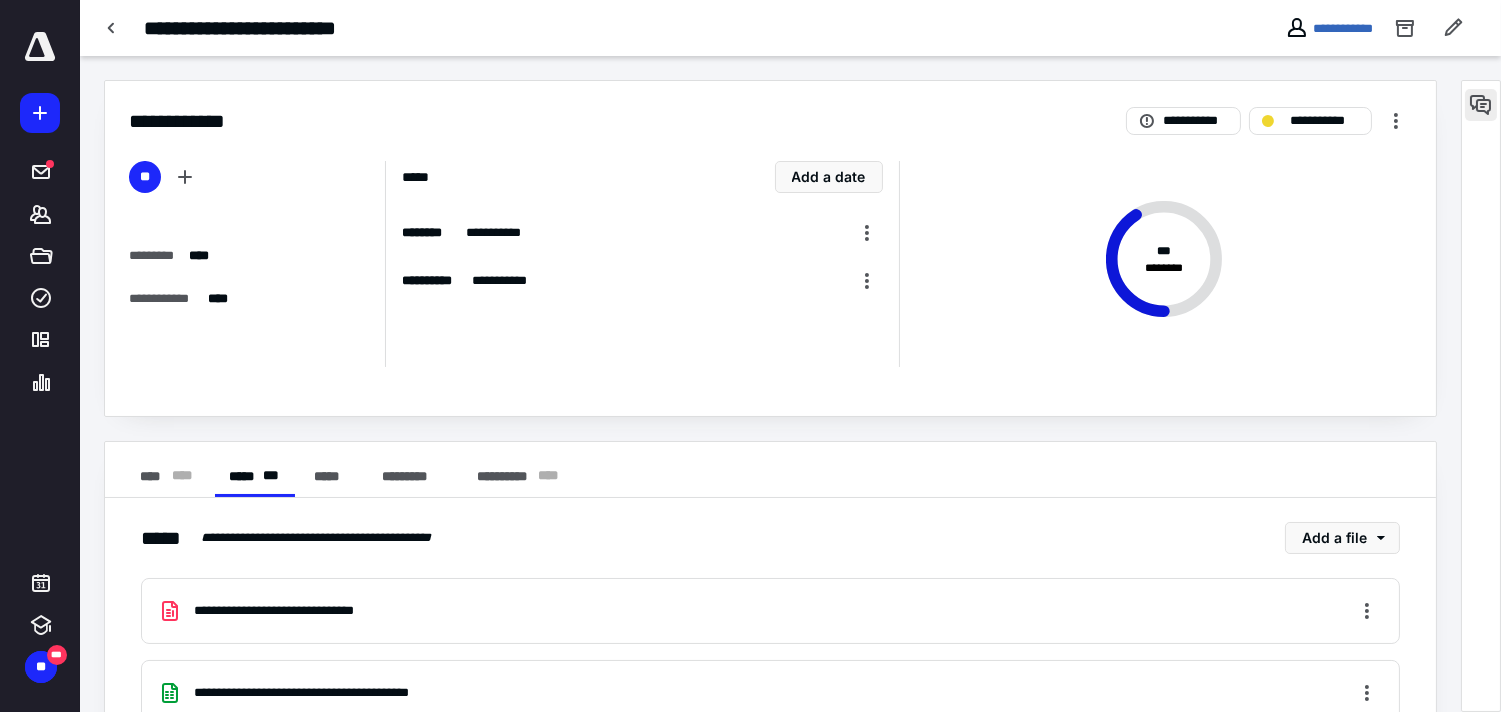 click at bounding box center (1481, 105) 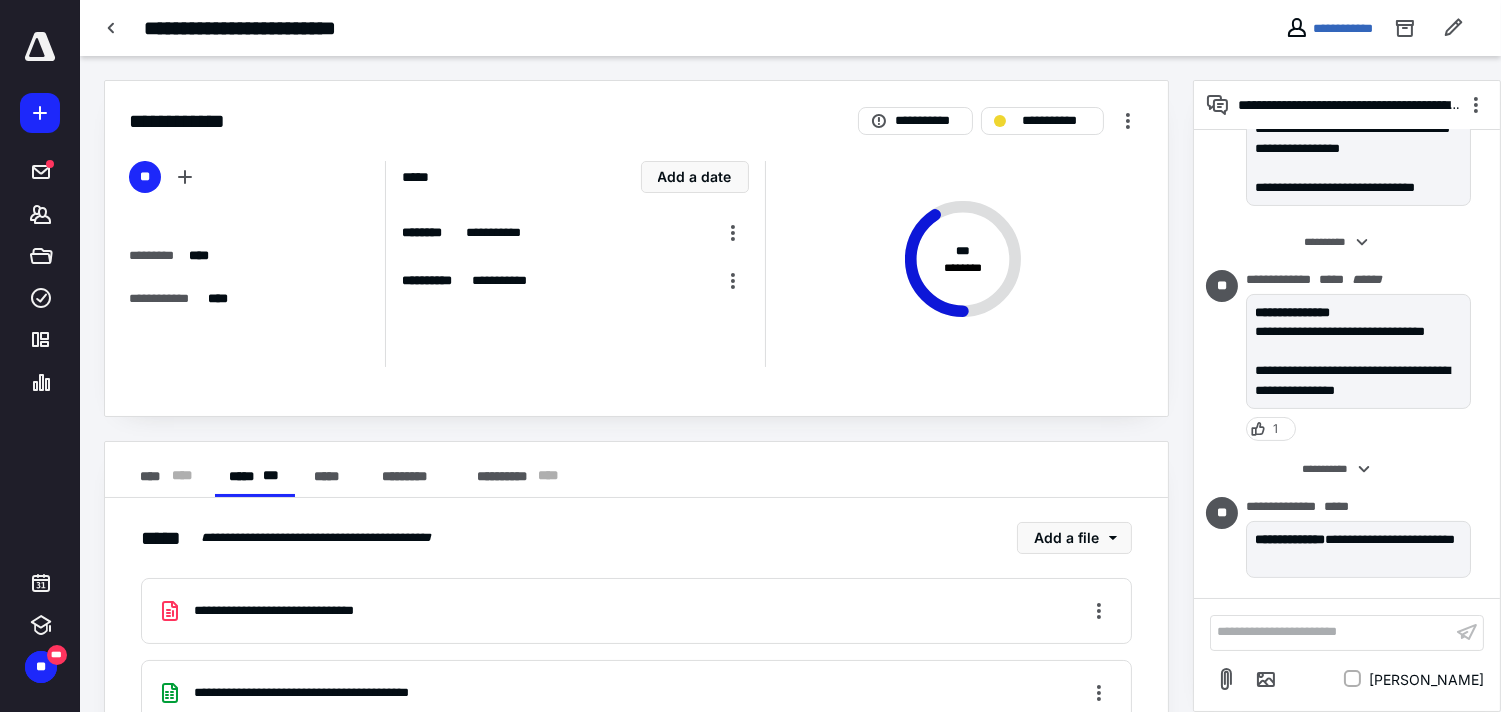 scroll, scrollTop: 277, scrollLeft: 0, axis: vertical 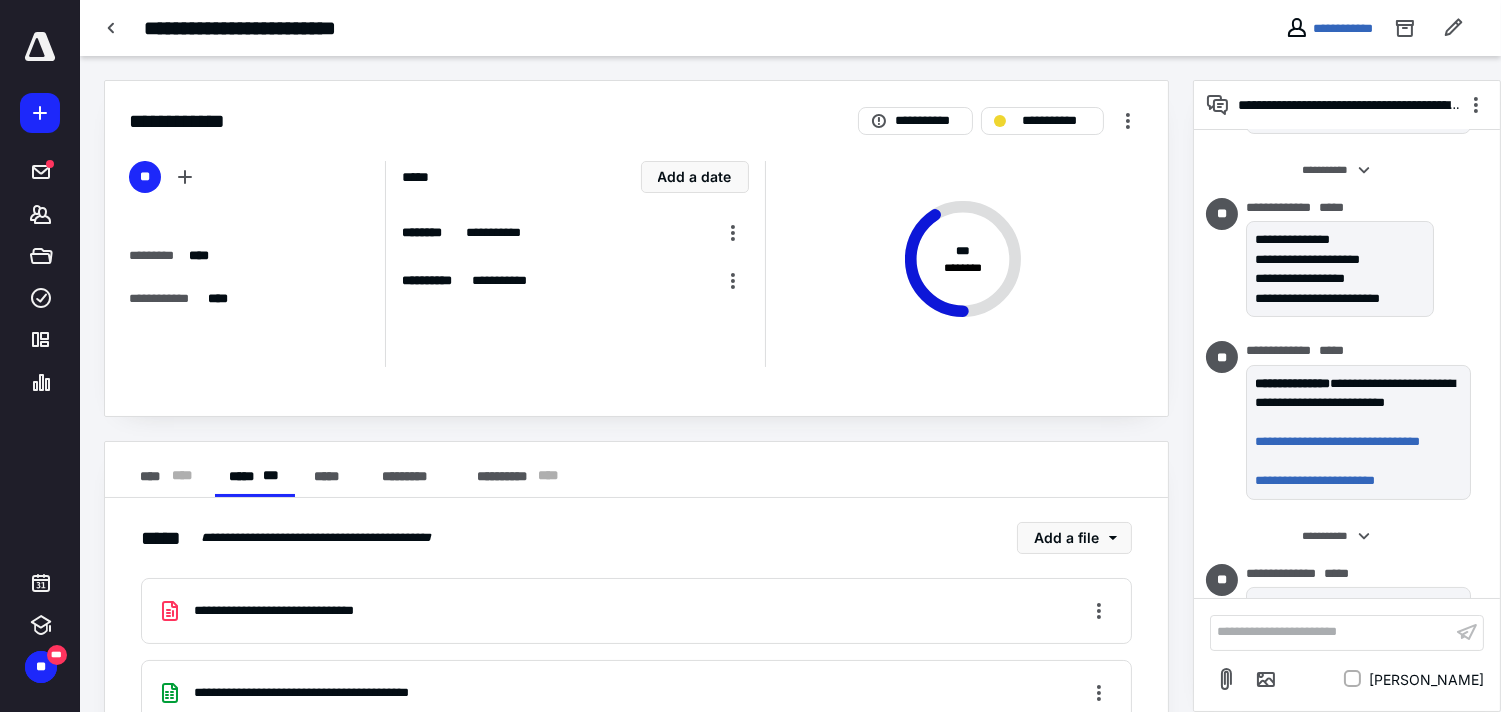 click on "**********" at bounding box center (1331, 632) 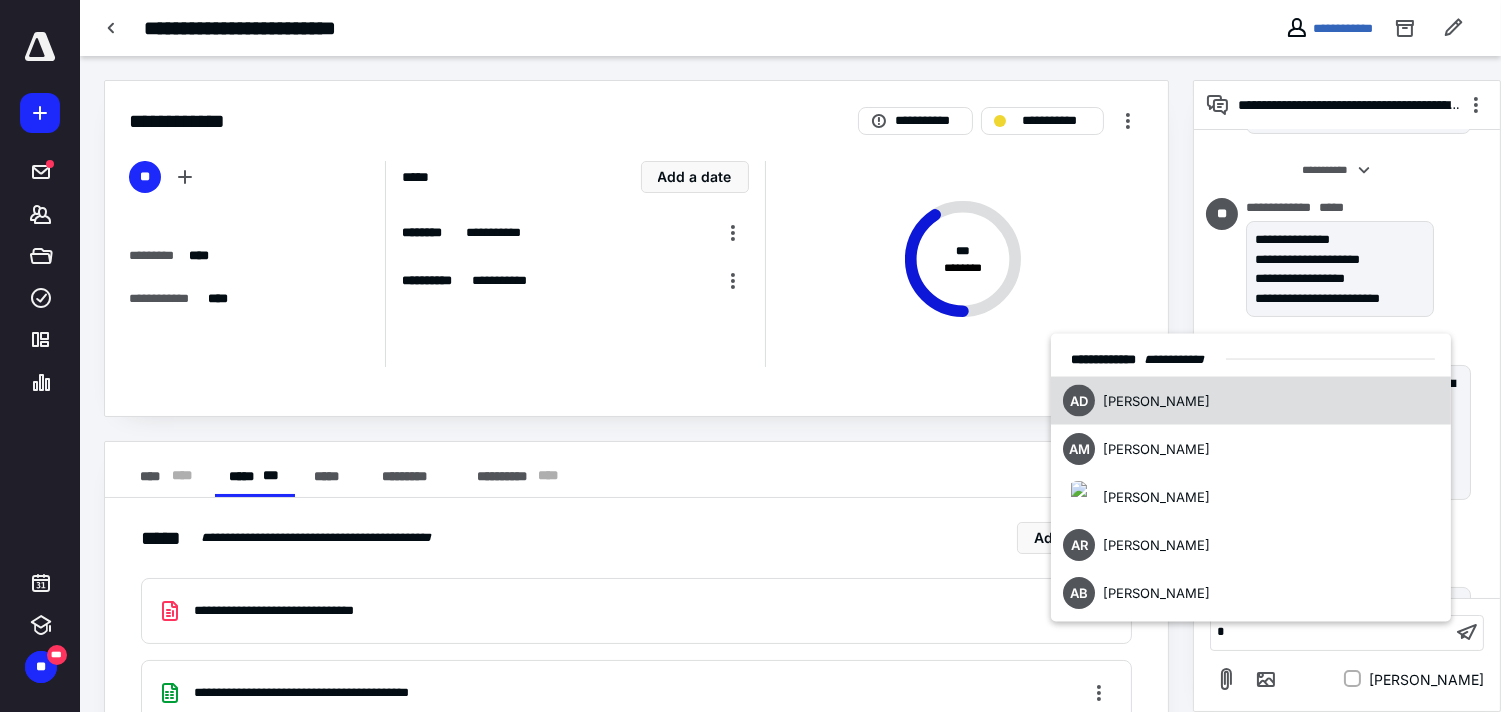 type 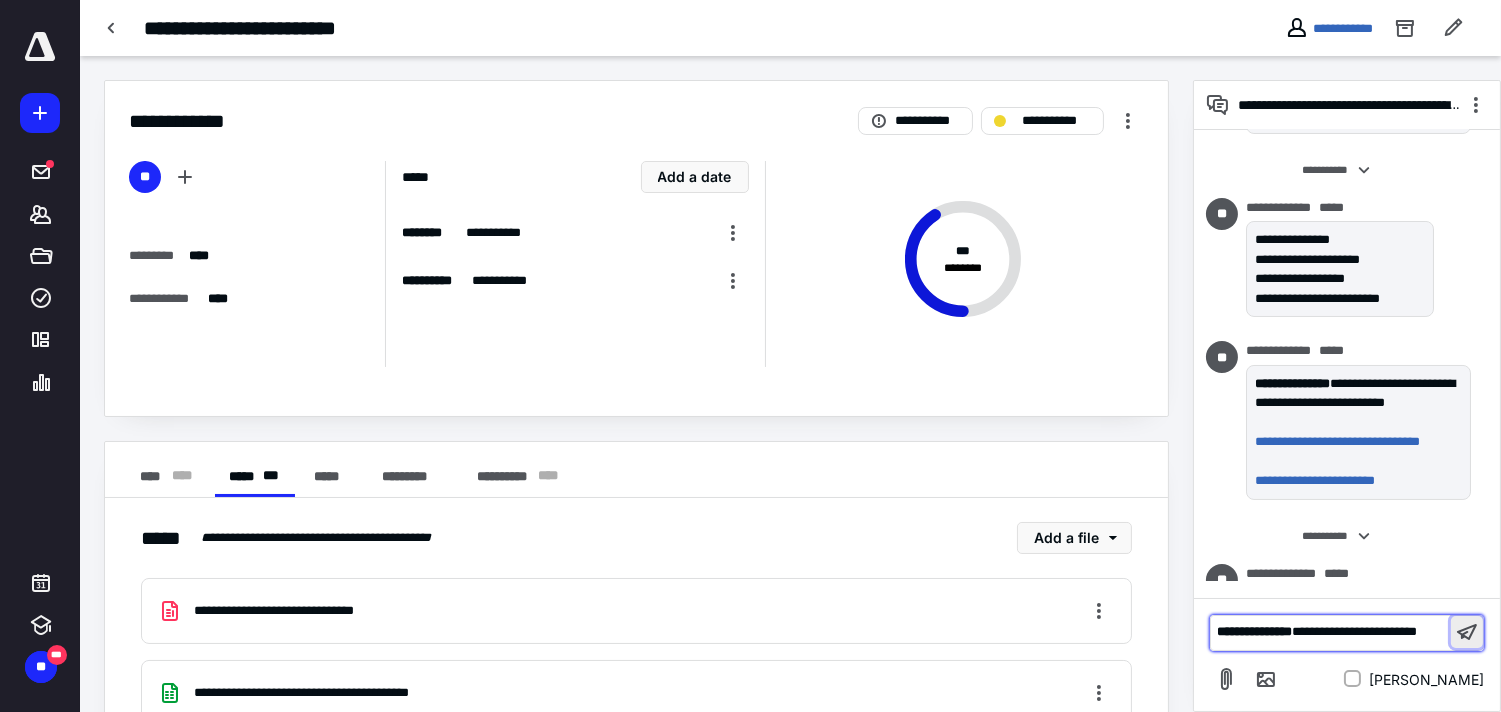 click at bounding box center (1467, 632) 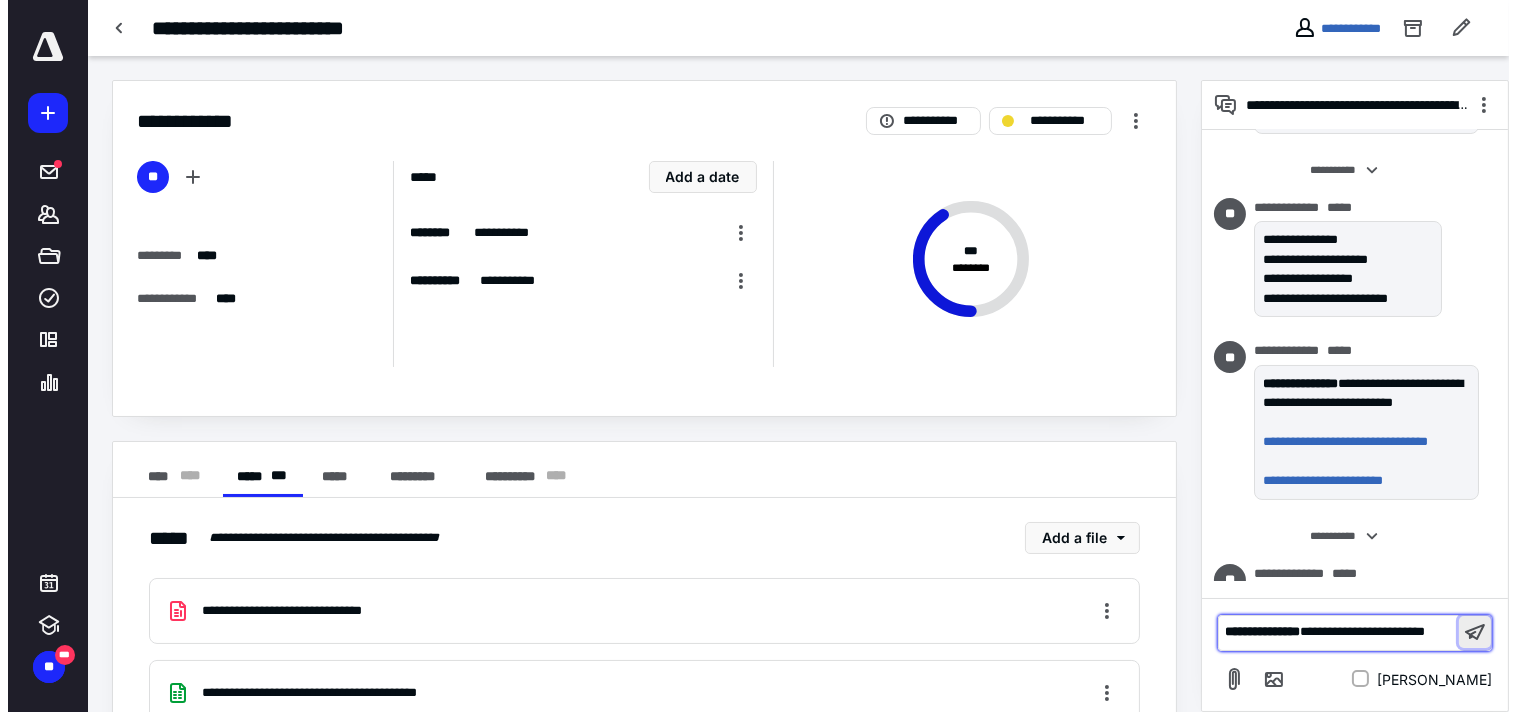 scroll, scrollTop: 977, scrollLeft: 0, axis: vertical 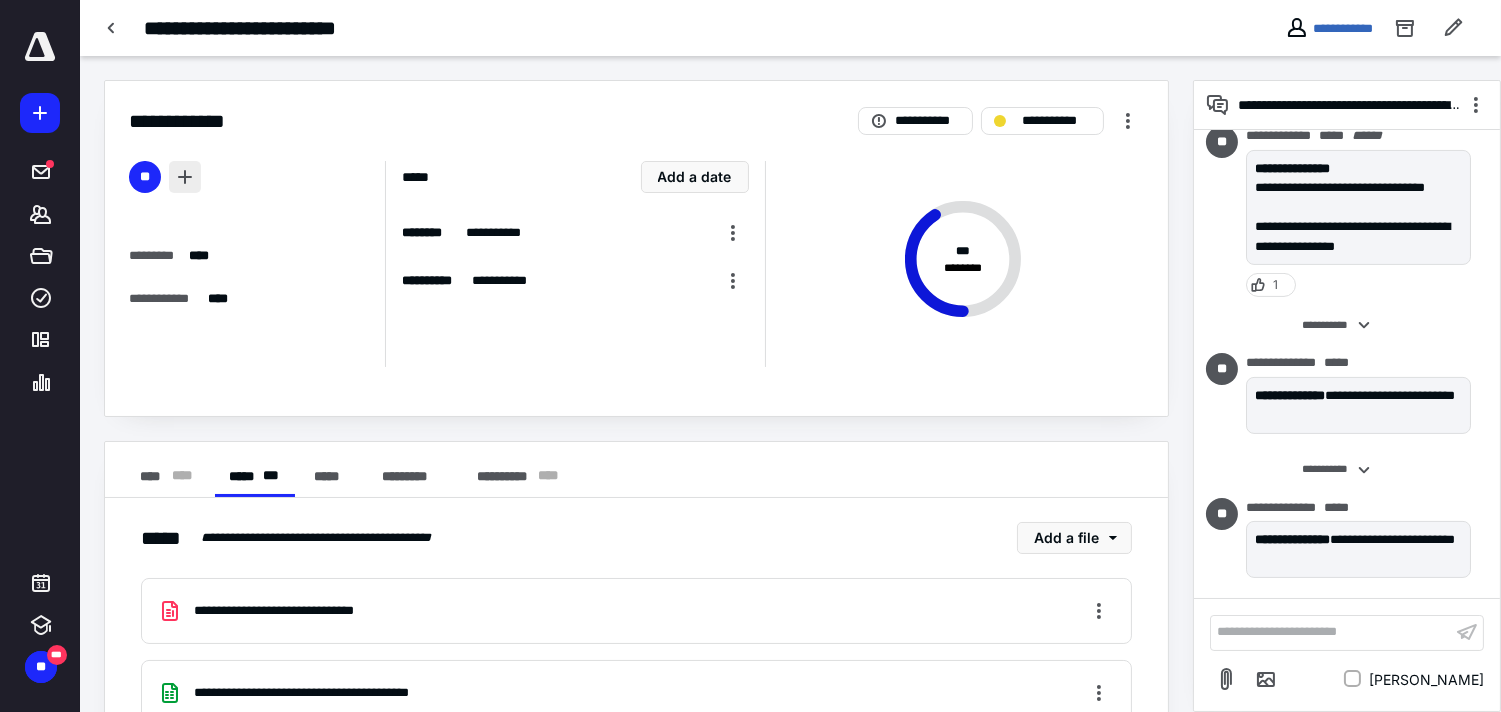 click at bounding box center [185, 177] 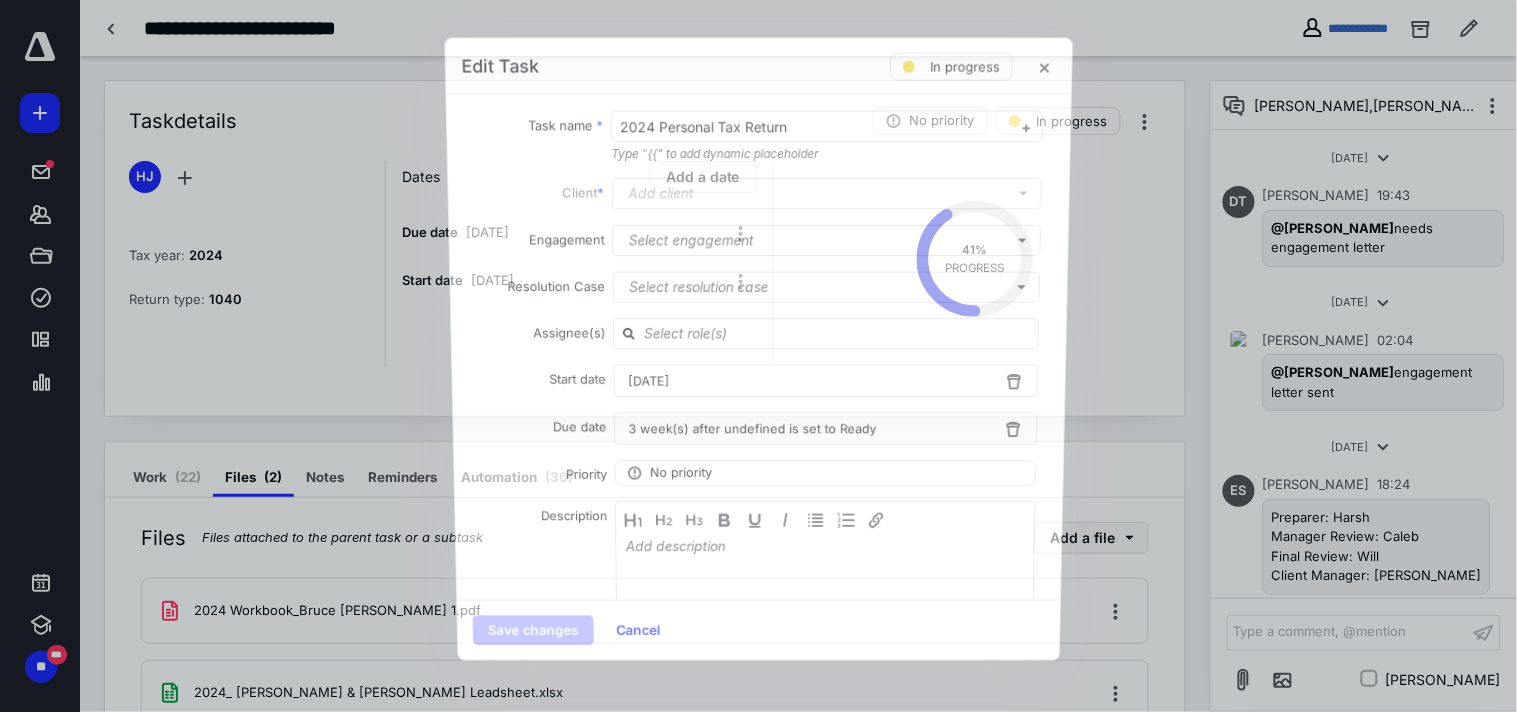 scroll, scrollTop: 977, scrollLeft: 0, axis: vertical 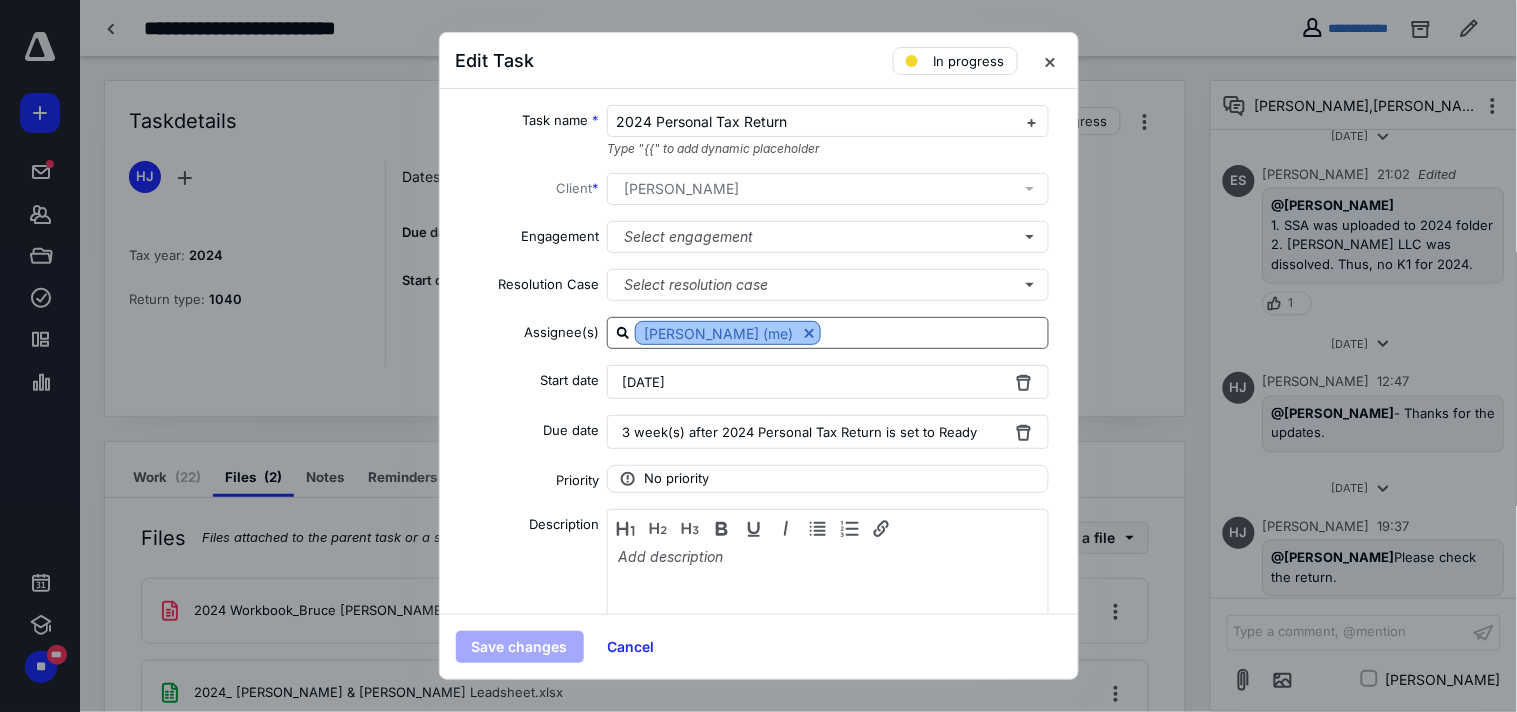 click at bounding box center [809, 333] 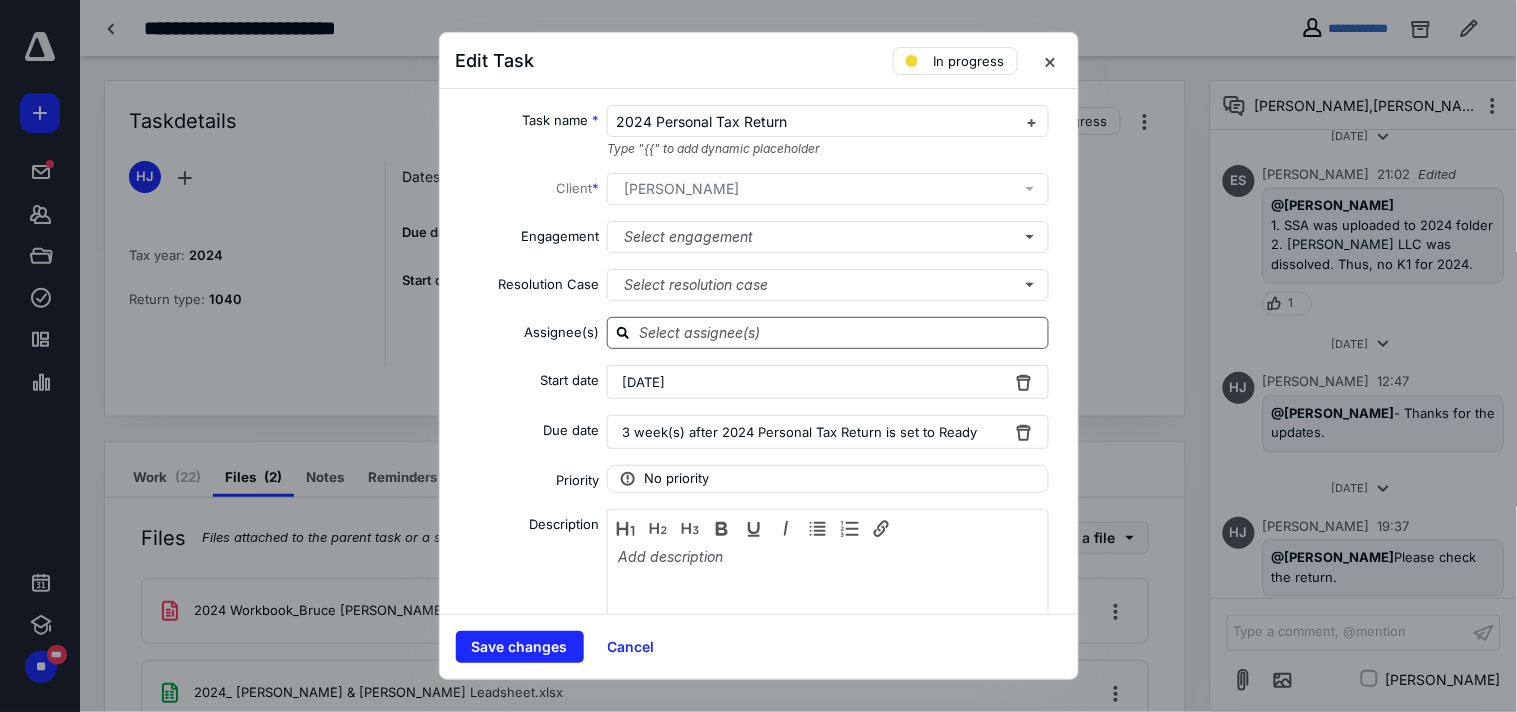 click at bounding box center [840, 332] 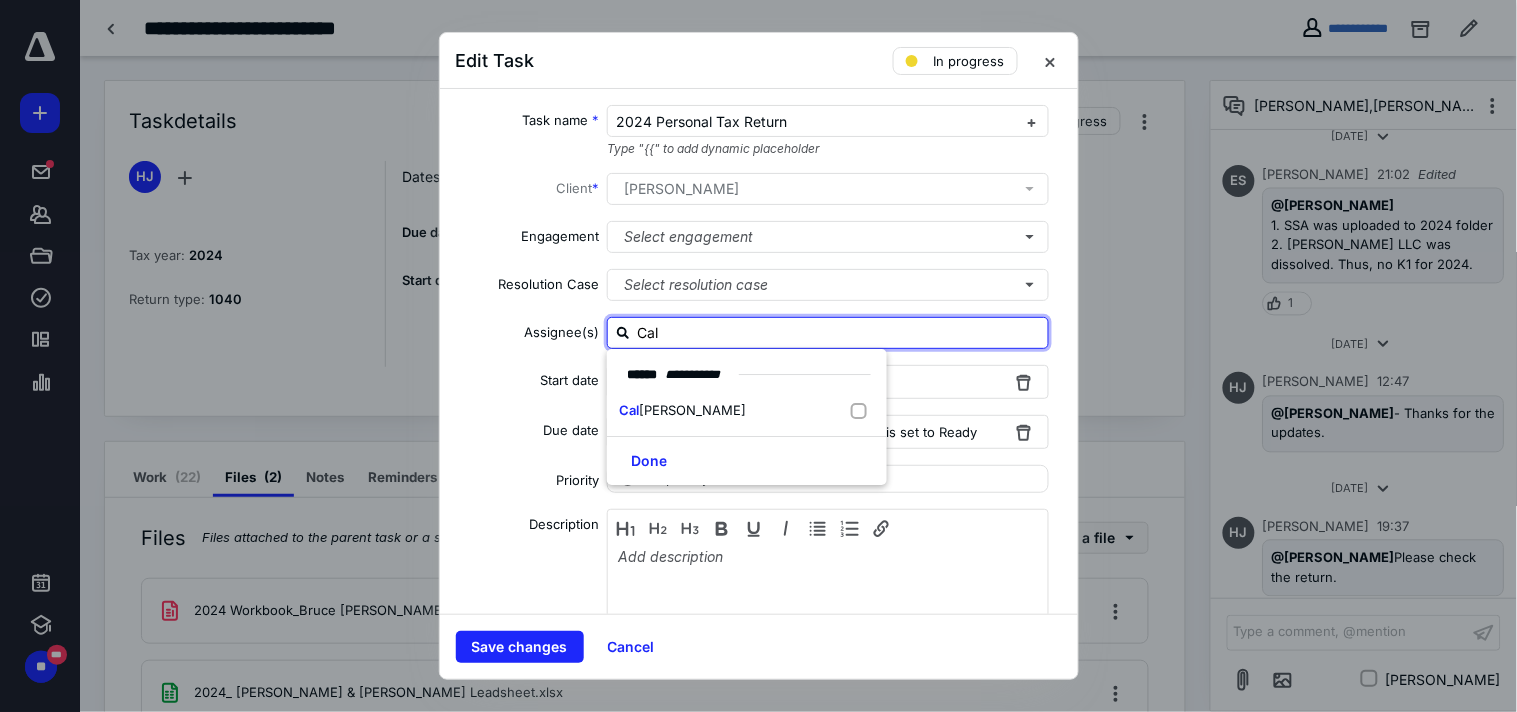 type on "Cale" 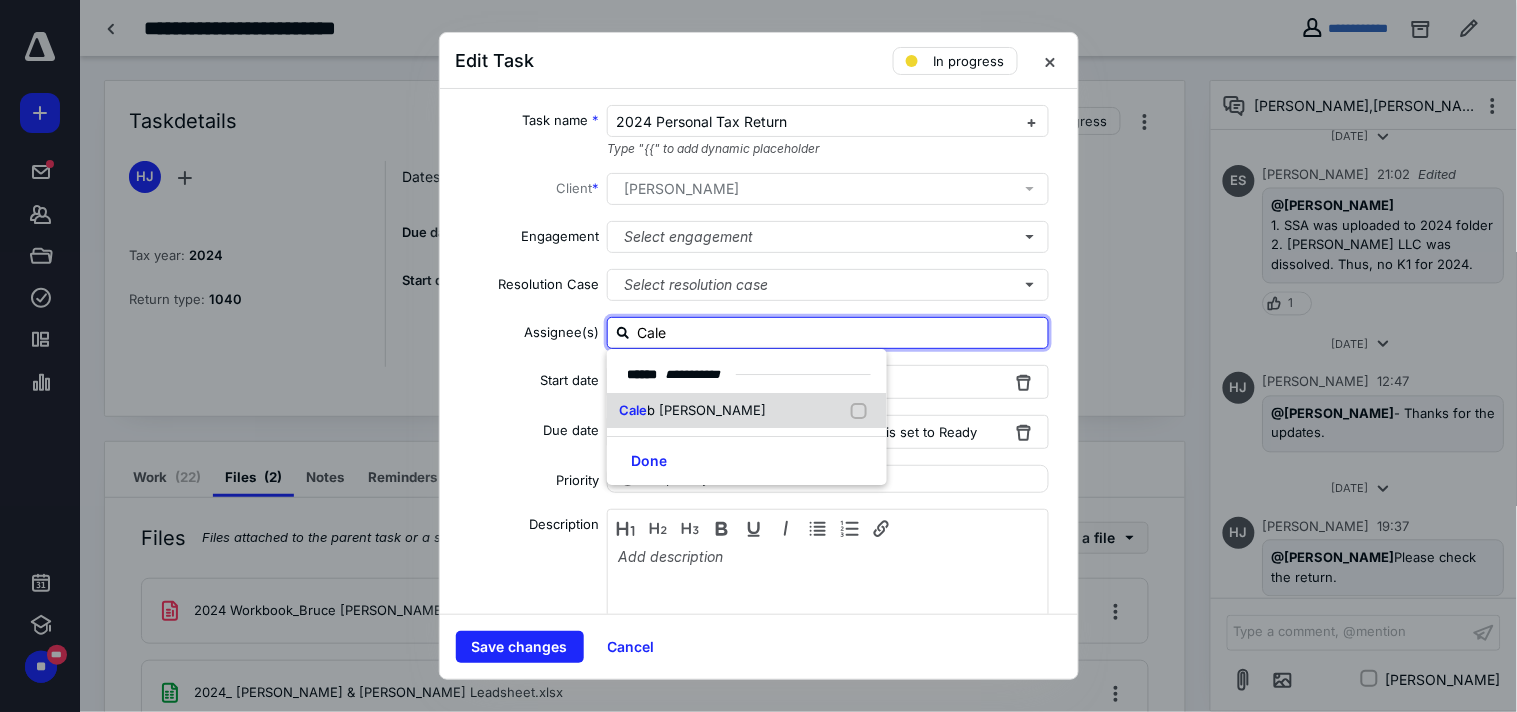 click on "b [PERSON_NAME]" at bounding box center [706, 410] 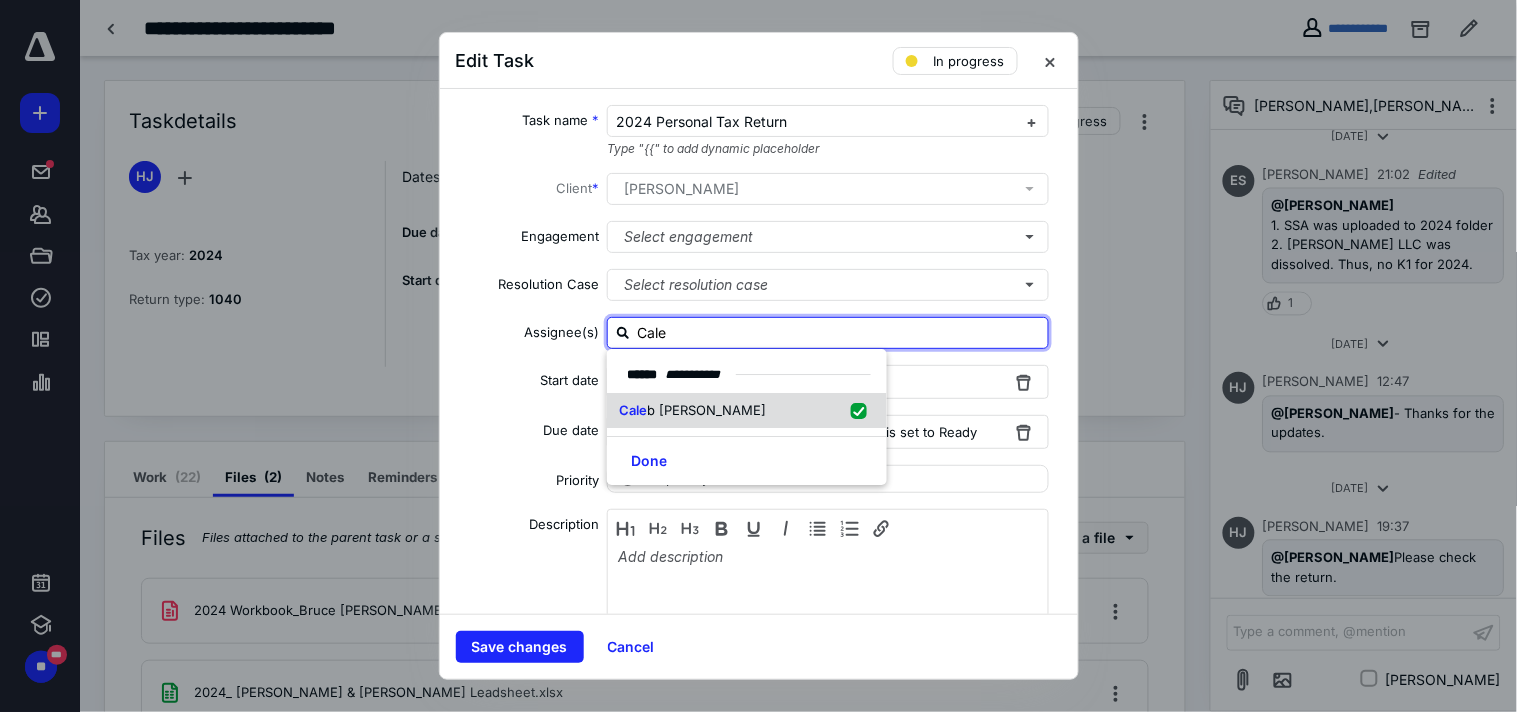 checkbox on "true" 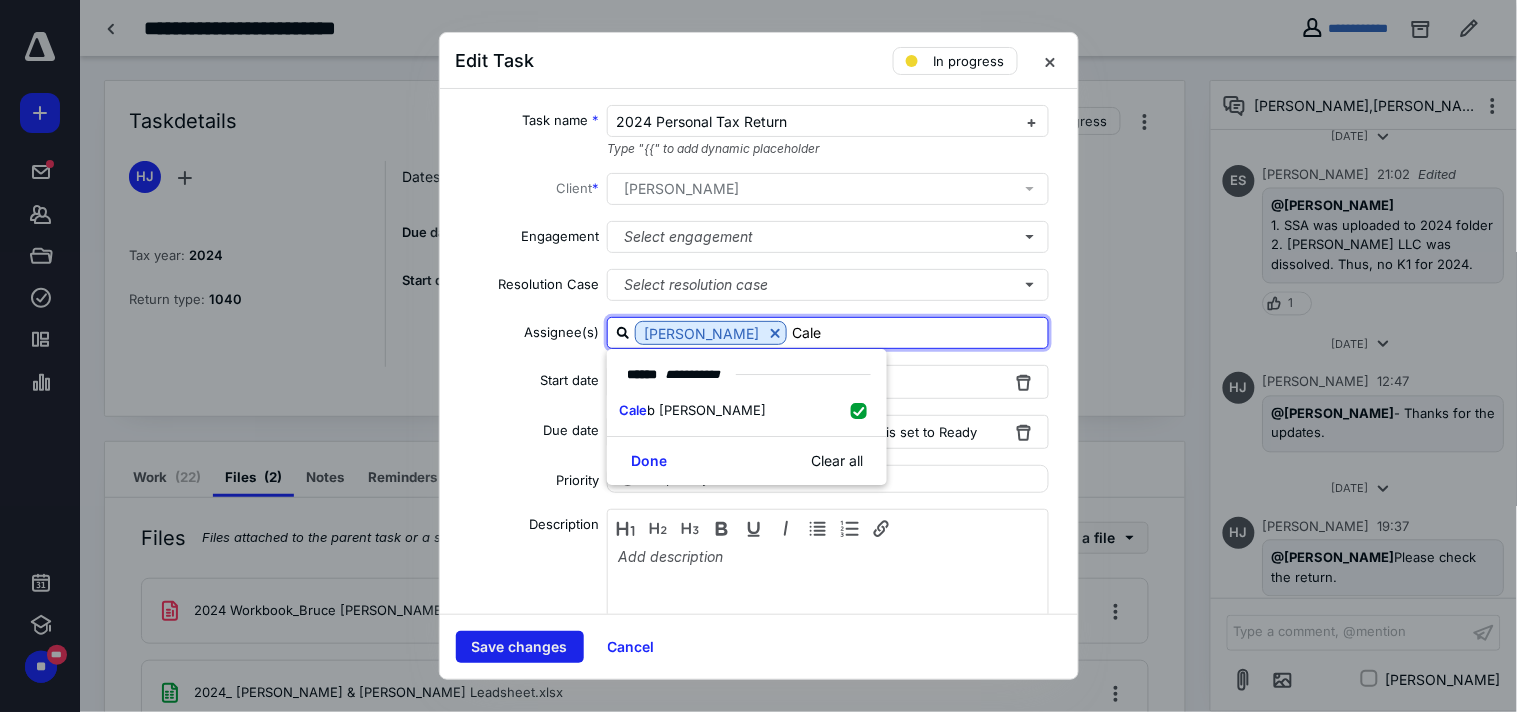 type on "Cale" 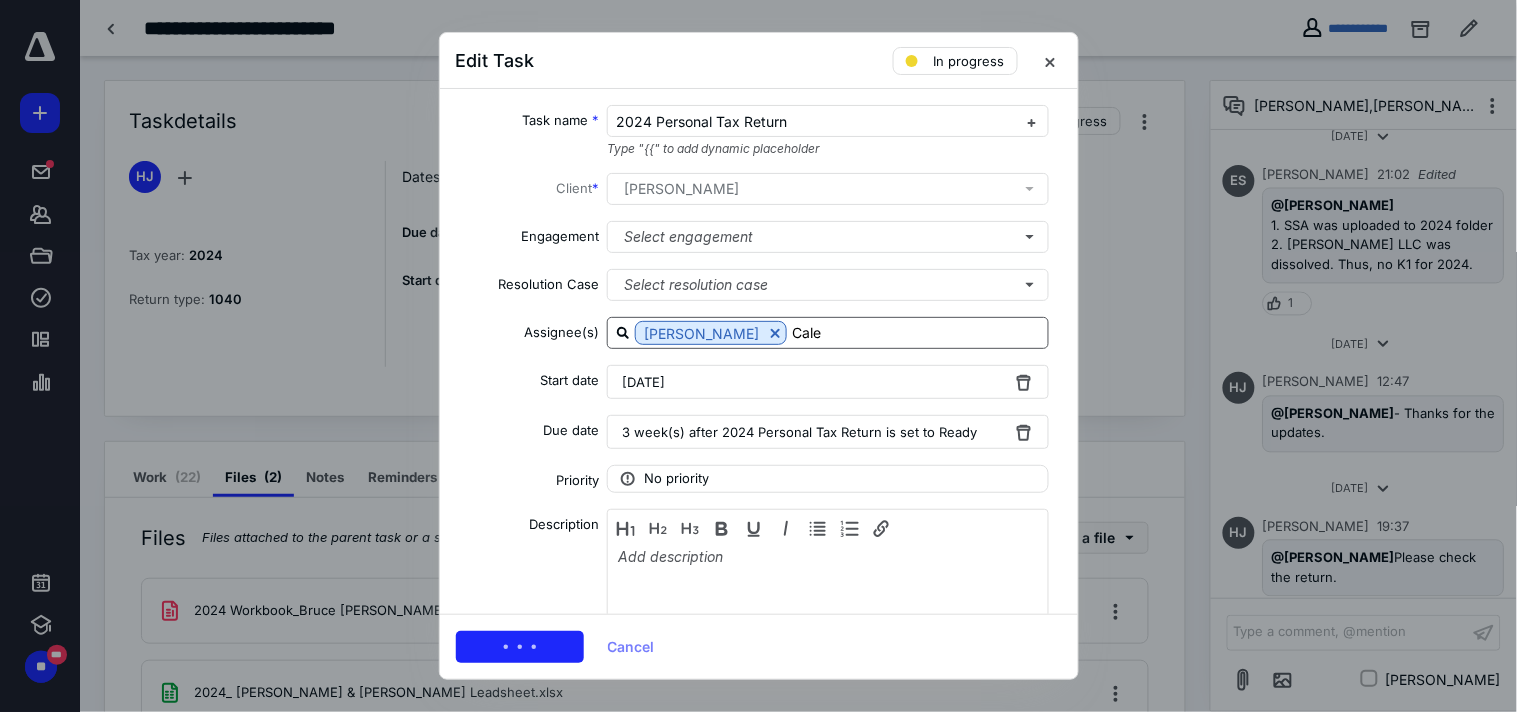 type 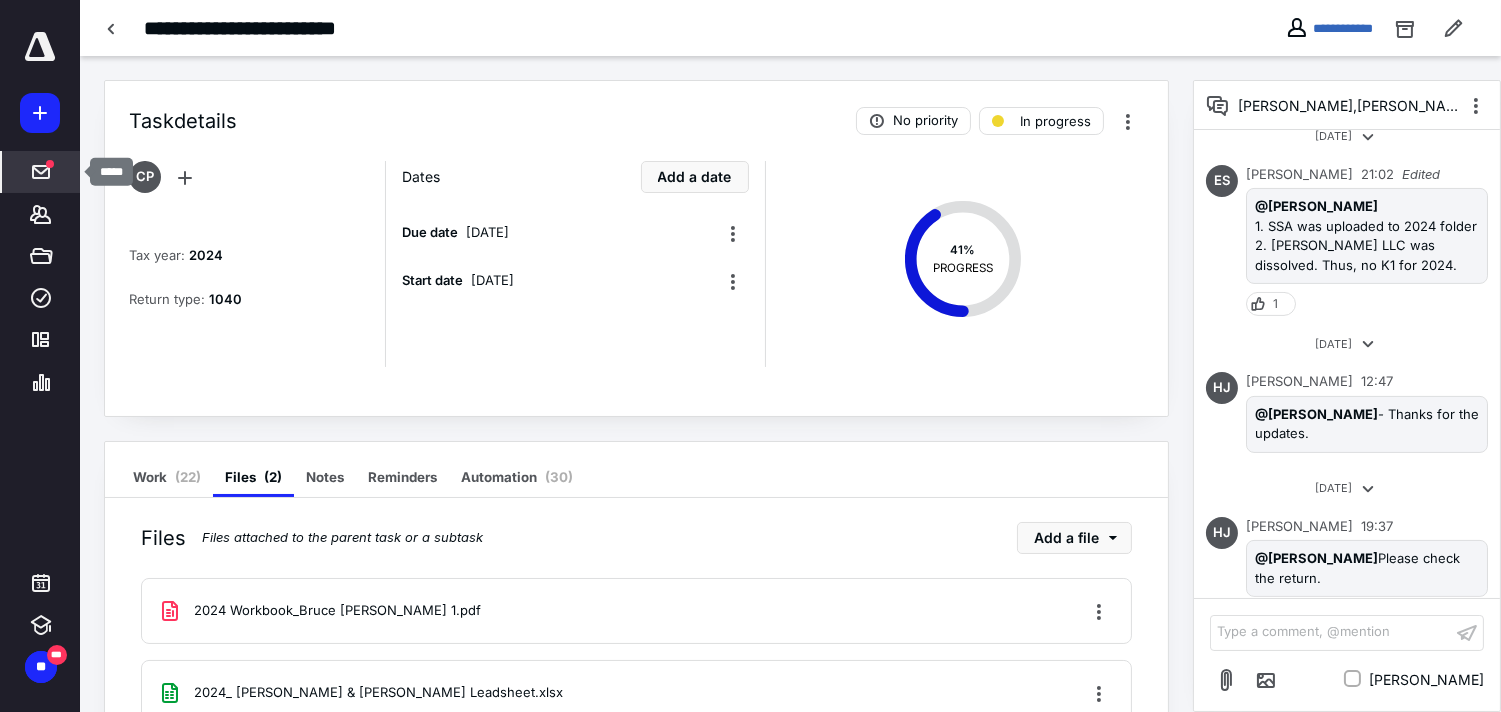 click on "*****" at bounding box center (41, 172) 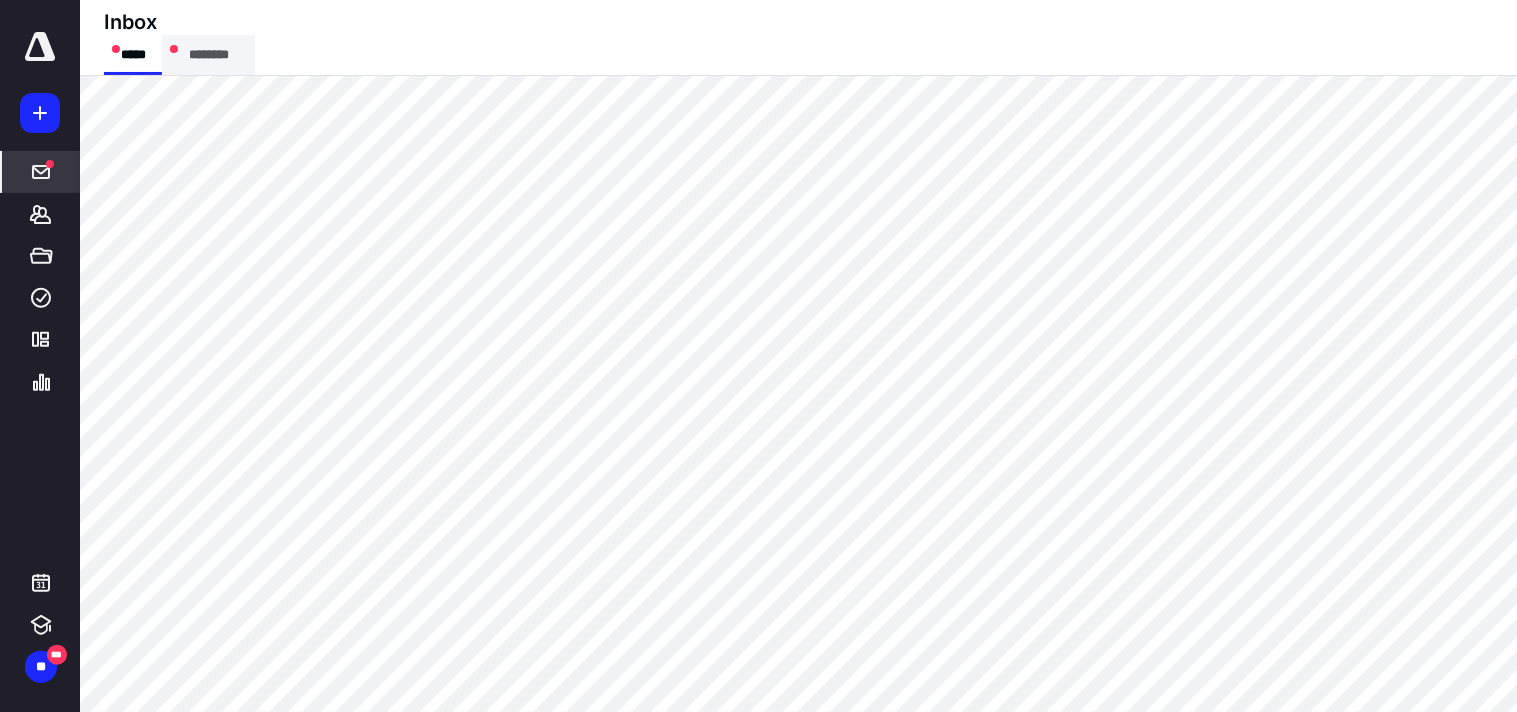click on "********" at bounding box center [208, 55] 